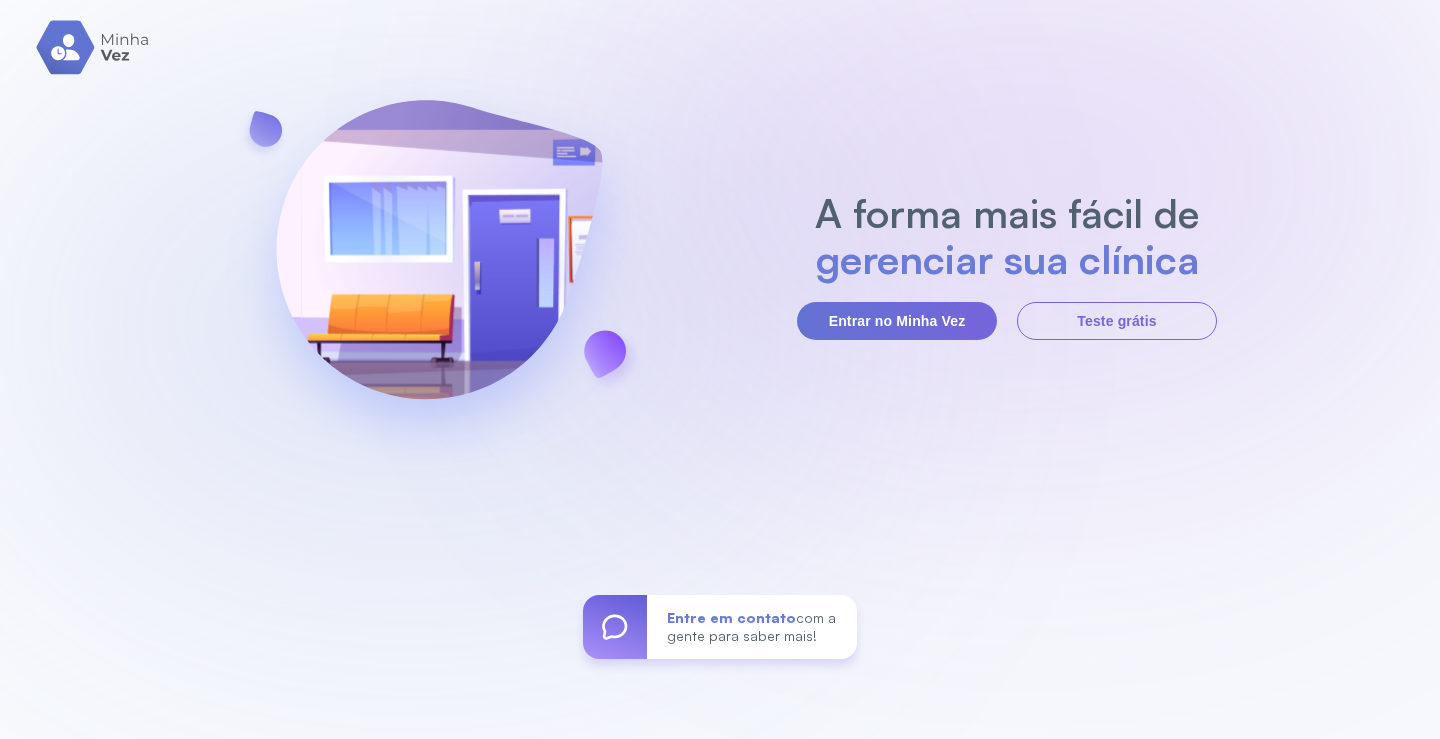 scroll, scrollTop: 0, scrollLeft: 0, axis: both 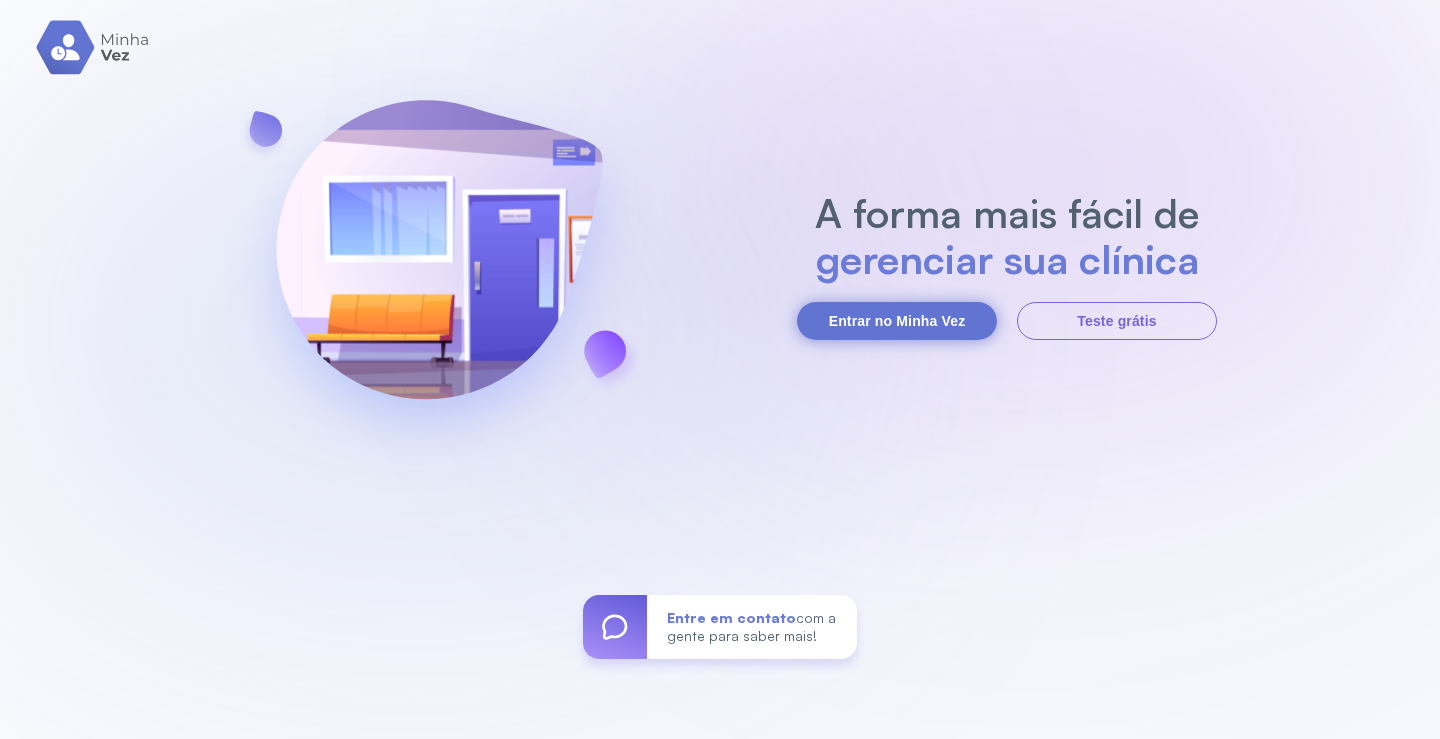 click on "Entrar no Minha Vez" at bounding box center [897, 321] 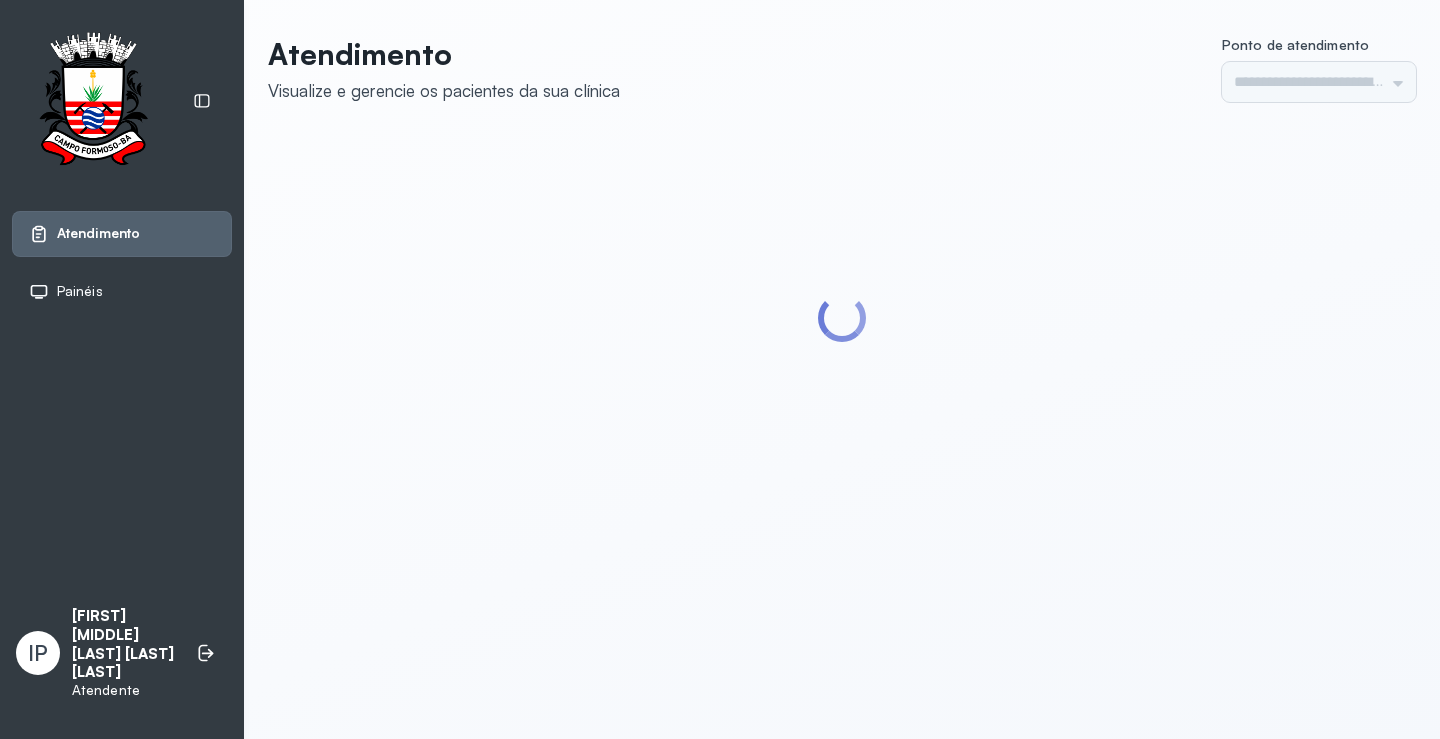 scroll, scrollTop: 0, scrollLeft: 0, axis: both 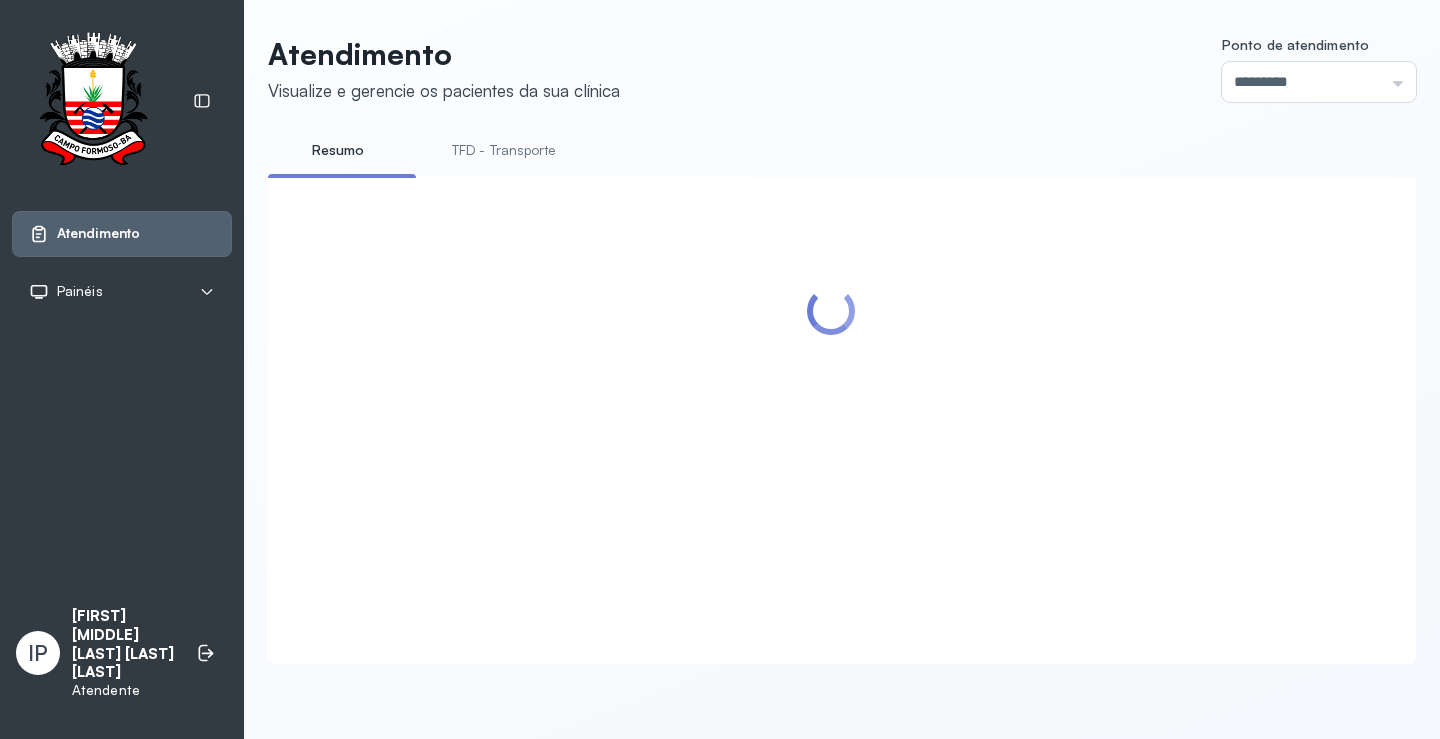 click on "TFD - Transporte" at bounding box center [504, 150] 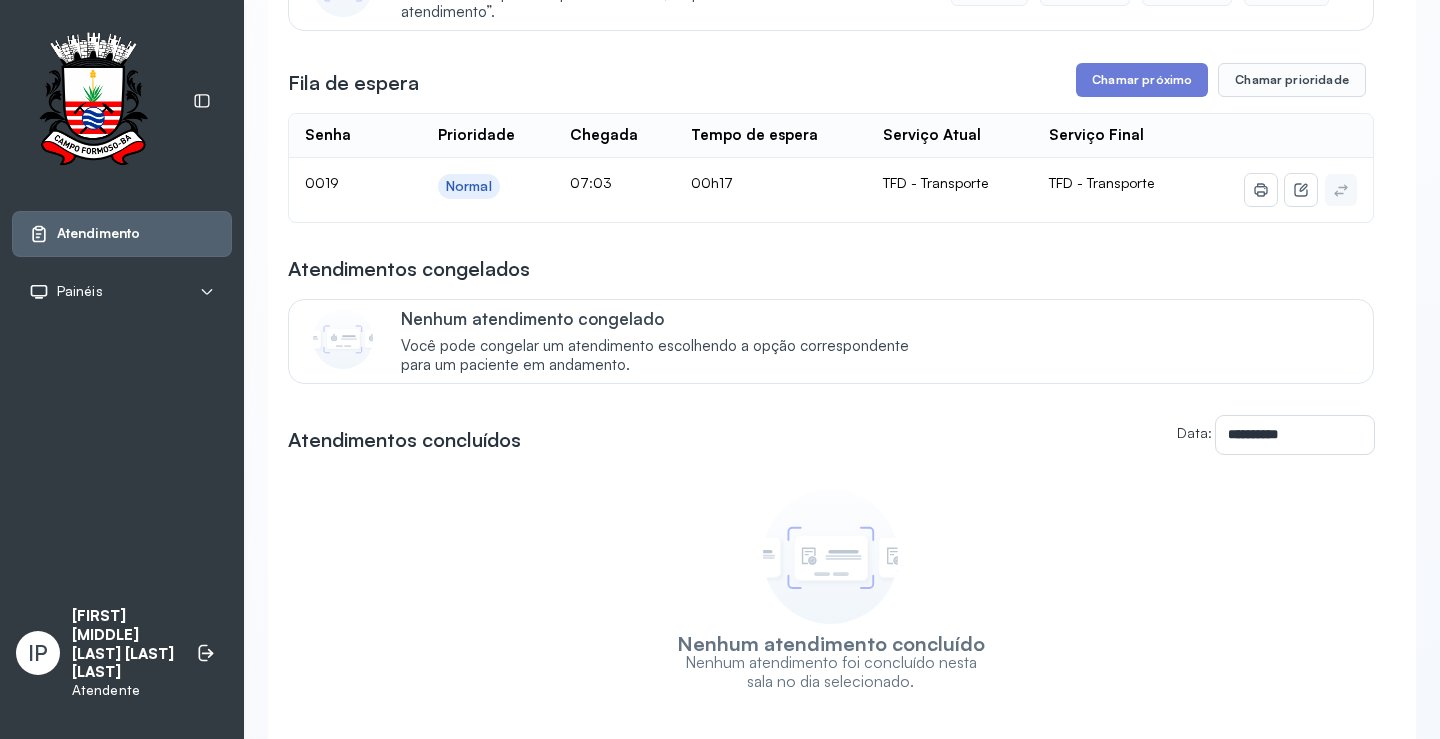 scroll, scrollTop: 300, scrollLeft: 0, axis: vertical 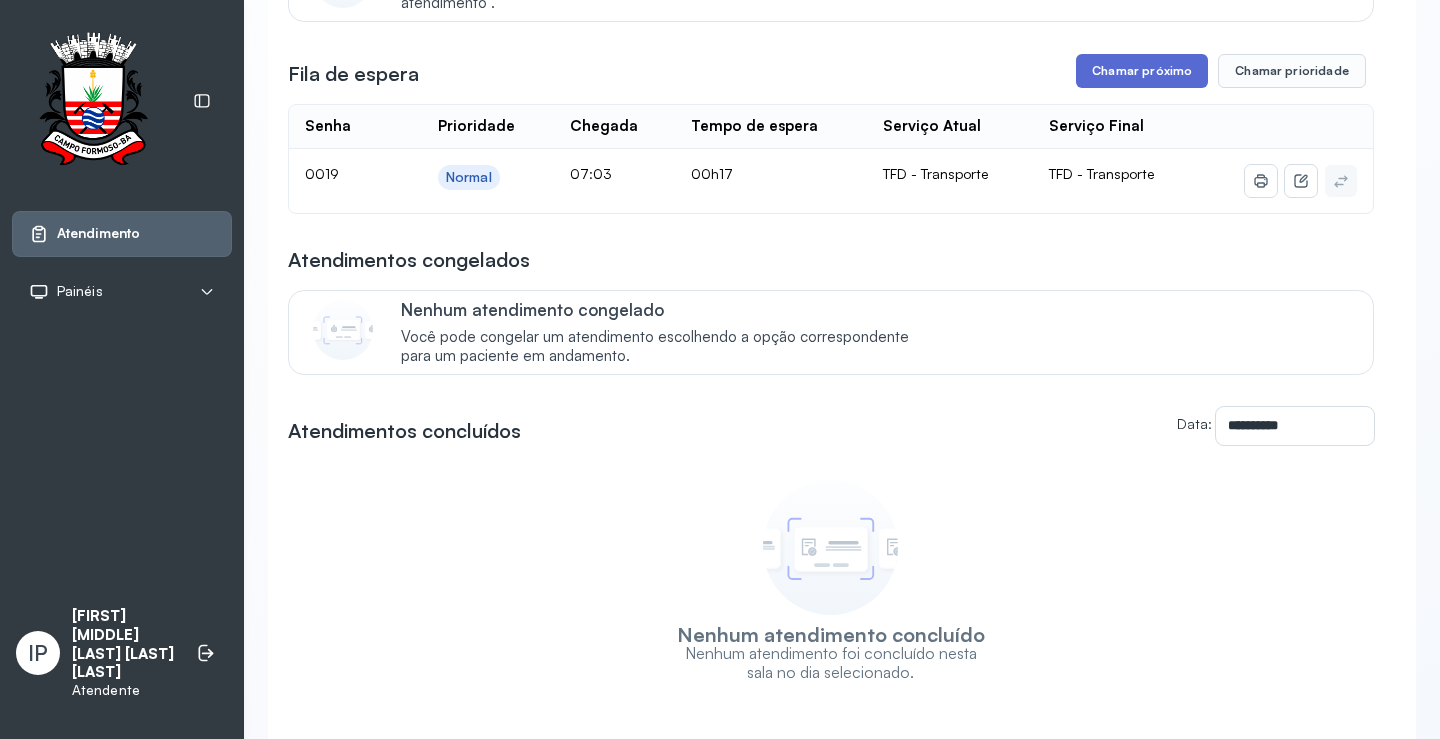 click on "Chamar próximo" at bounding box center (1142, 71) 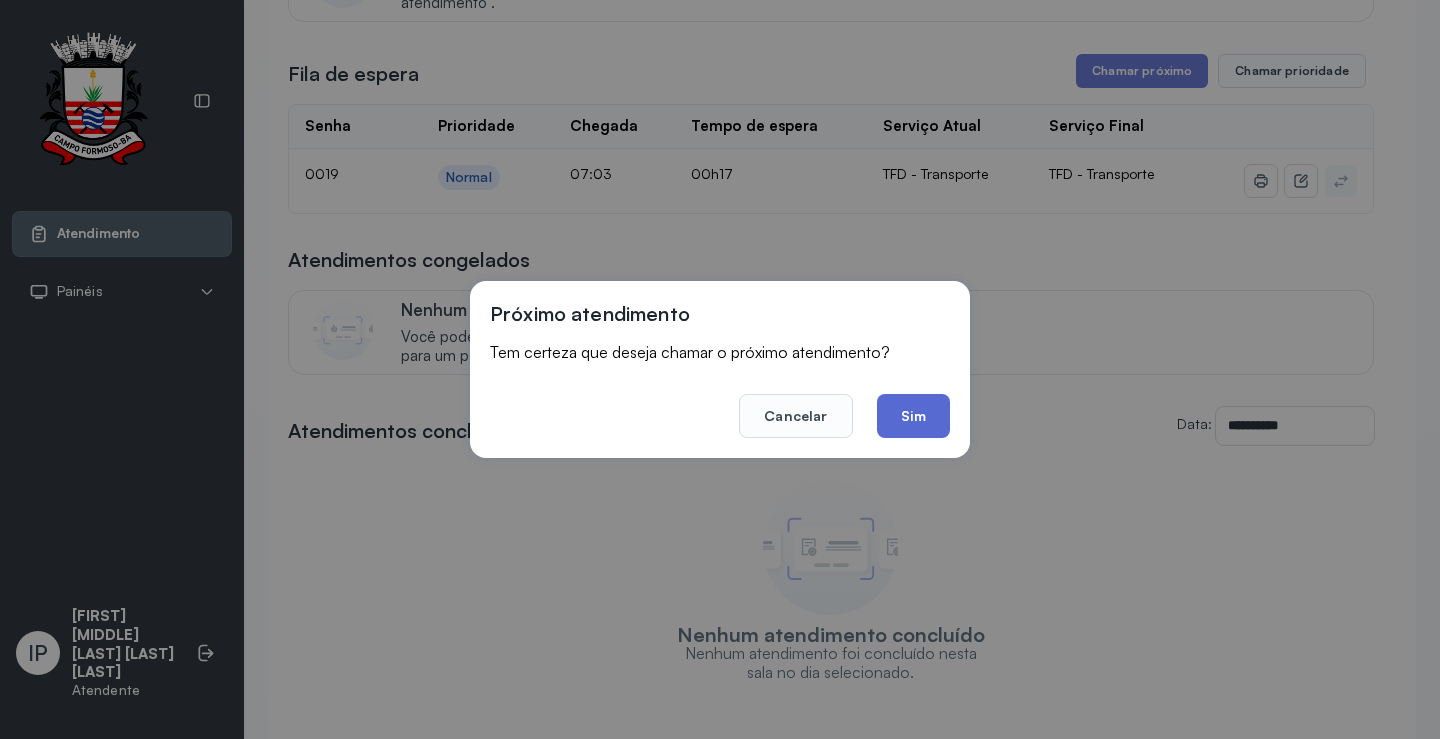 click on "Sim" 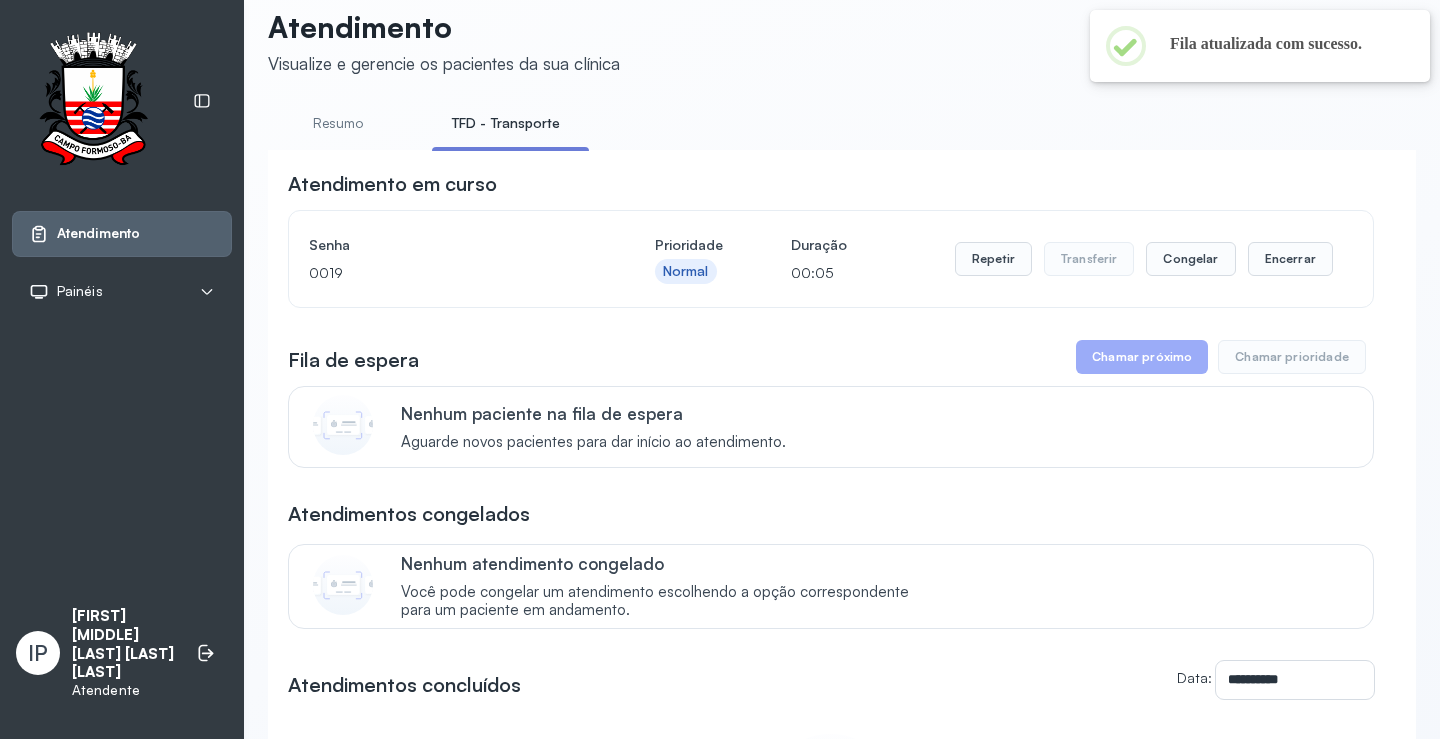 scroll, scrollTop: 0, scrollLeft: 0, axis: both 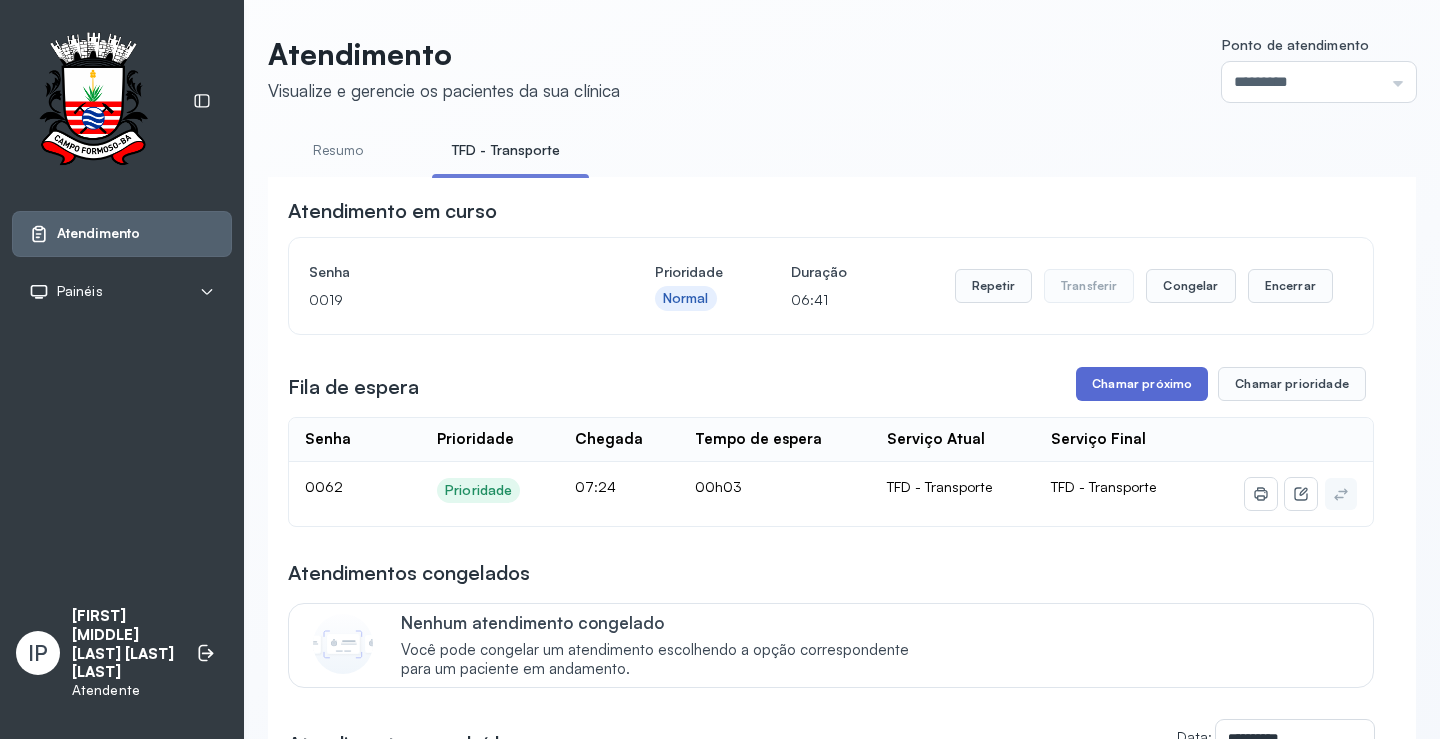 click on "Chamar próximo" at bounding box center (1142, 384) 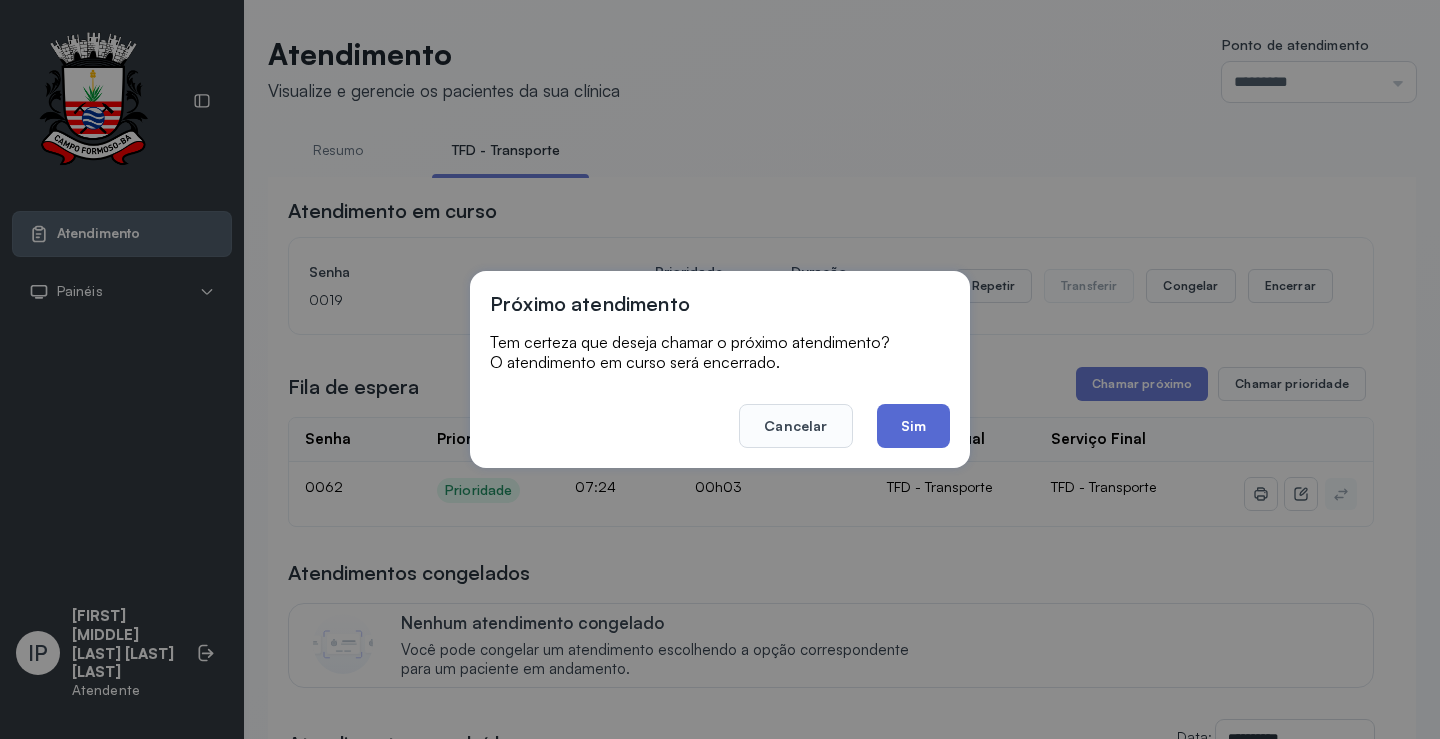click on "Sim" 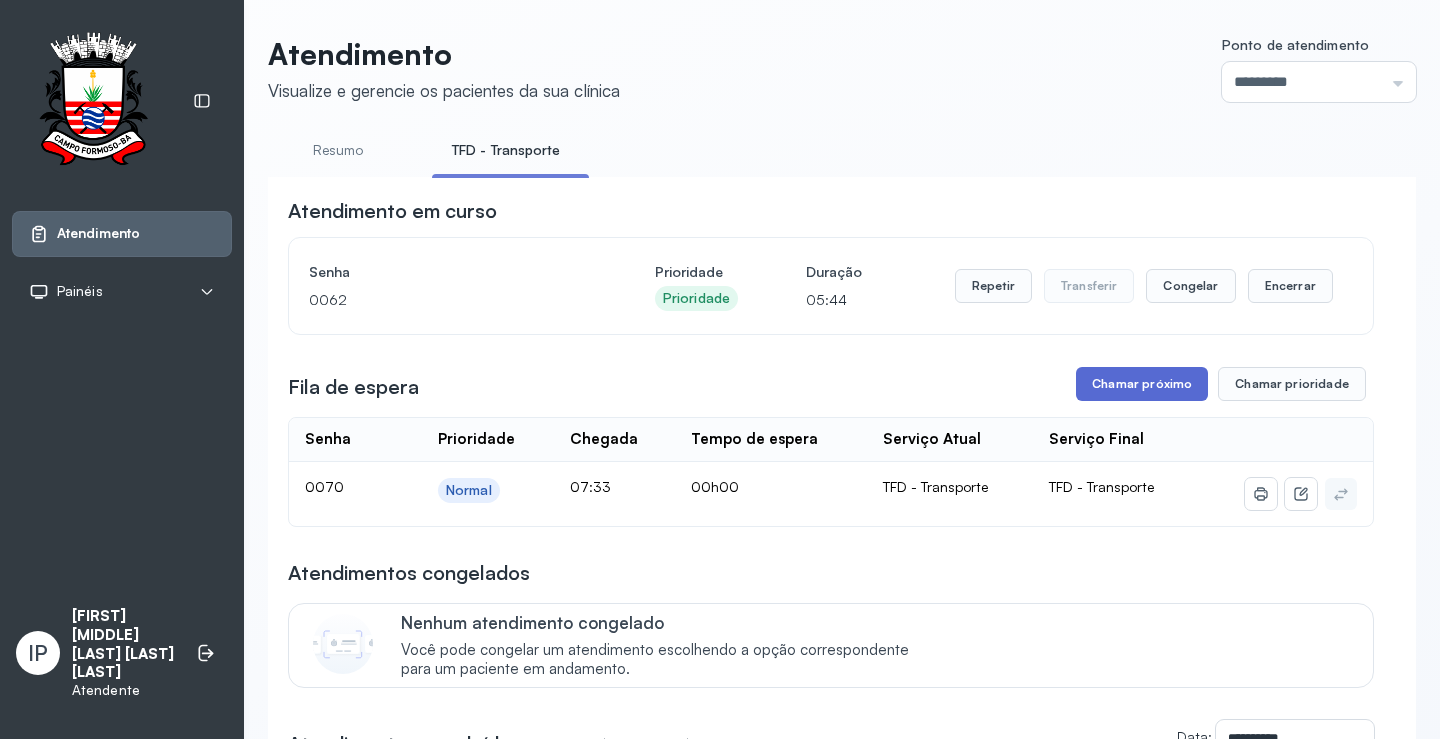 click on "Chamar próximo" at bounding box center [1142, 384] 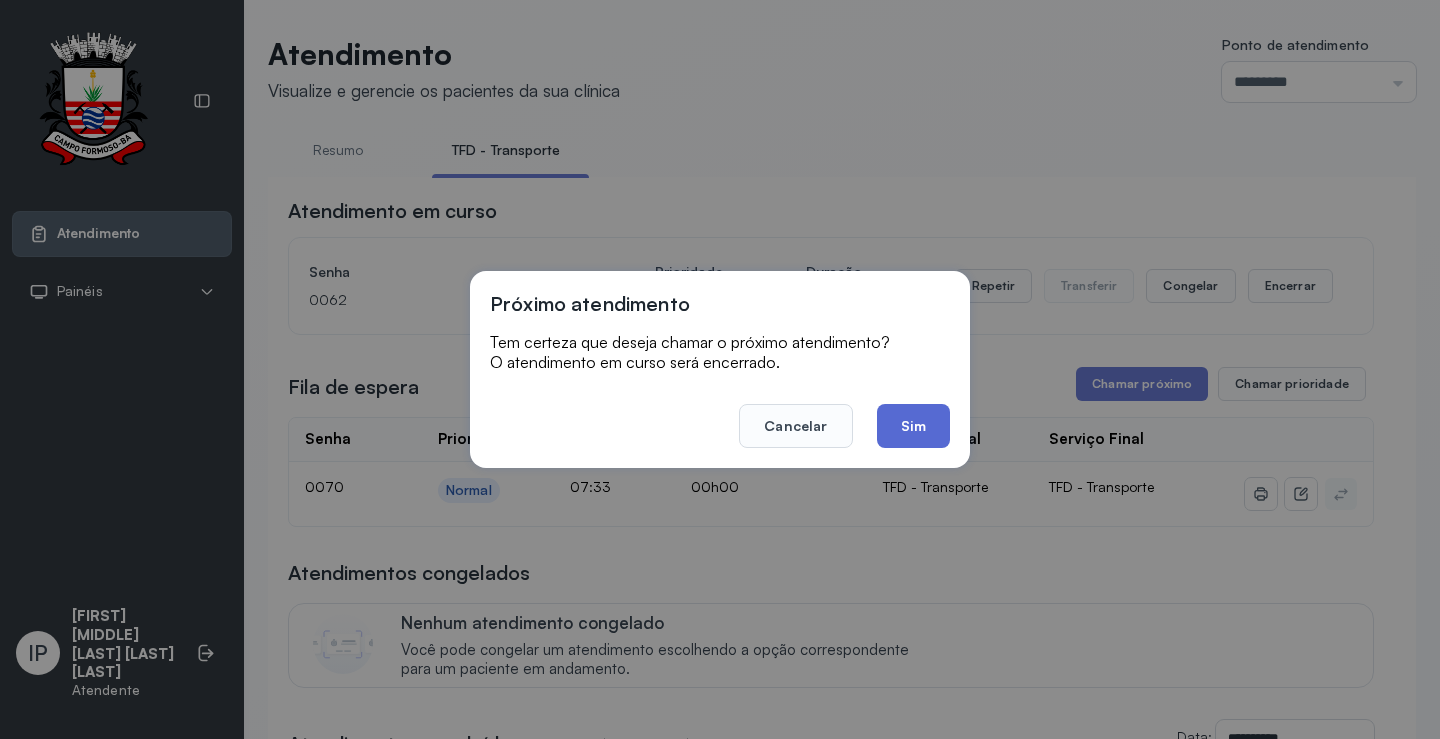 click on "Sim" 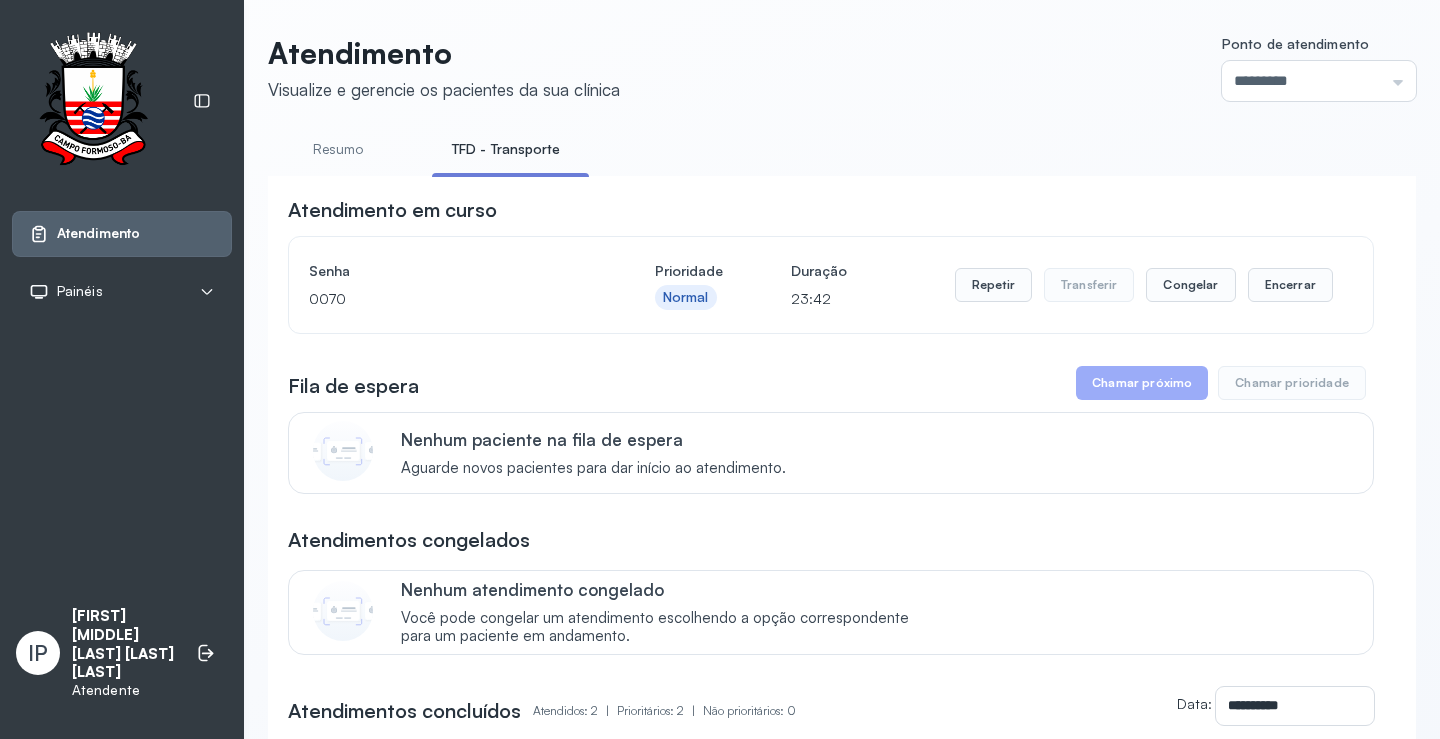 scroll, scrollTop: 0, scrollLeft: 0, axis: both 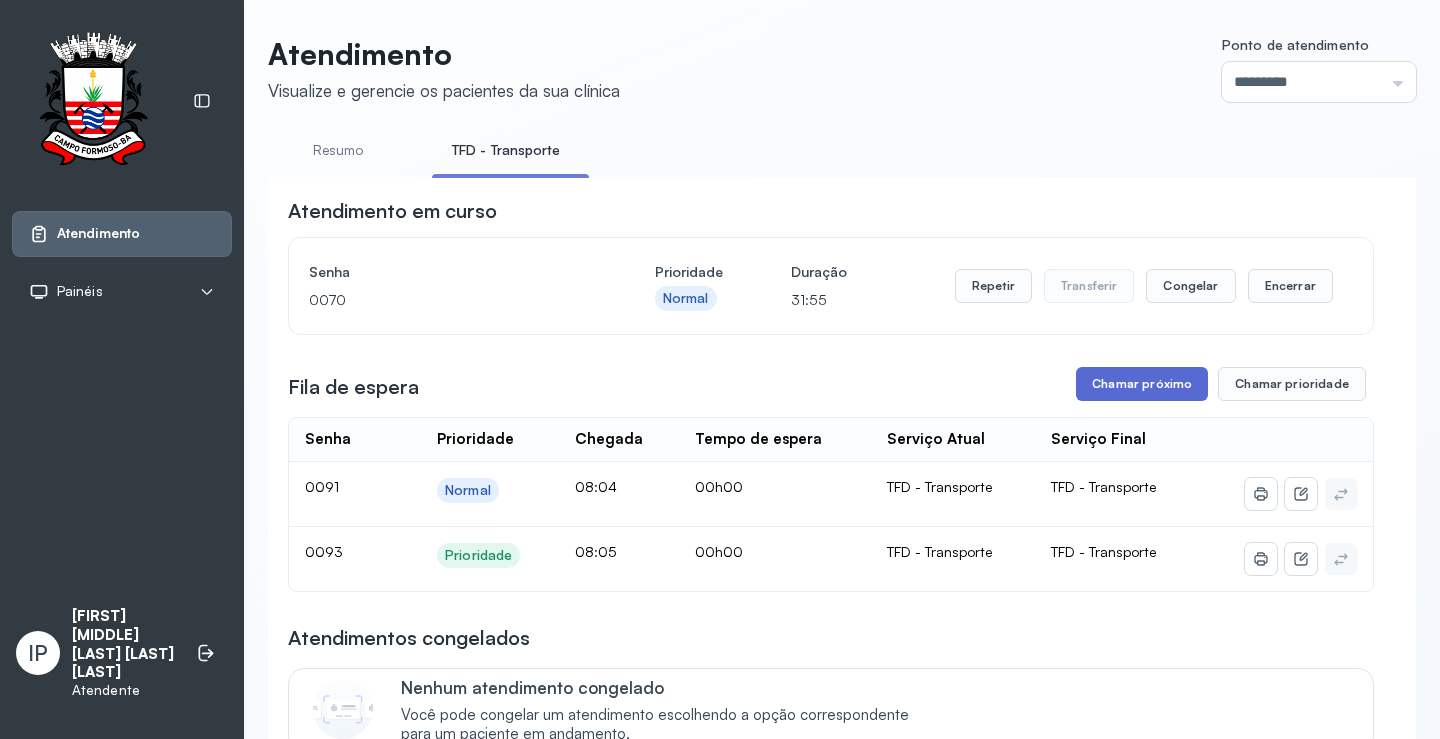 click on "Chamar próximo" at bounding box center (1142, 384) 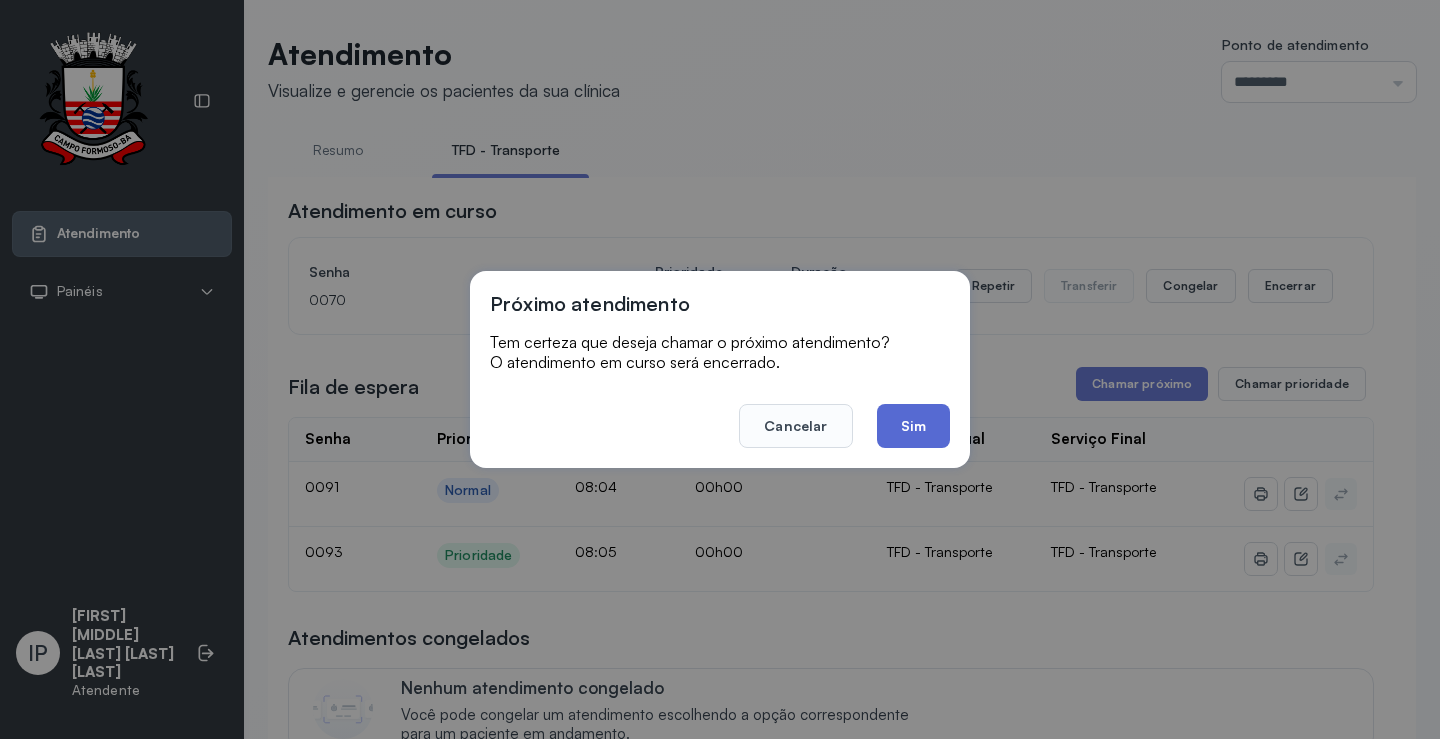 click on "Sim" 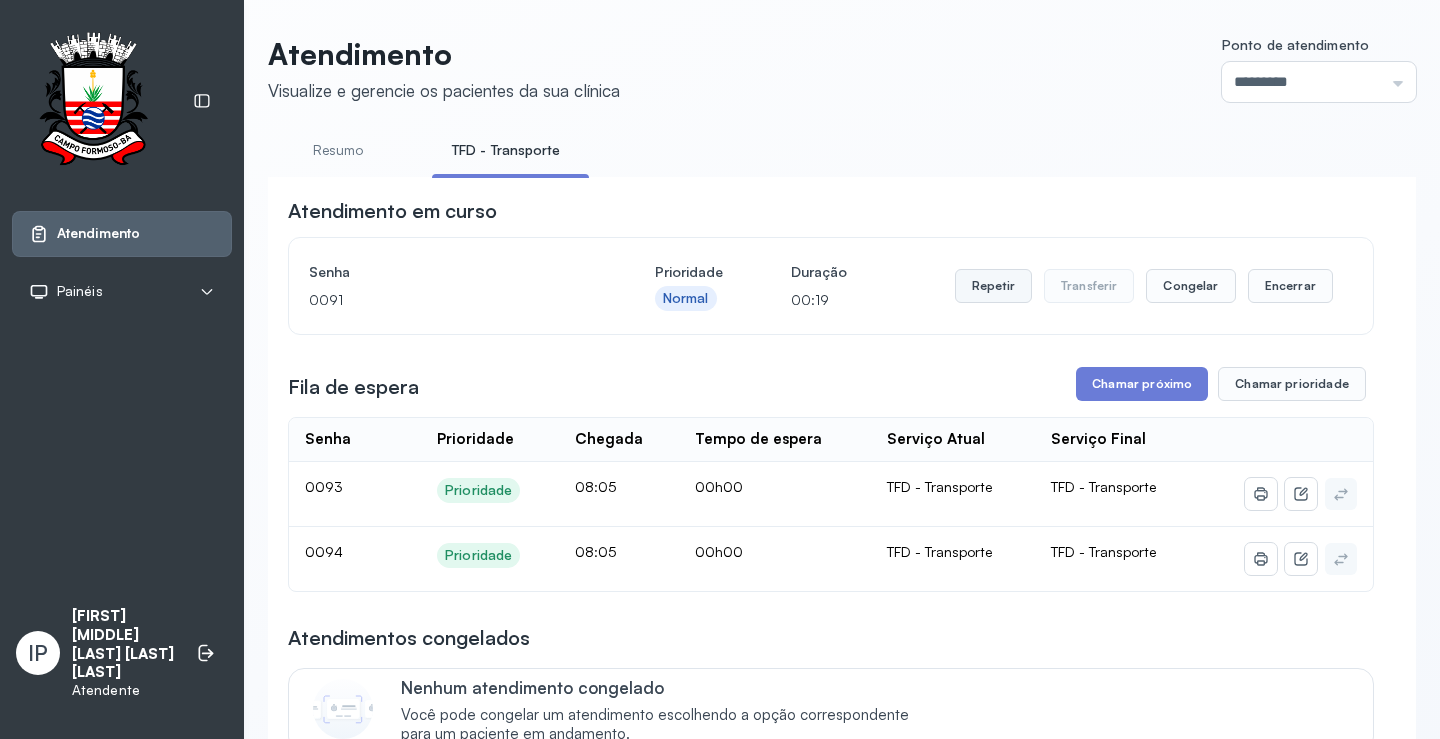 click on "Repetir" at bounding box center [993, 286] 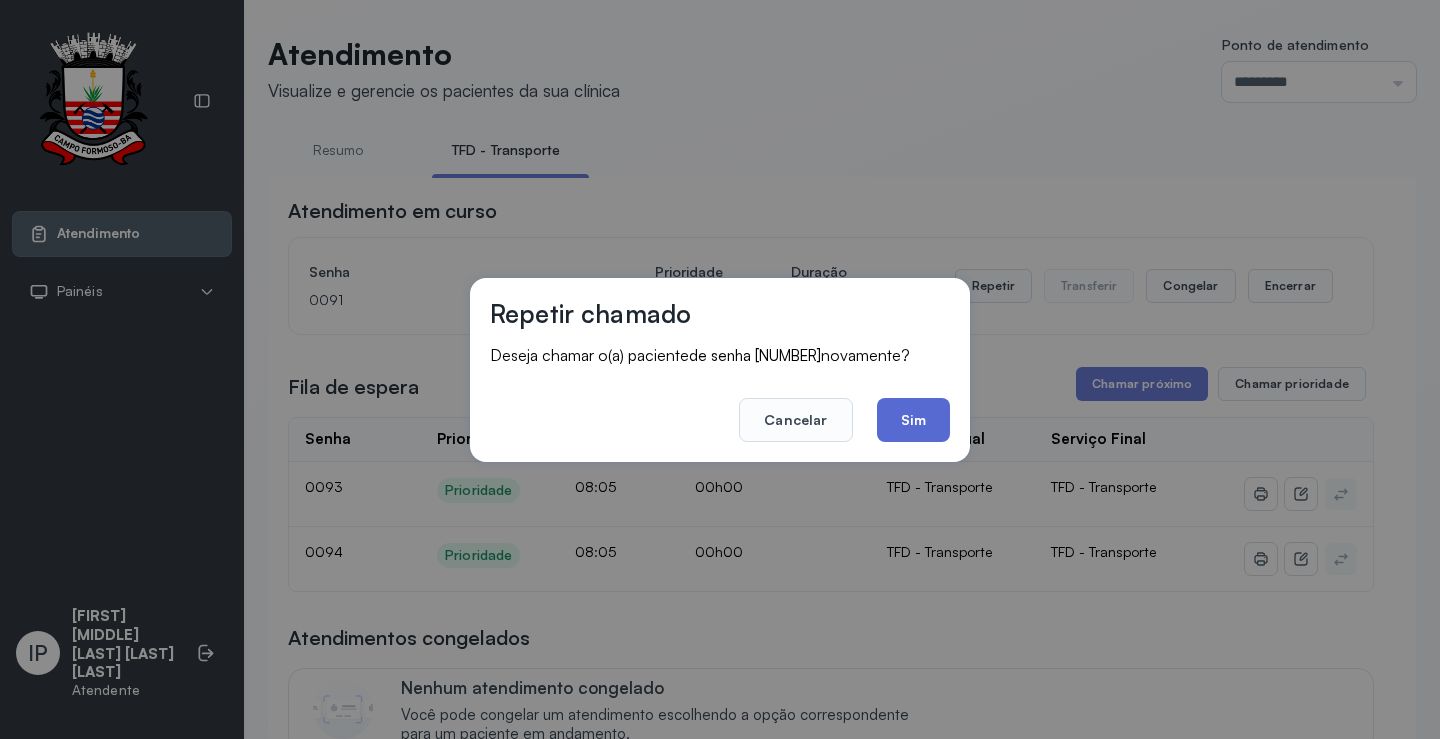 click on "Sim" 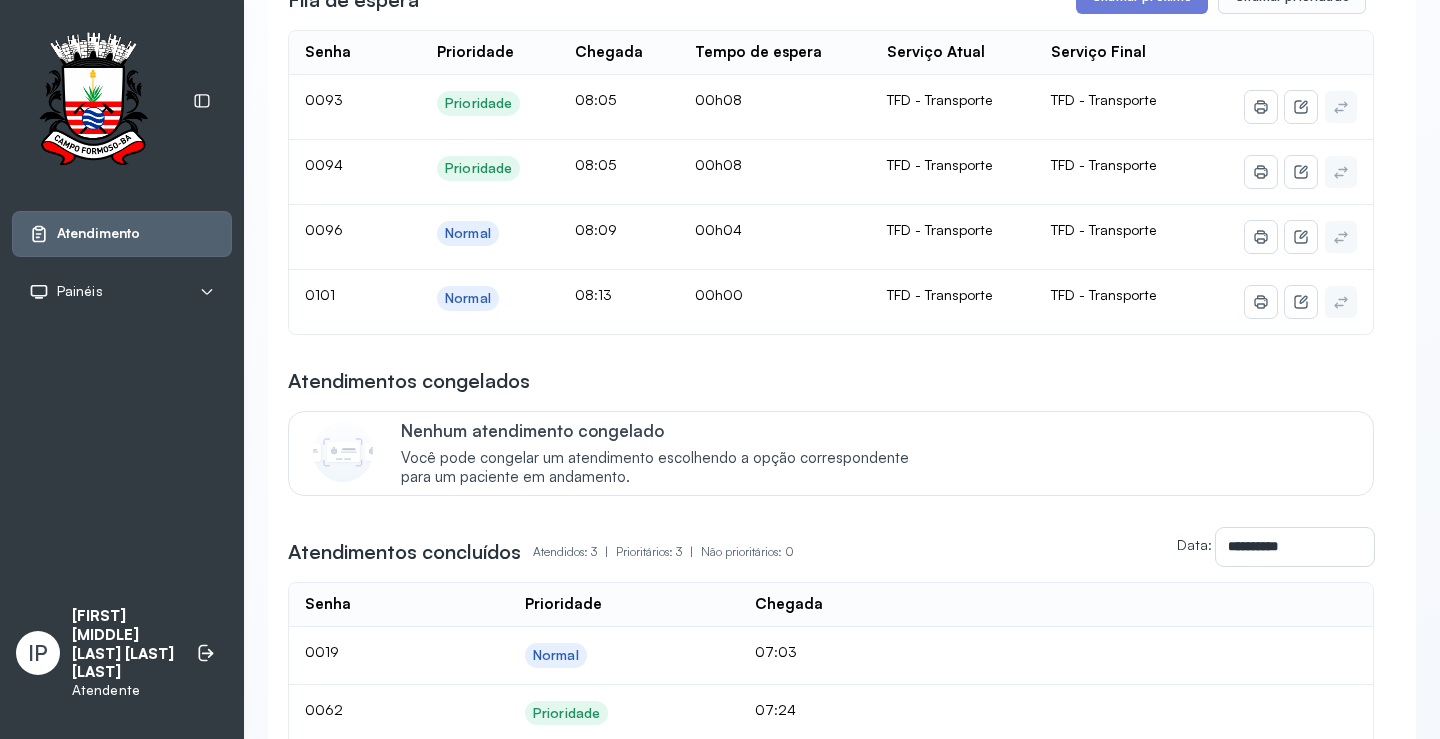 scroll, scrollTop: 300, scrollLeft: 0, axis: vertical 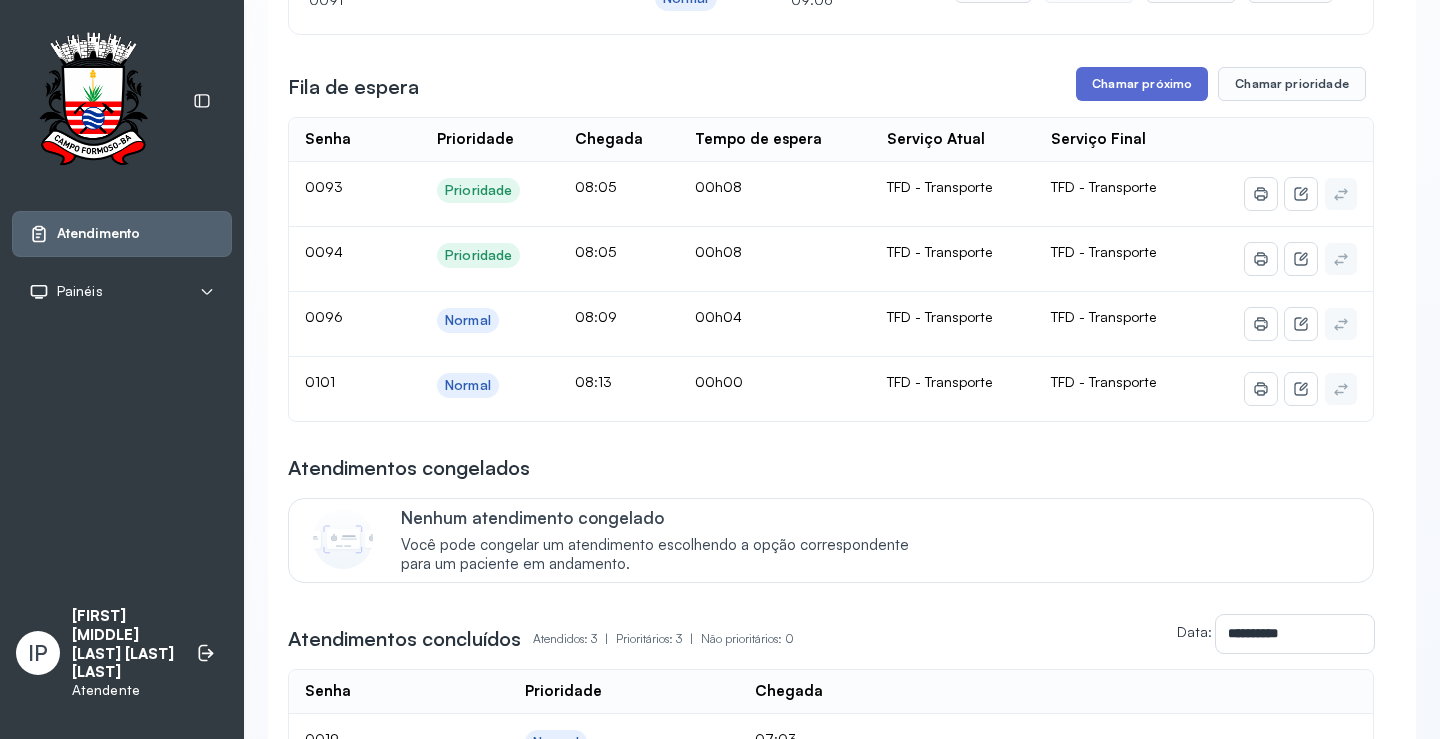click on "Chamar próximo" at bounding box center [1142, 84] 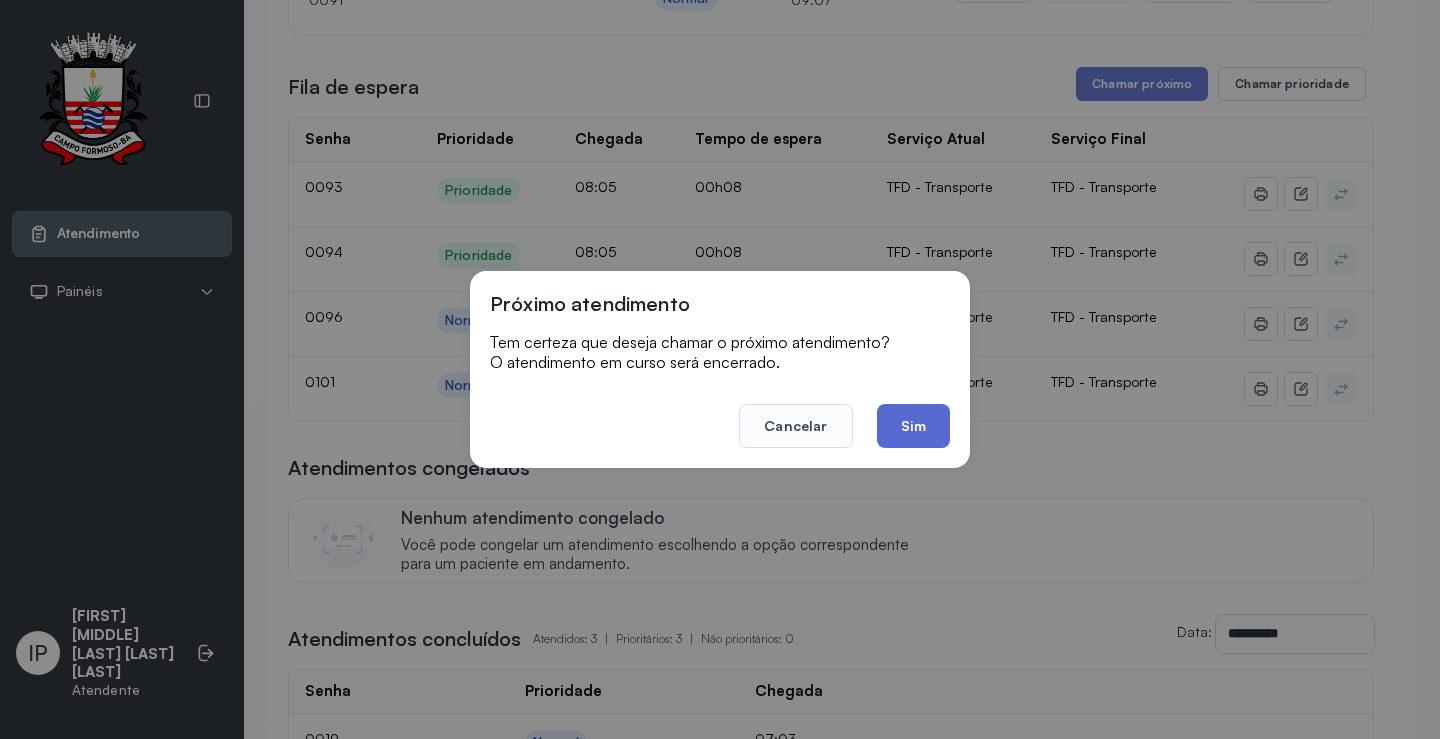 click on "Sim" 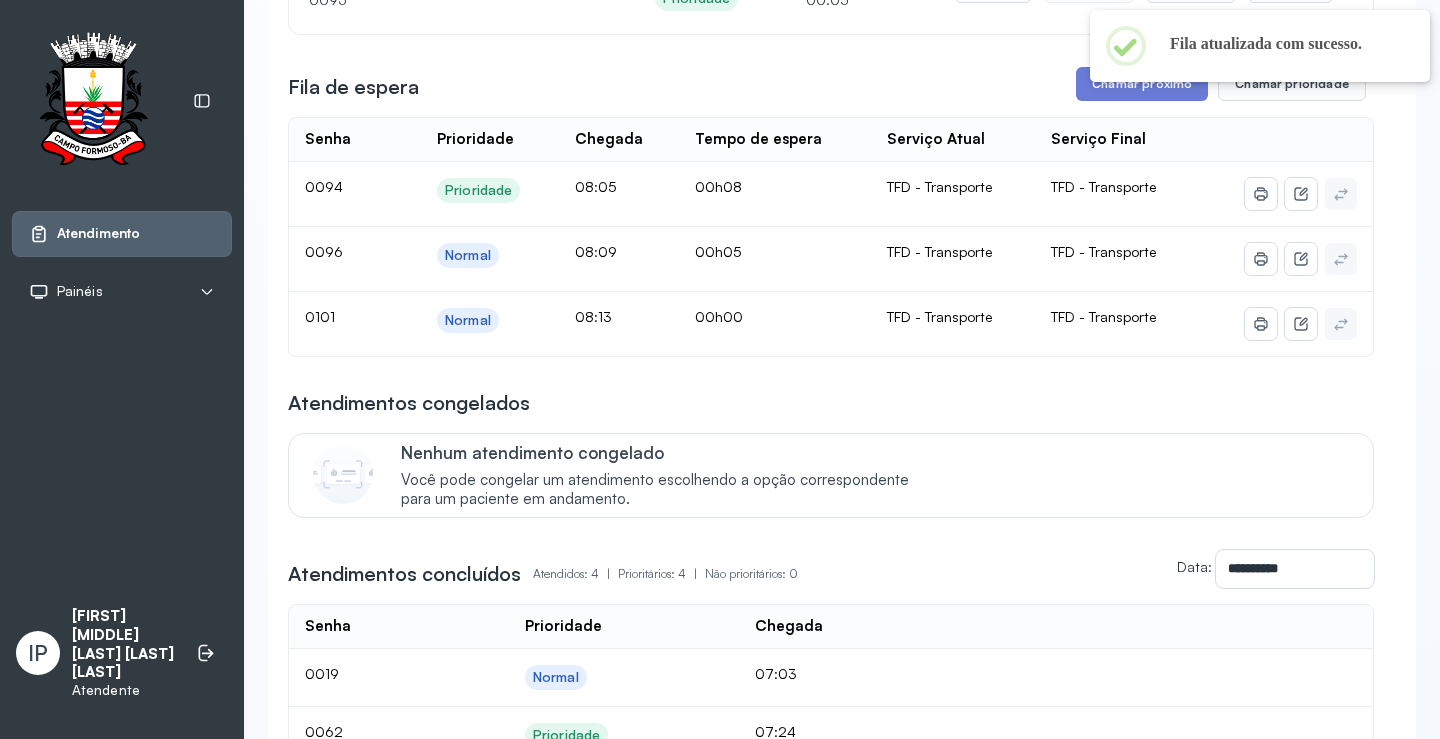 scroll, scrollTop: 100, scrollLeft: 0, axis: vertical 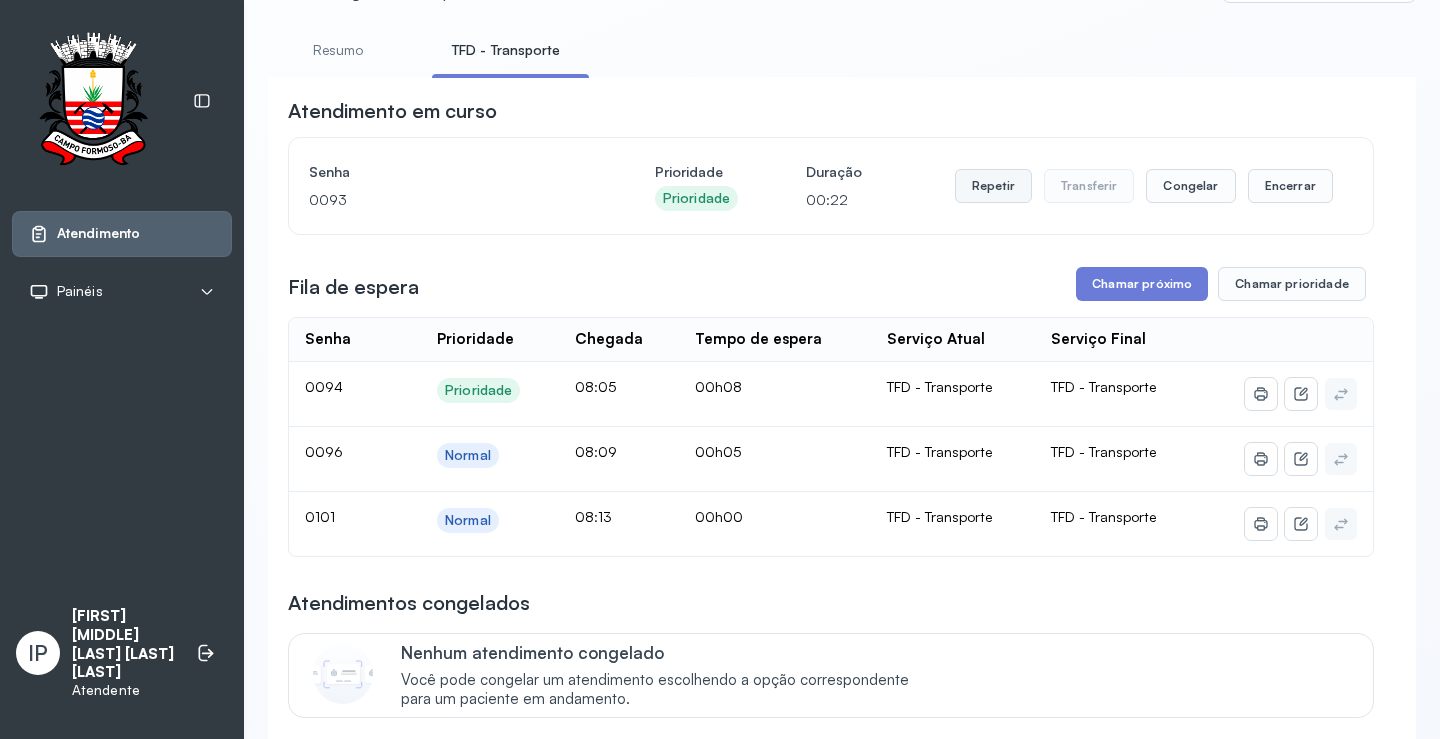 click on "Repetir" at bounding box center (993, 186) 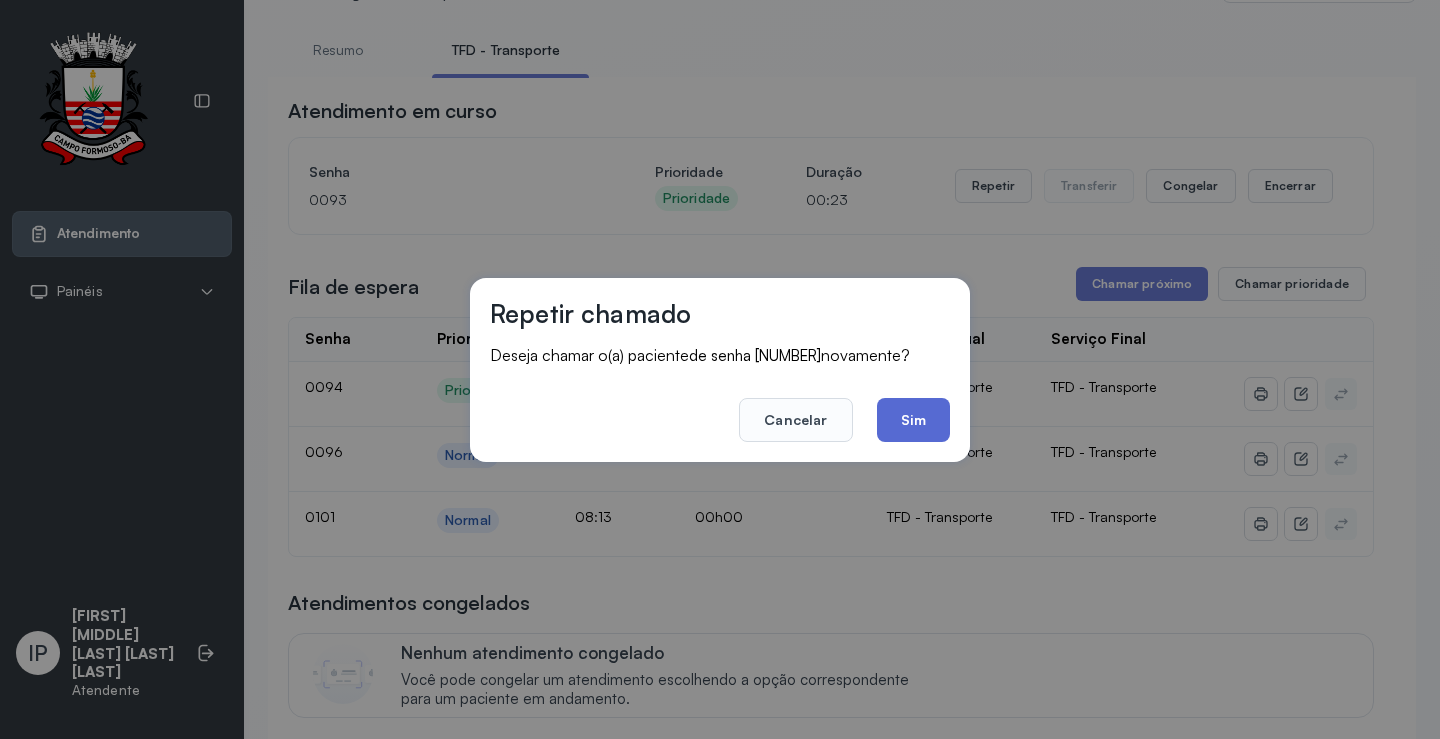 click on "Sim" 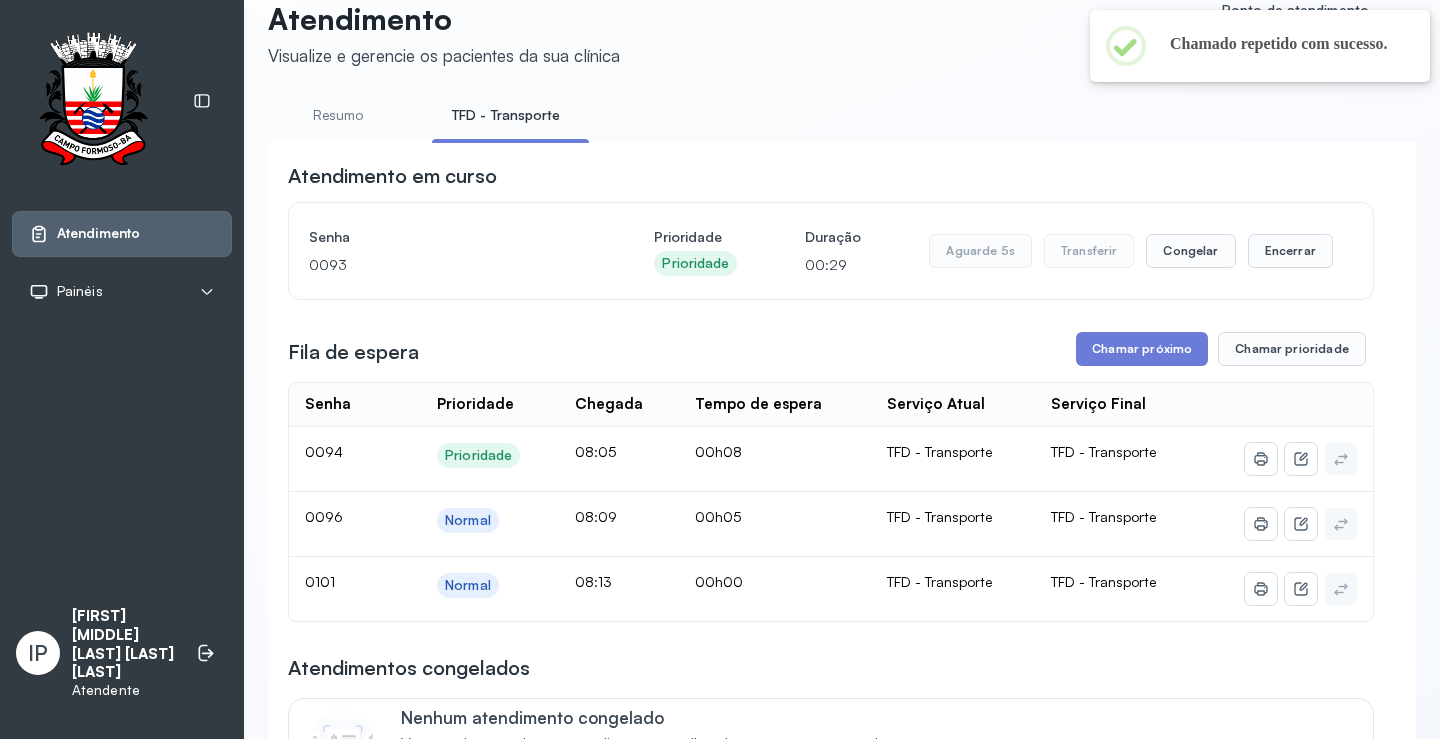 scroll, scrollTop: 0, scrollLeft: 0, axis: both 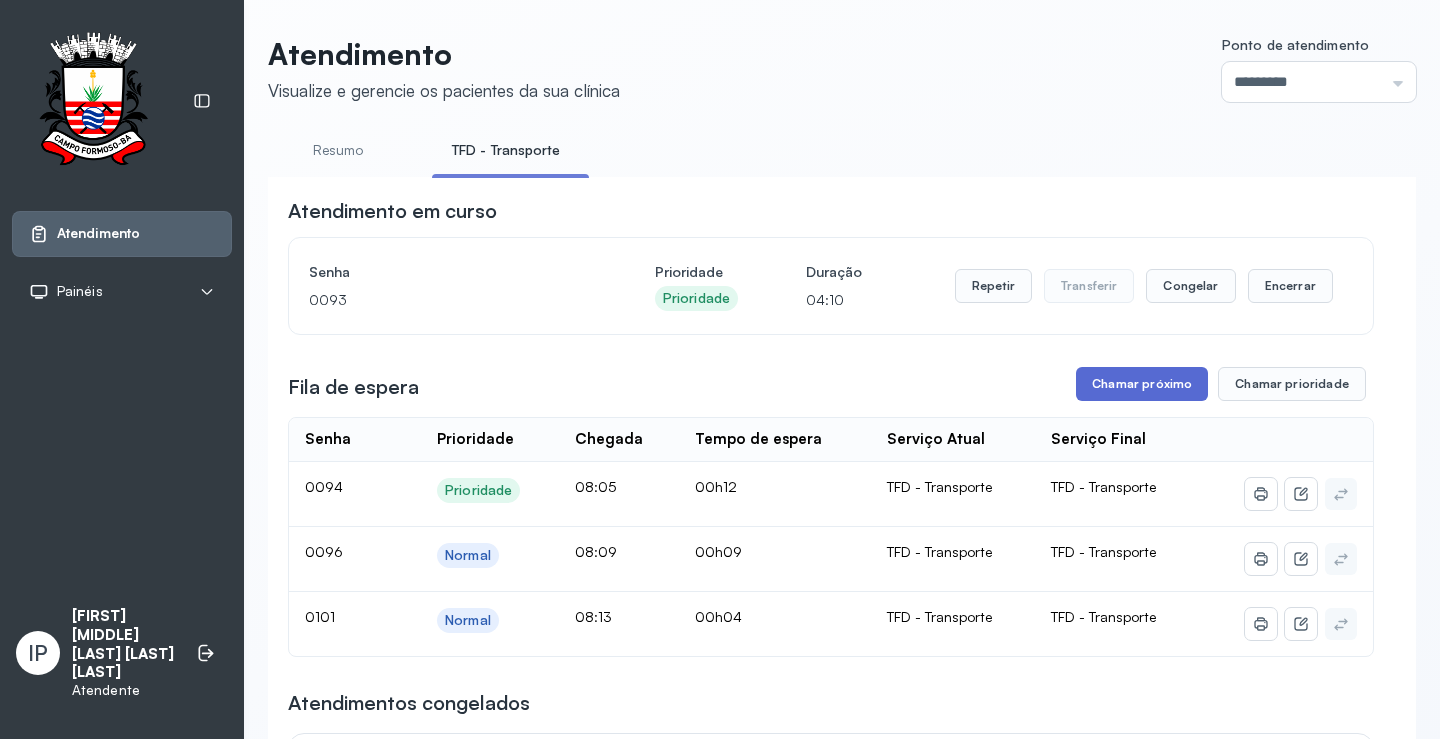 click on "**********" at bounding box center (831, 688) 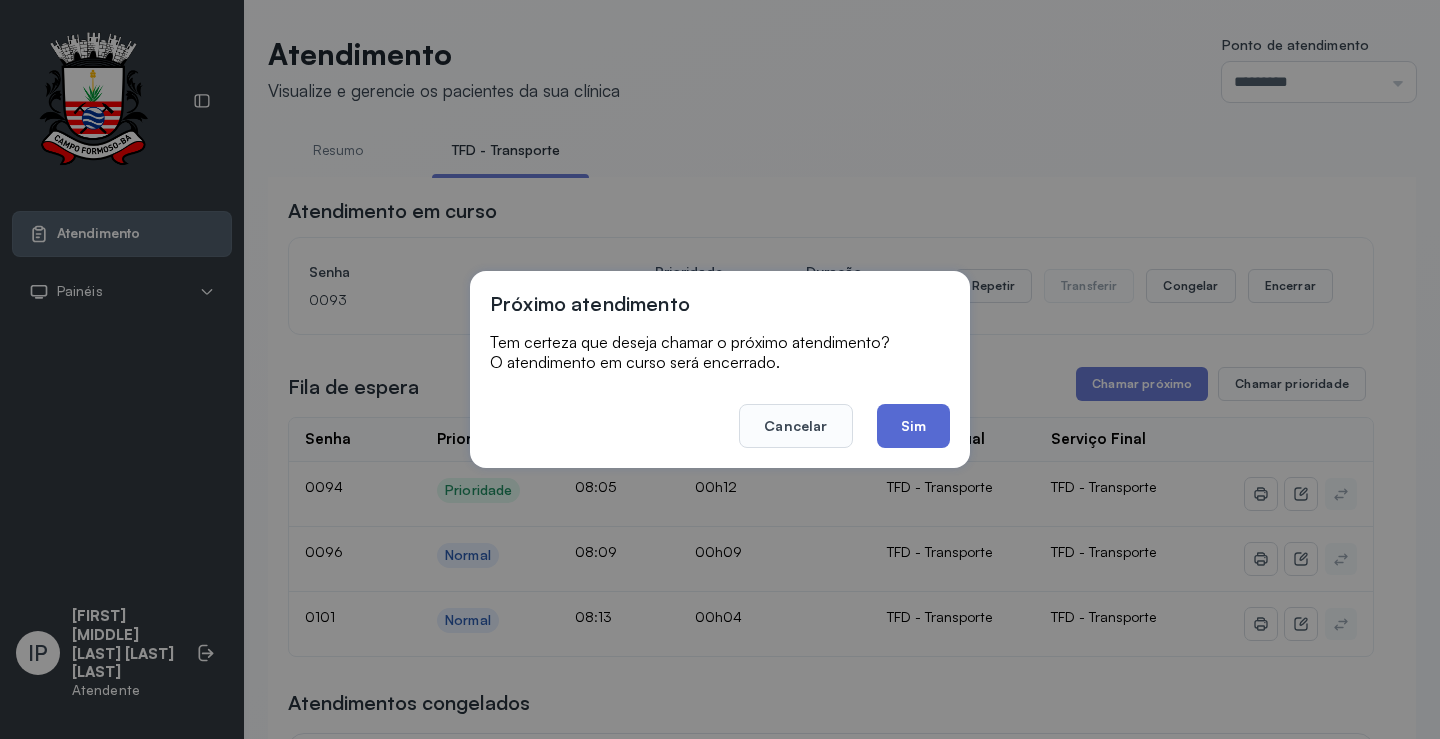 click on "Sim" 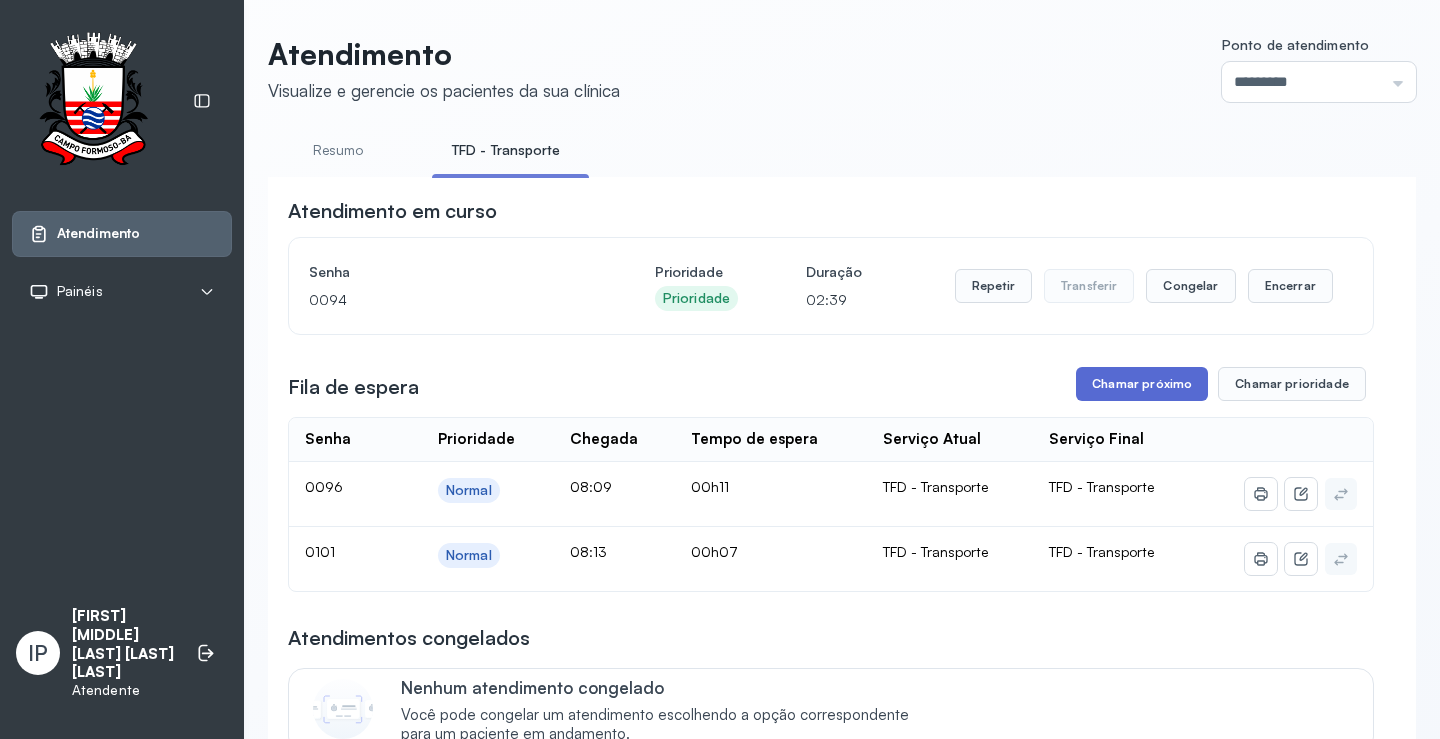 click on "Chamar próximo" at bounding box center [1142, 384] 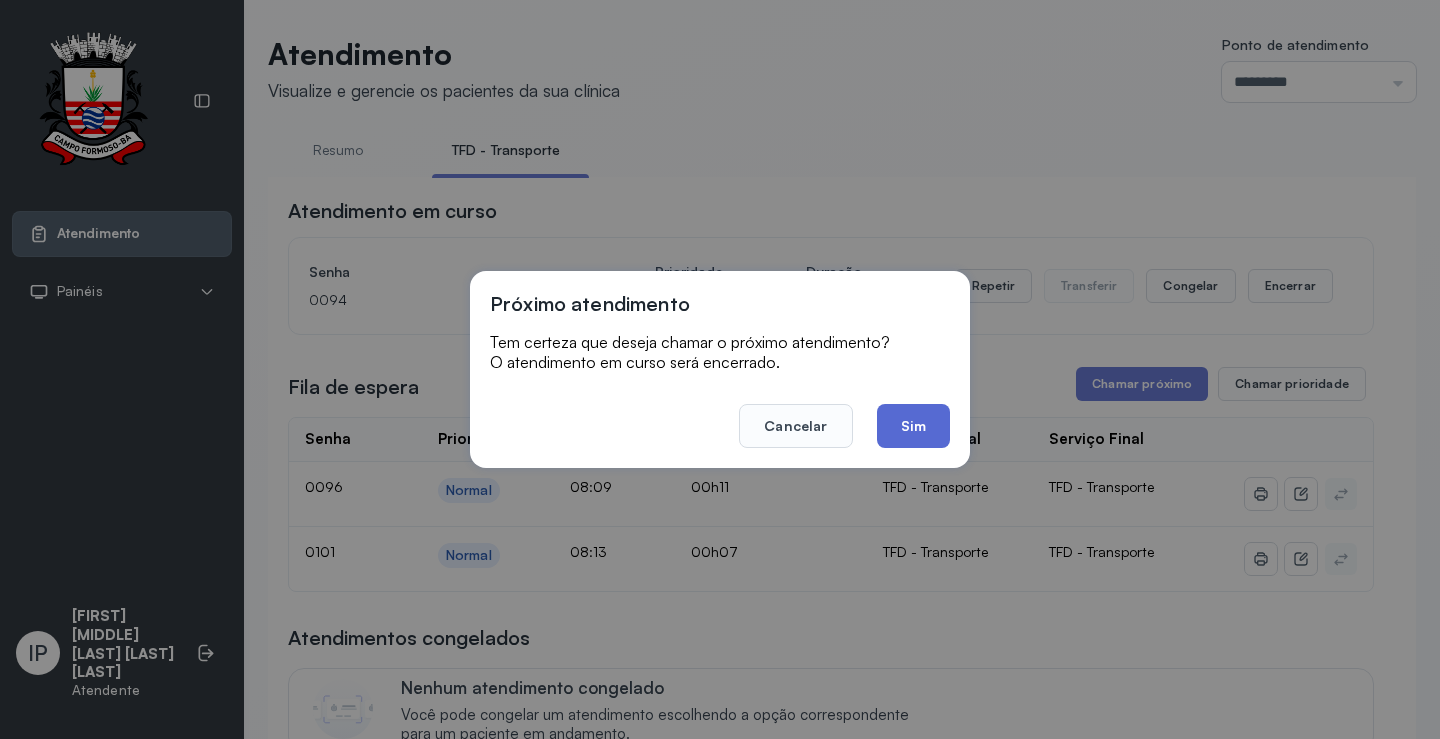 click on "Sim" 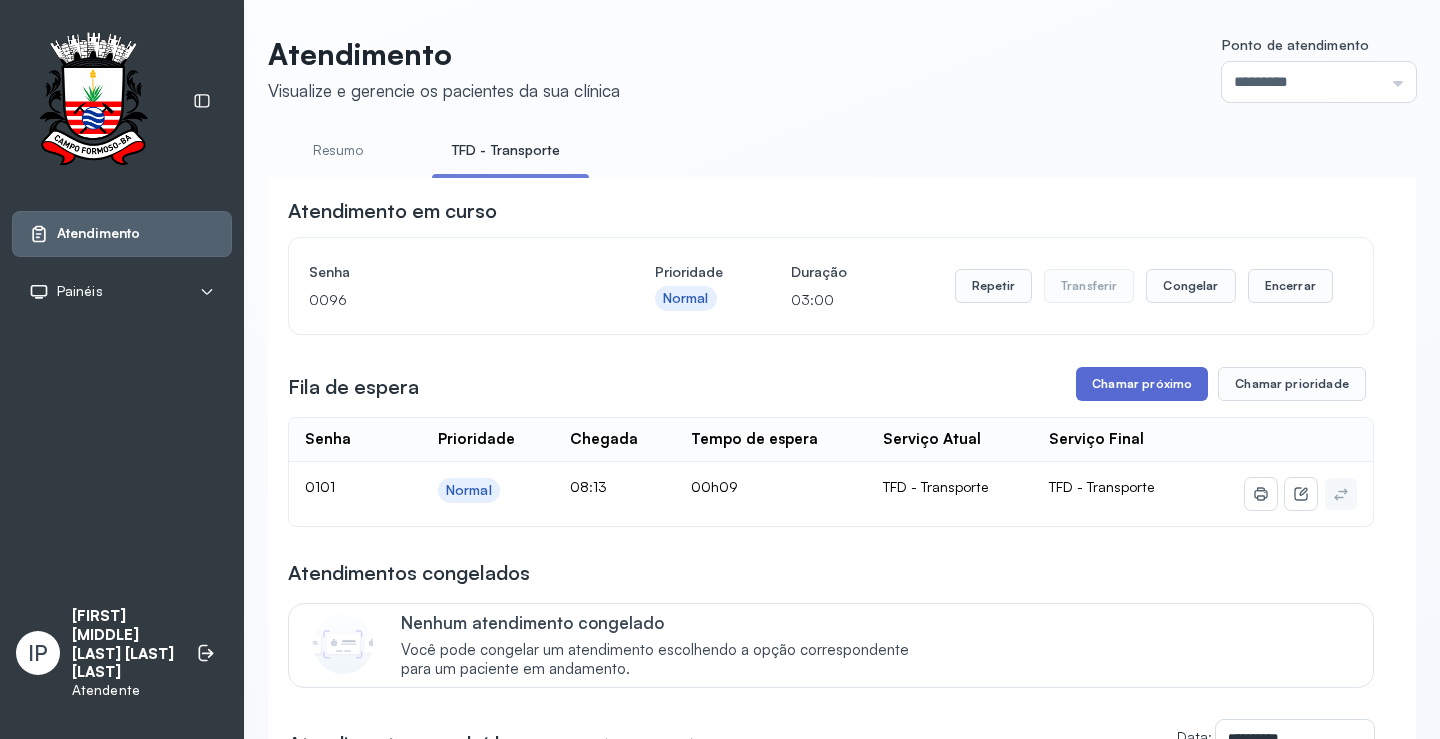 click on "Chamar próximo" at bounding box center (1142, 384) 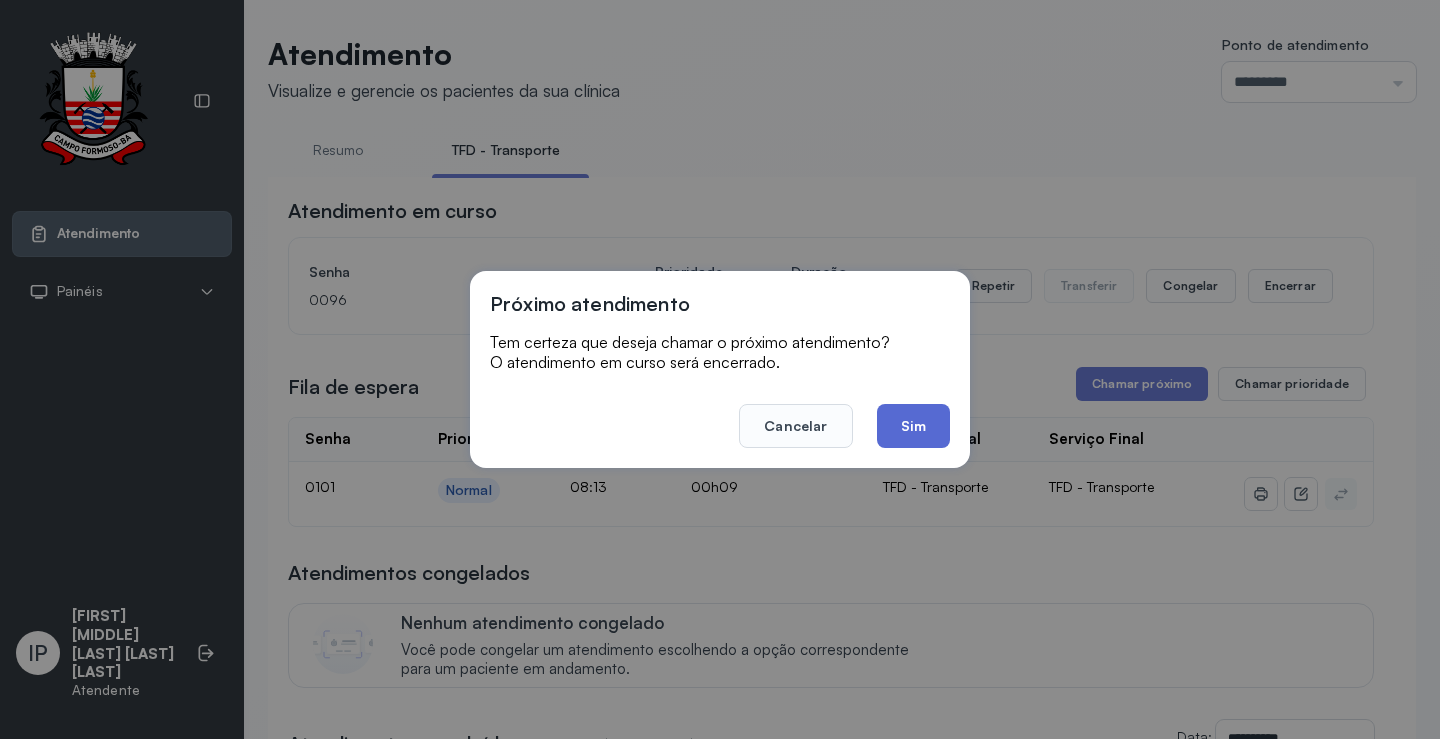 click on "Sim" 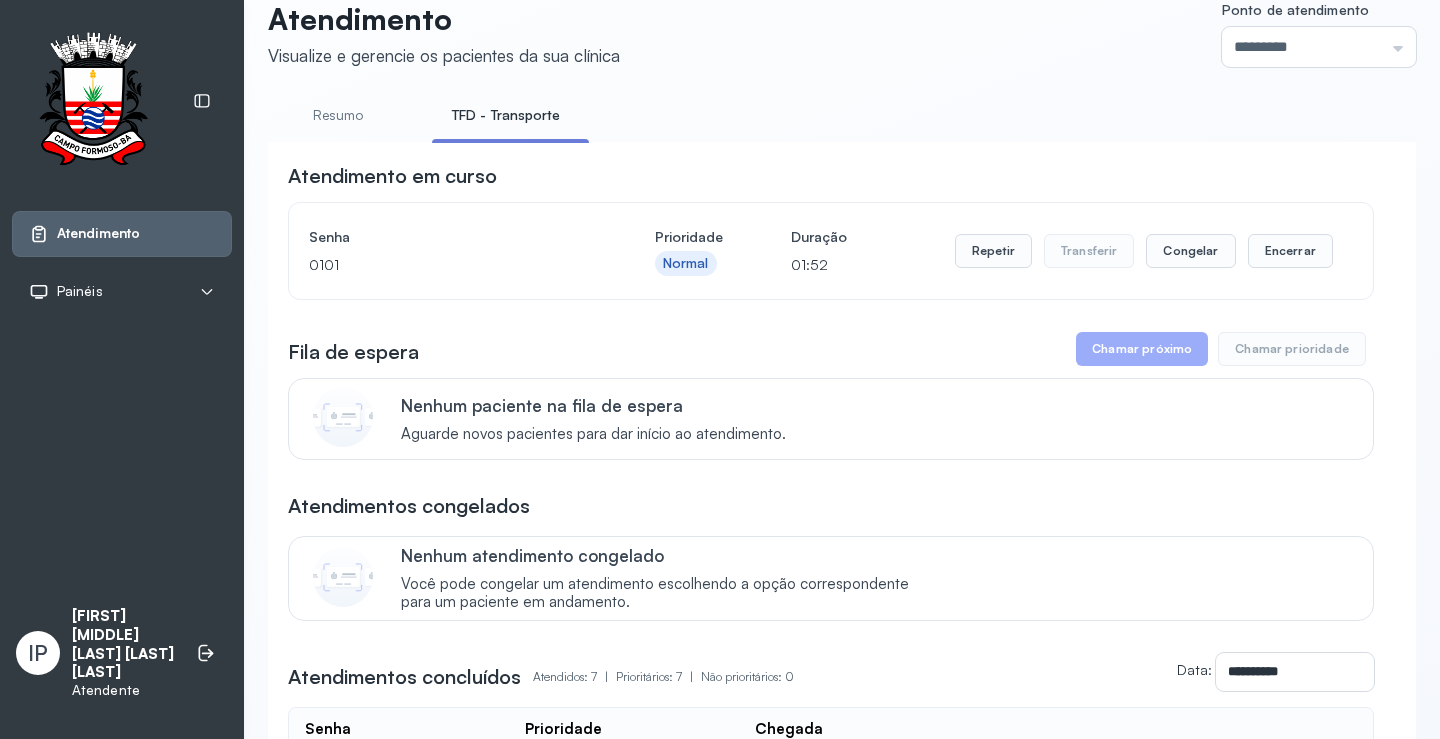 scroll, scrollTop: 0, scrollLeft: 0, axis: both 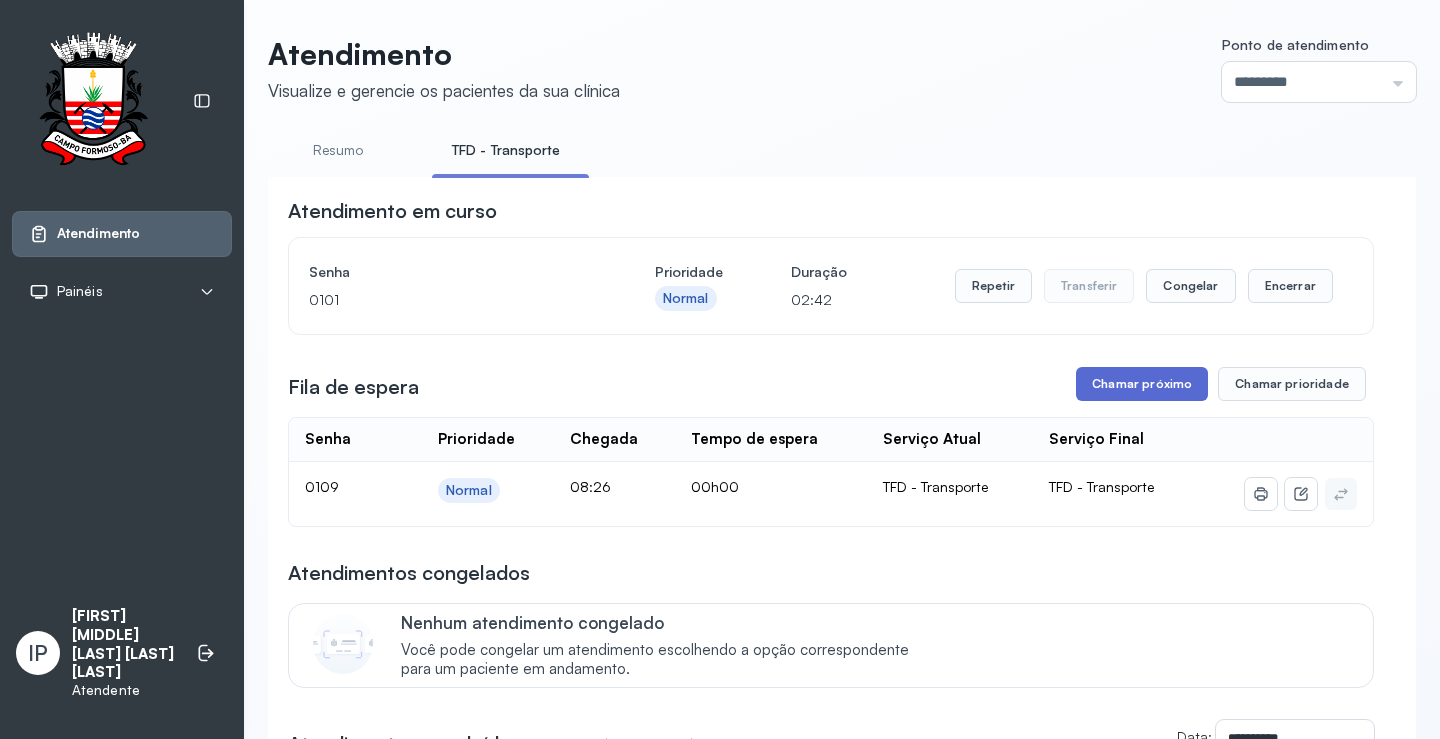 click on "Chamar próximo" at bounding box center [1142, 384] 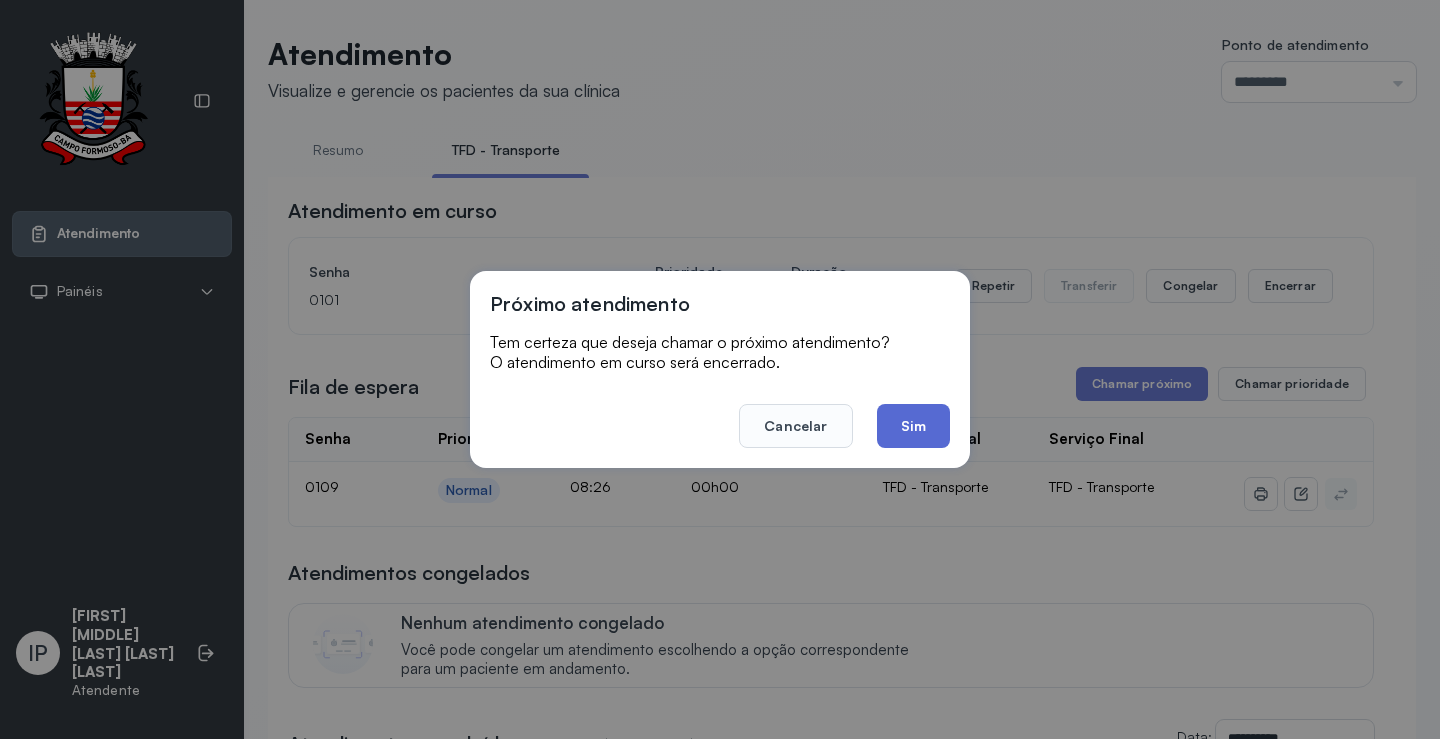 click on "Sim" 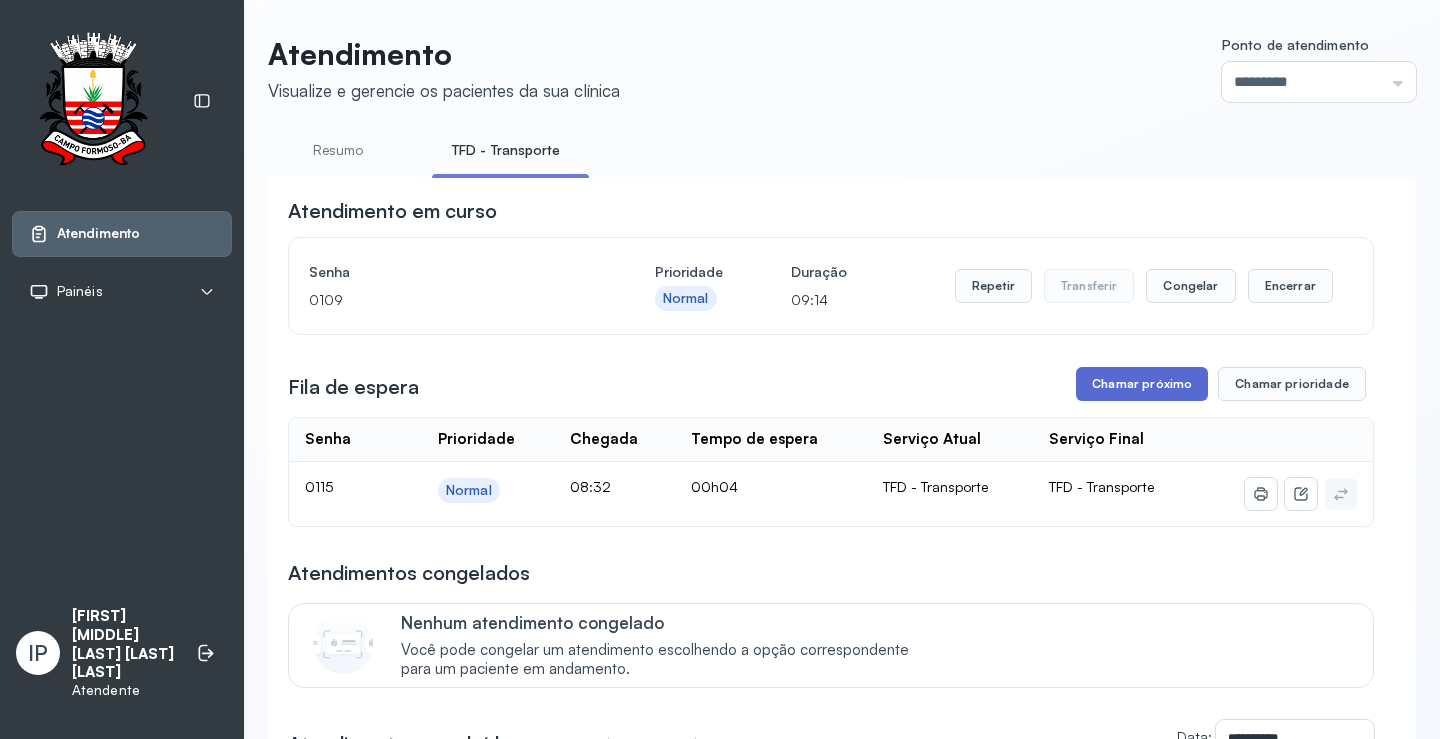 click on "Chamar próximo" at bounding box center (1142, 384) 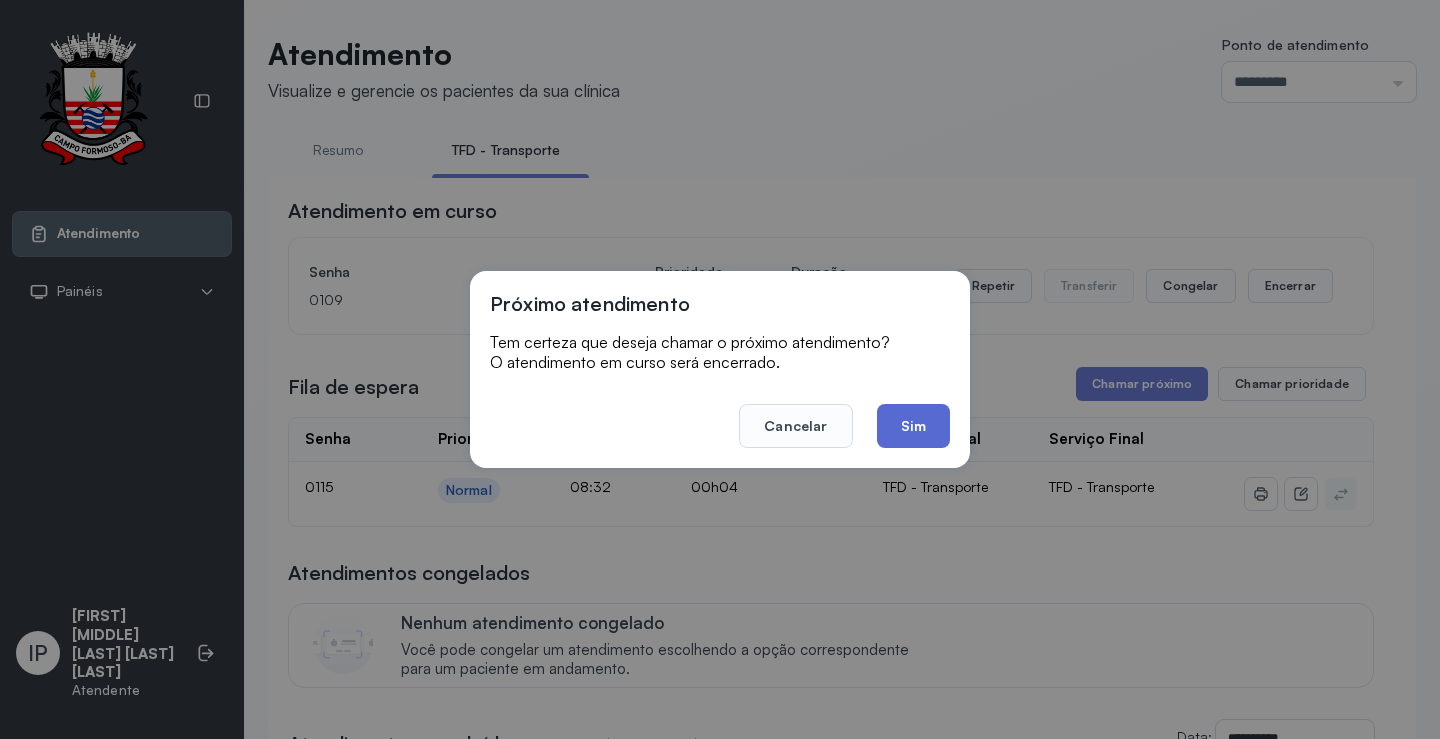 click on "Sim" 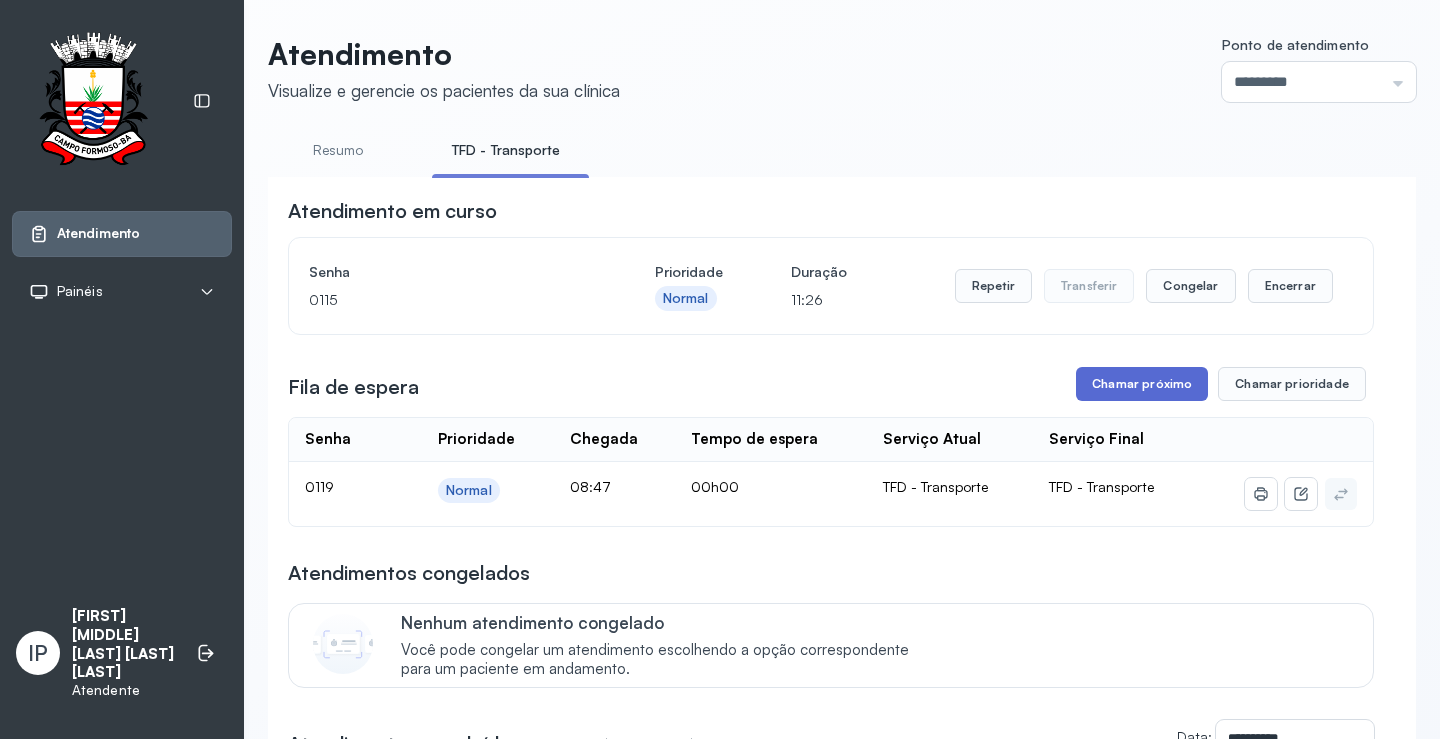 click on "Chamar próximo" at bounding box center [1142, 384] 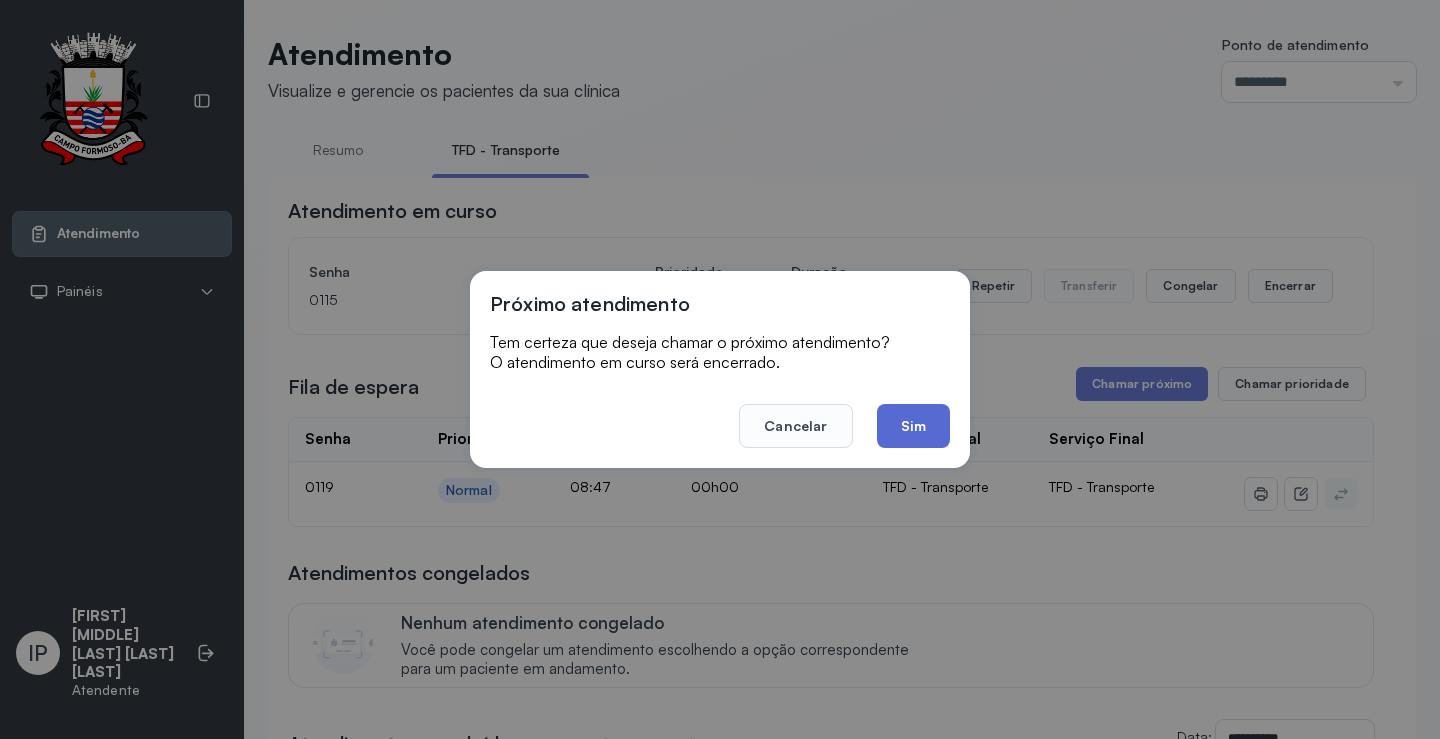 click on "Sim" 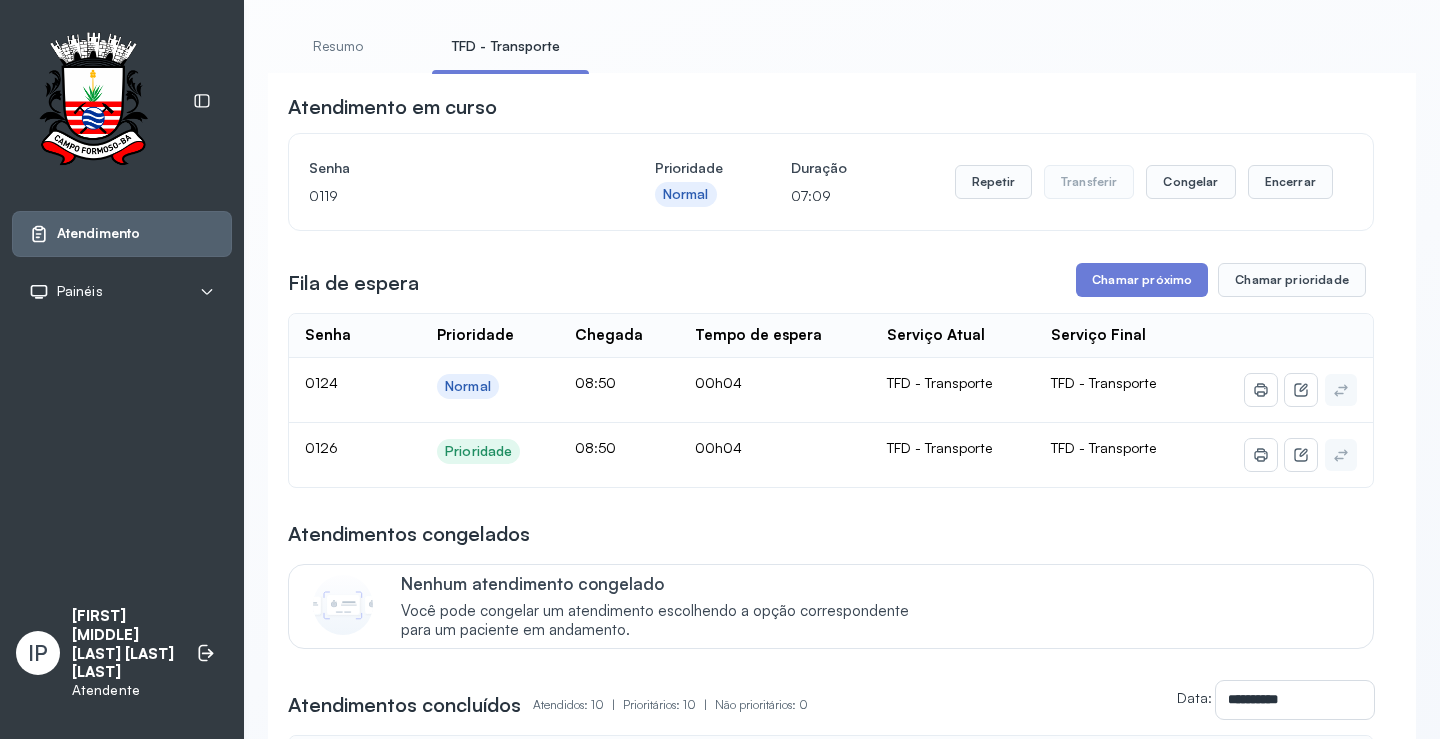 scroll, scrollTop: 200, scrollLeft: 0, axis: vertical 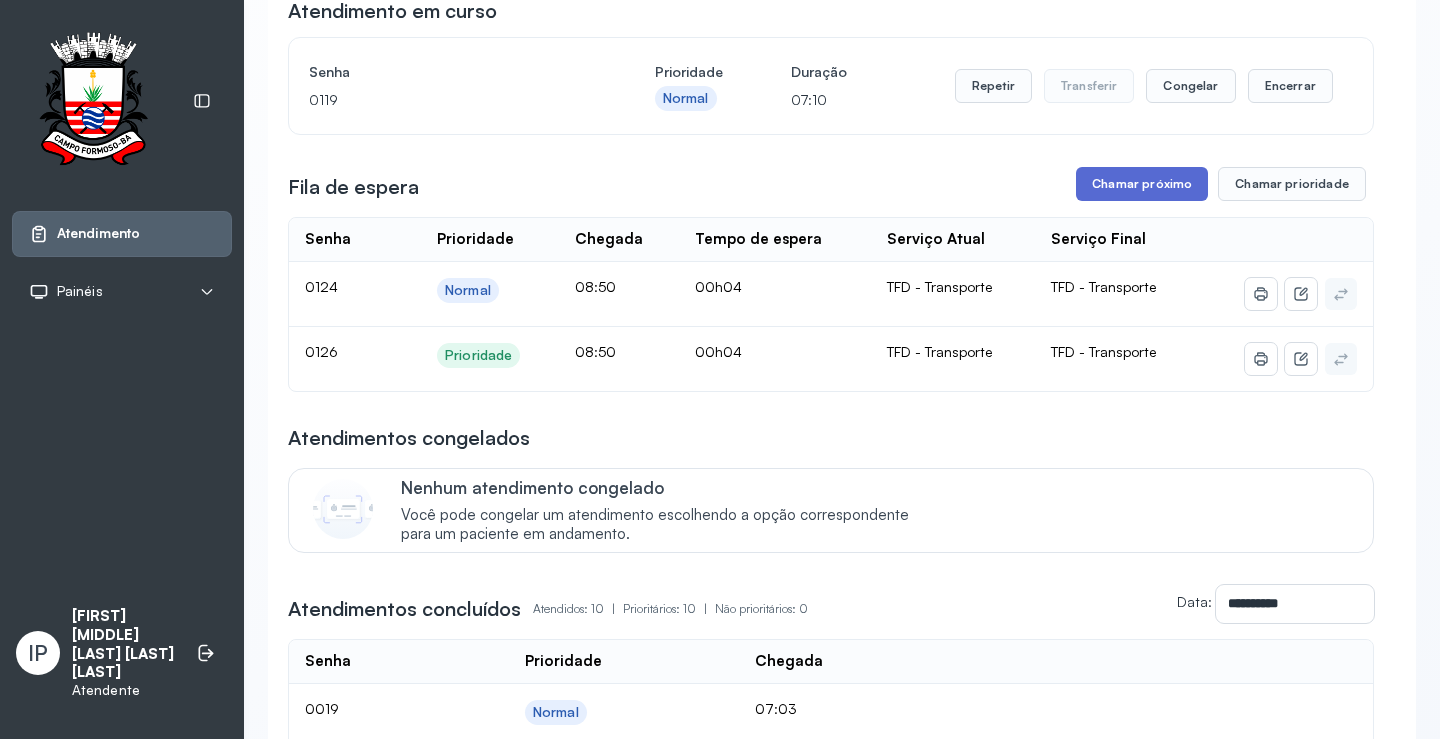 click on "Chamar próximo" at bounding box center [1142, 184] 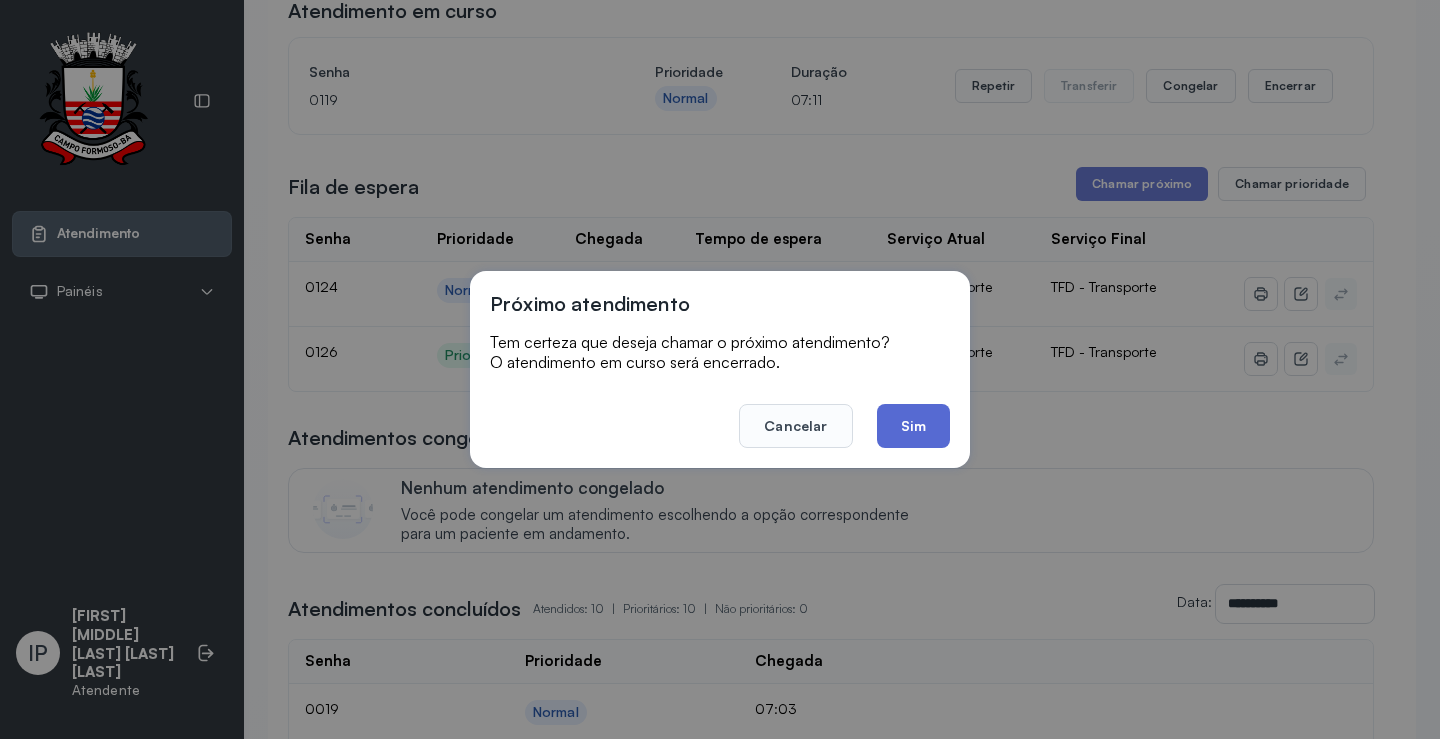 click on "Sim" 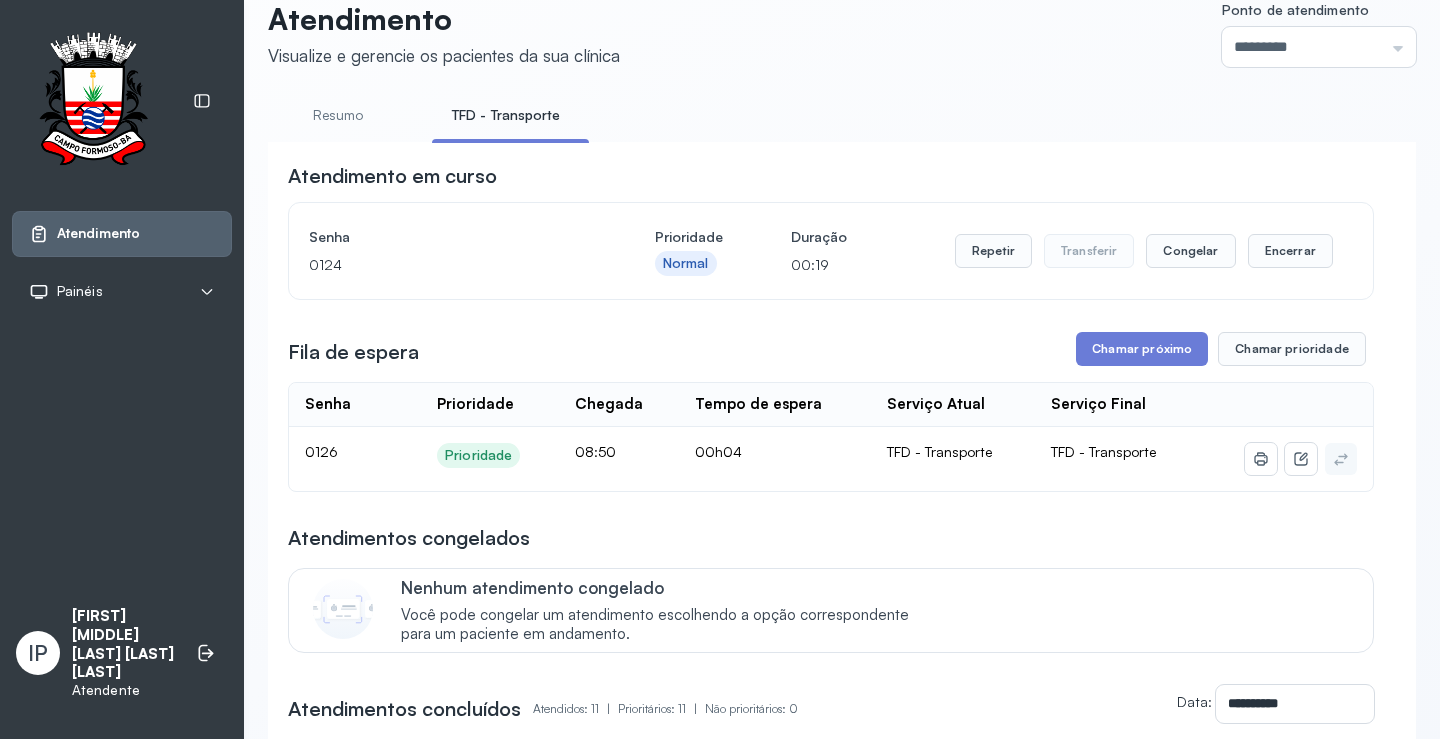 scroll, scrollTop: 0, scrollLeft: 0, axis: both 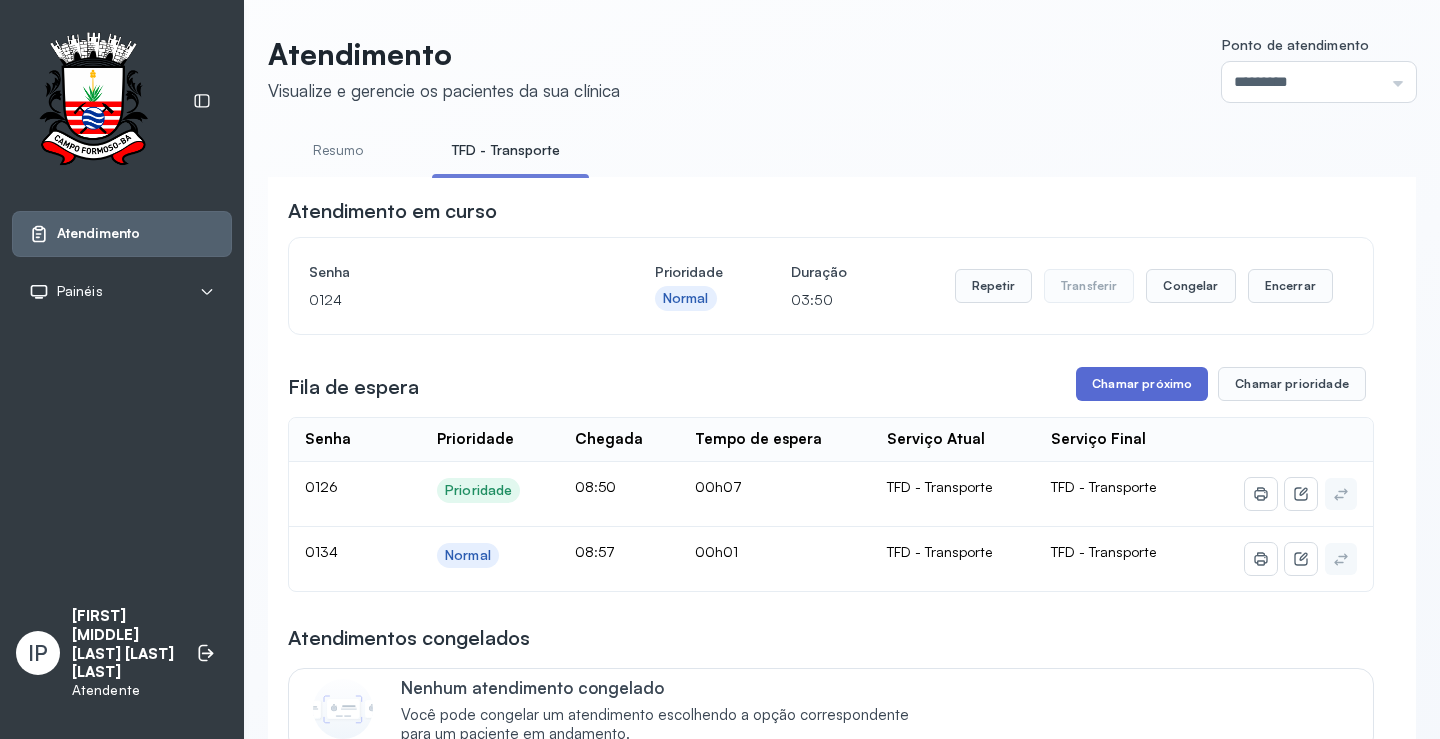 click on "Chamar próximo" at bounding box center [1142, 384] 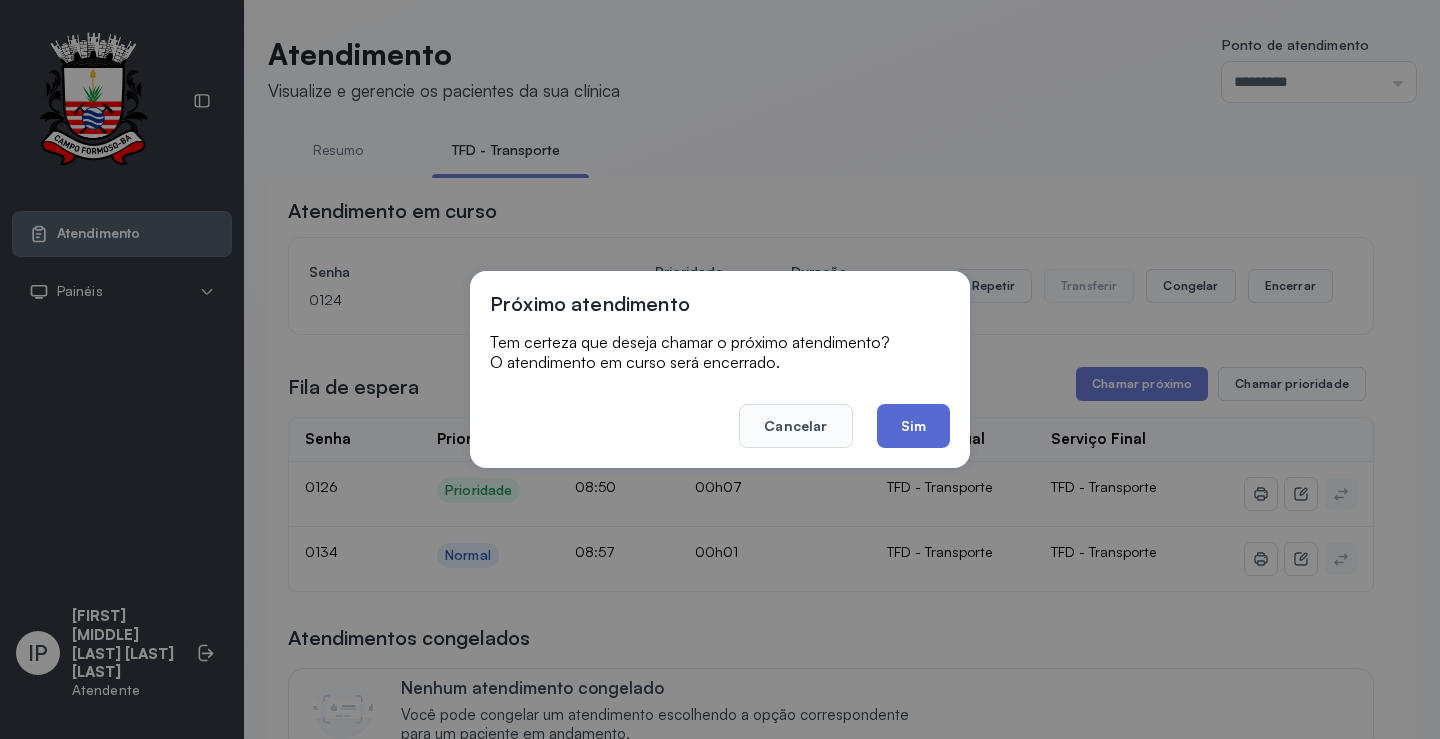 click on "Sim" 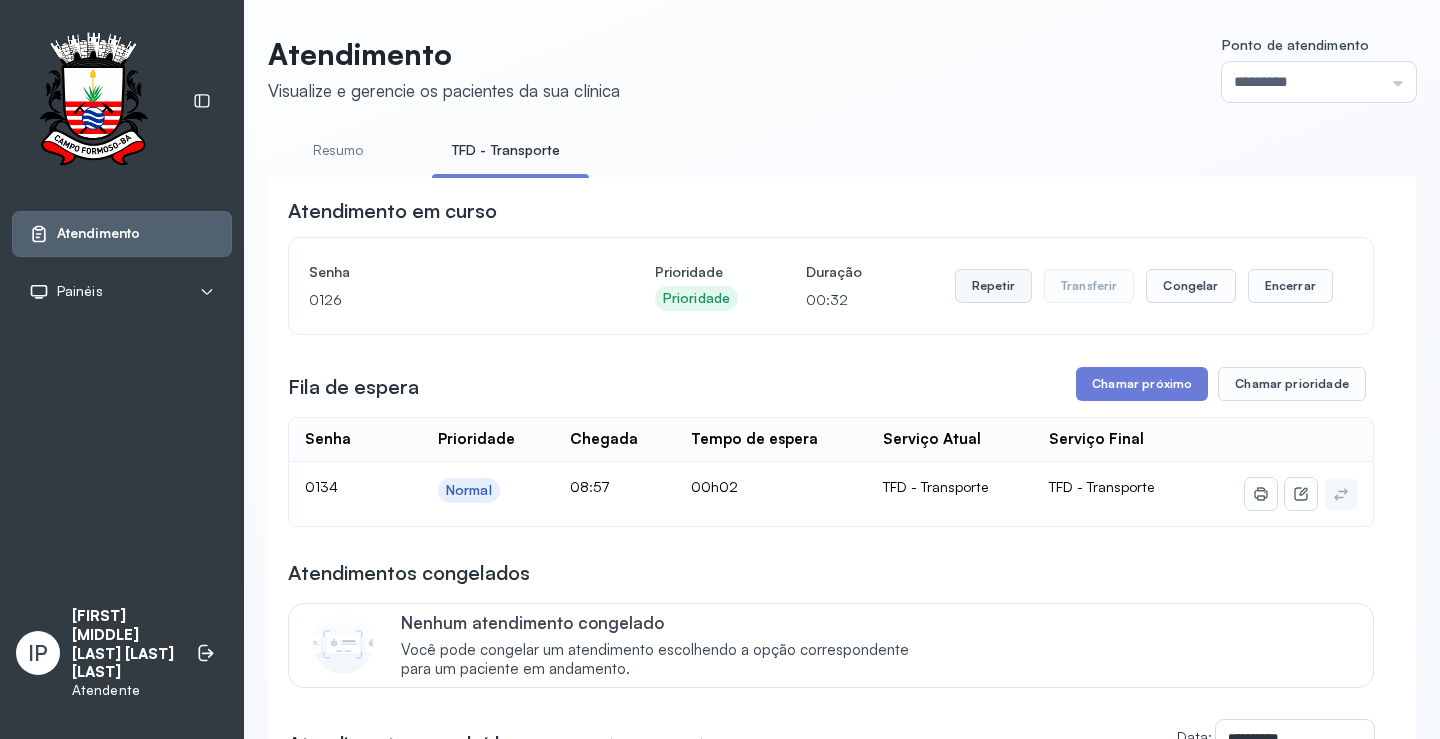 click on "Repetir" at bounding box center (993, 286) 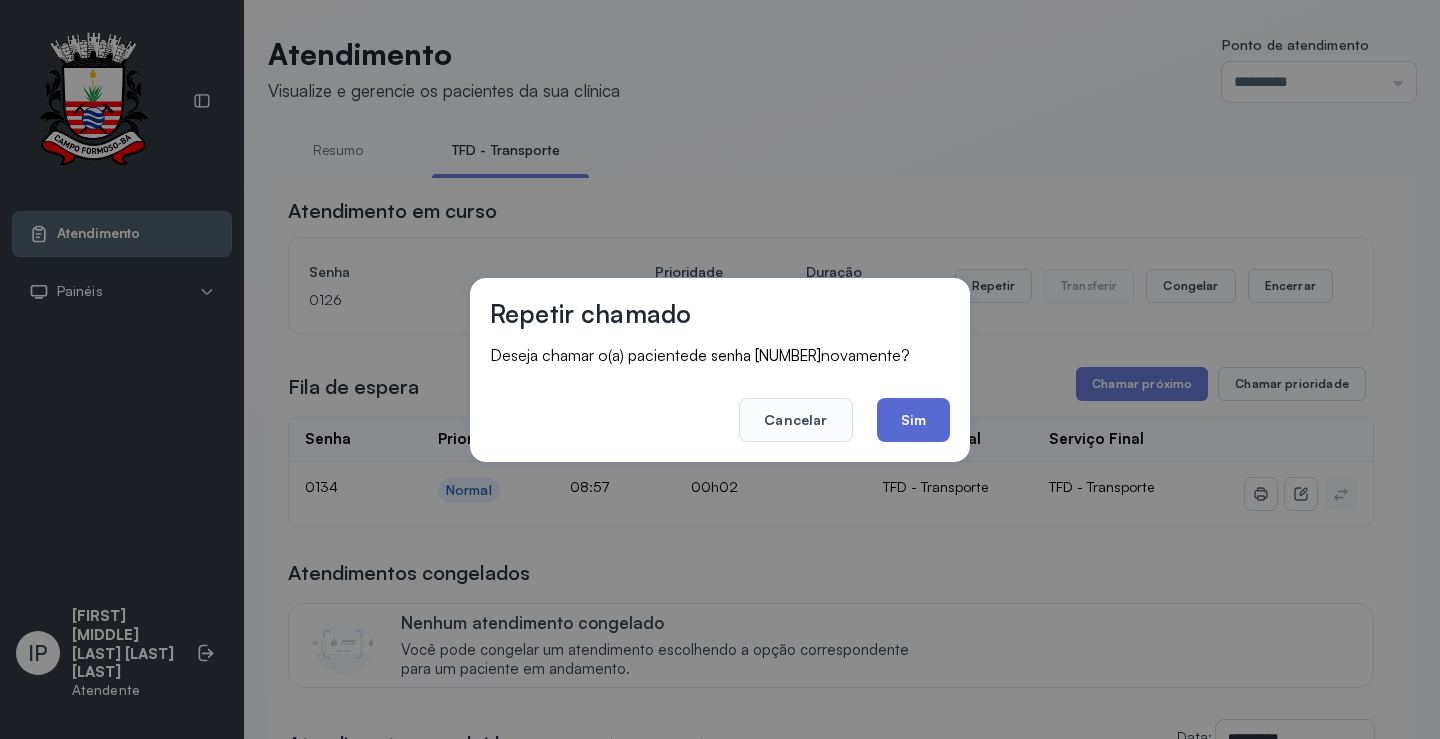 click on "Sim" 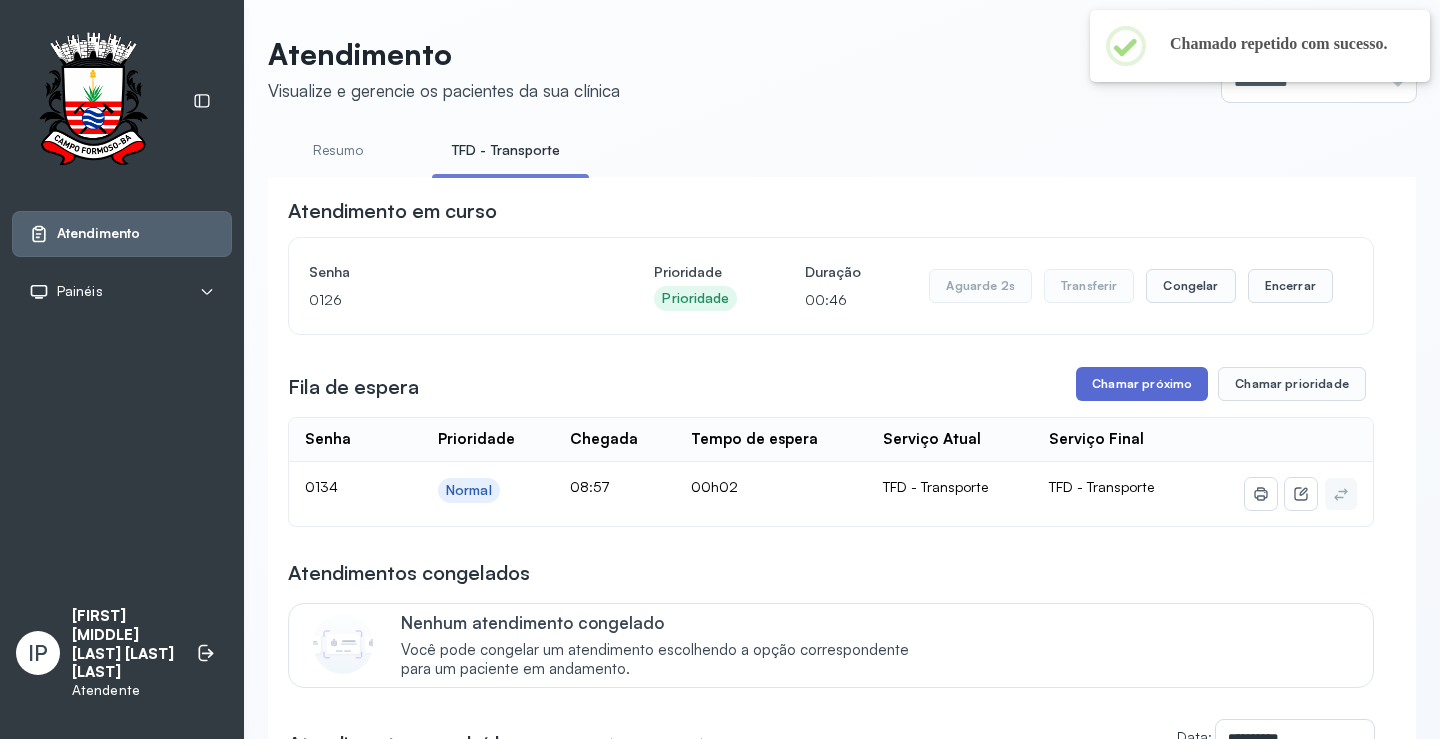 click on "Chamar próximo" at bounding box center [1142, 384] 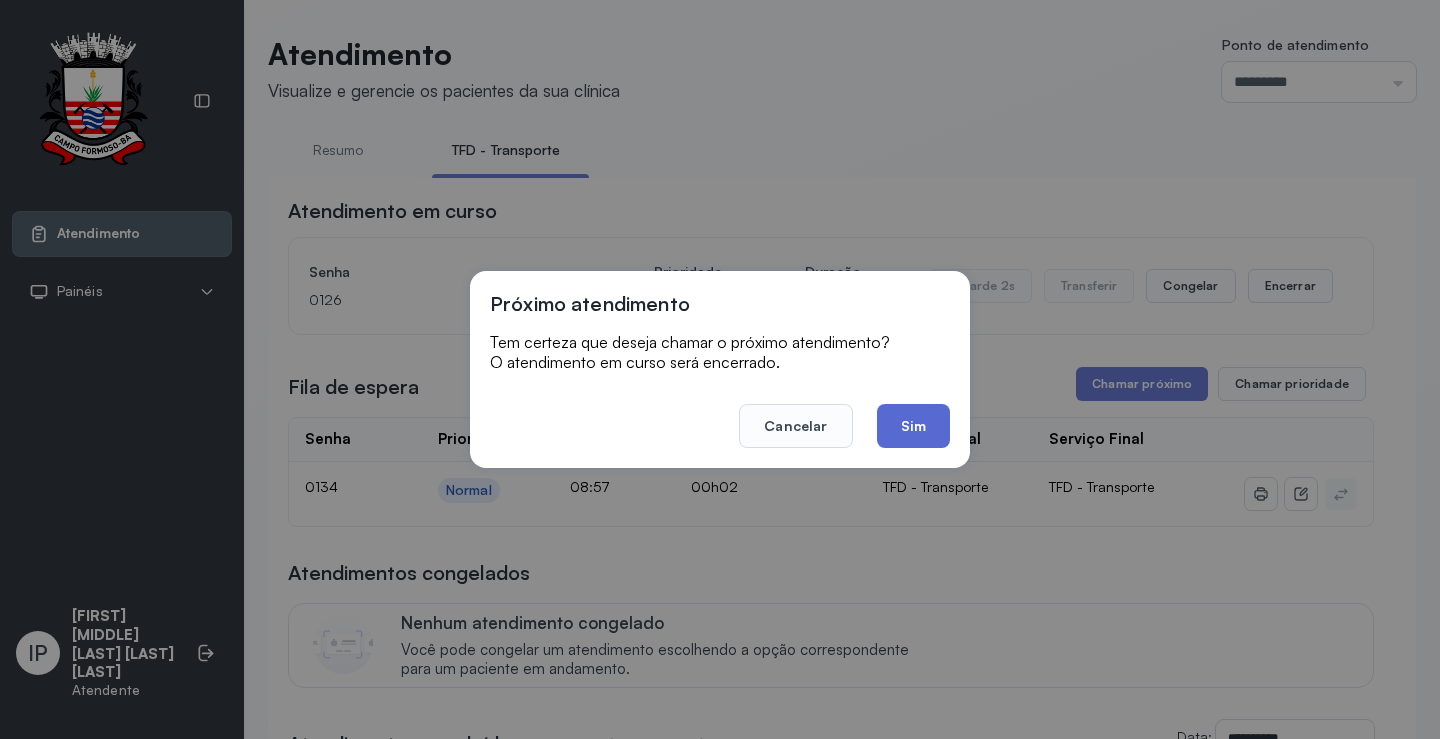 click on "Sim" 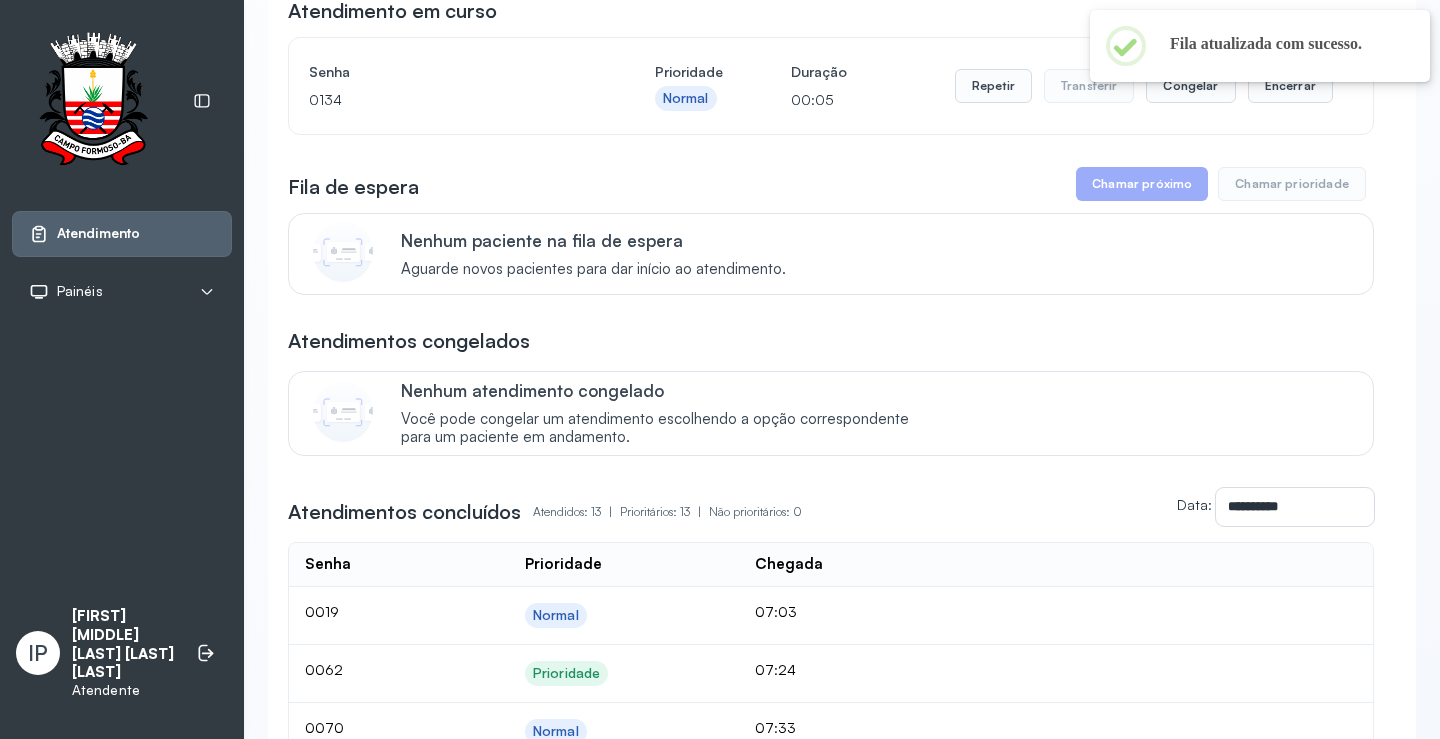 scroll, scrollTop: 0, scrollLeft: 0, axis: both 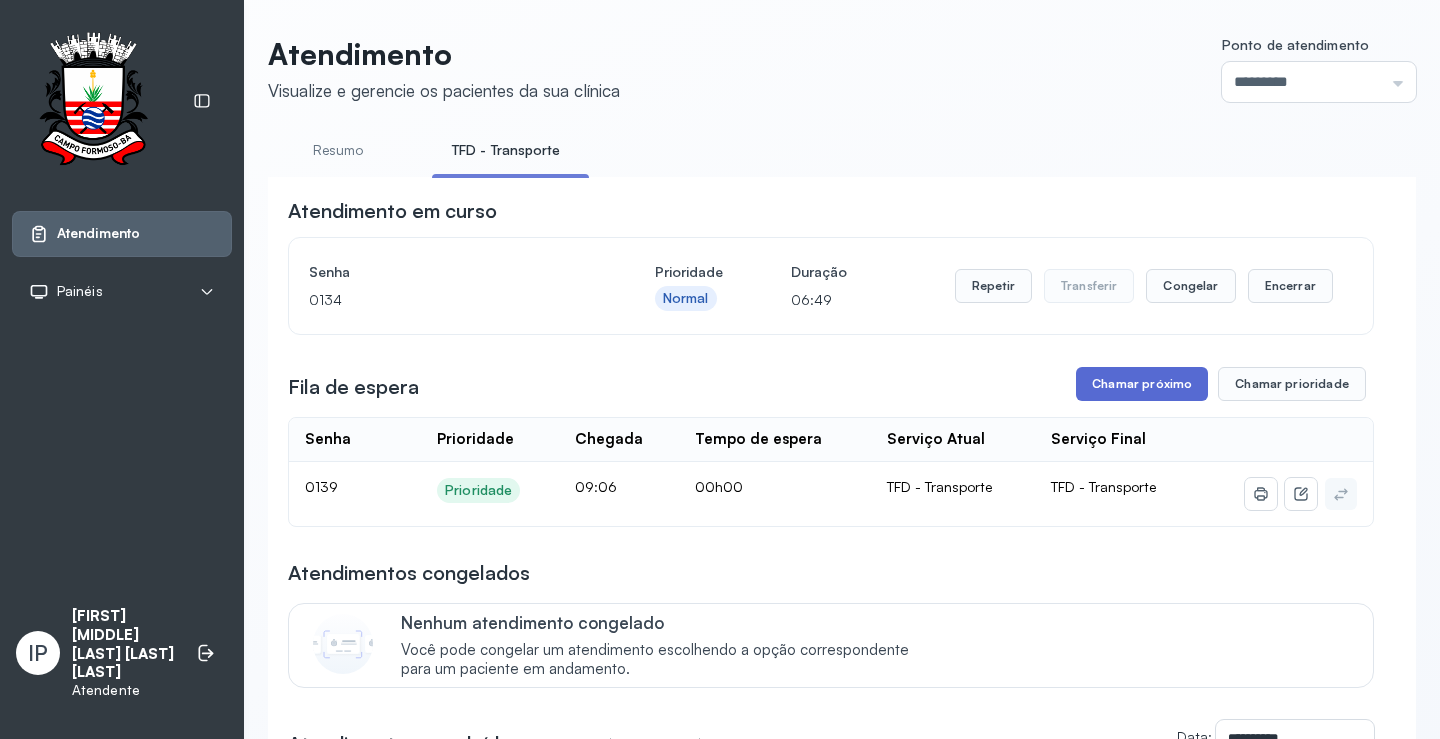 click on "Chamar próximo" at bounding box center [1142, 384] 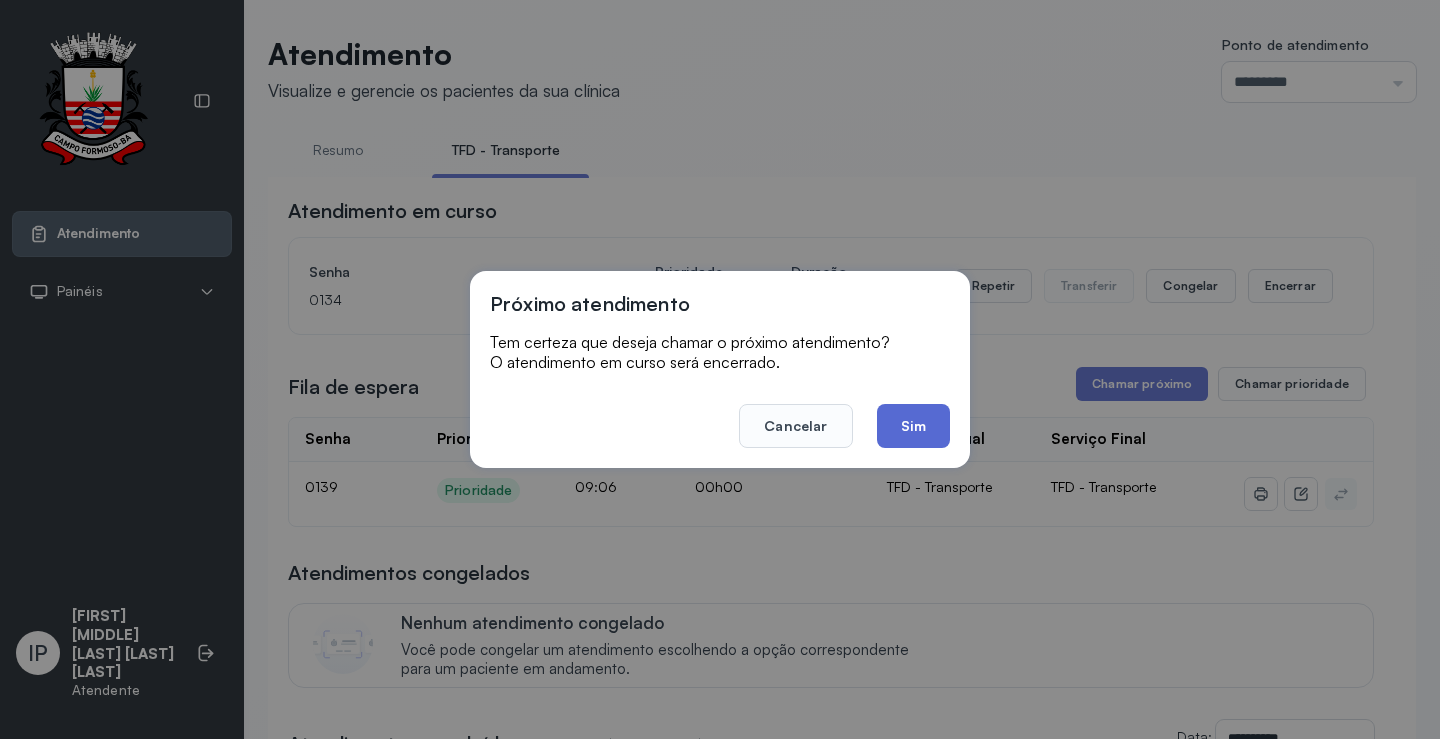 click on "Sim" 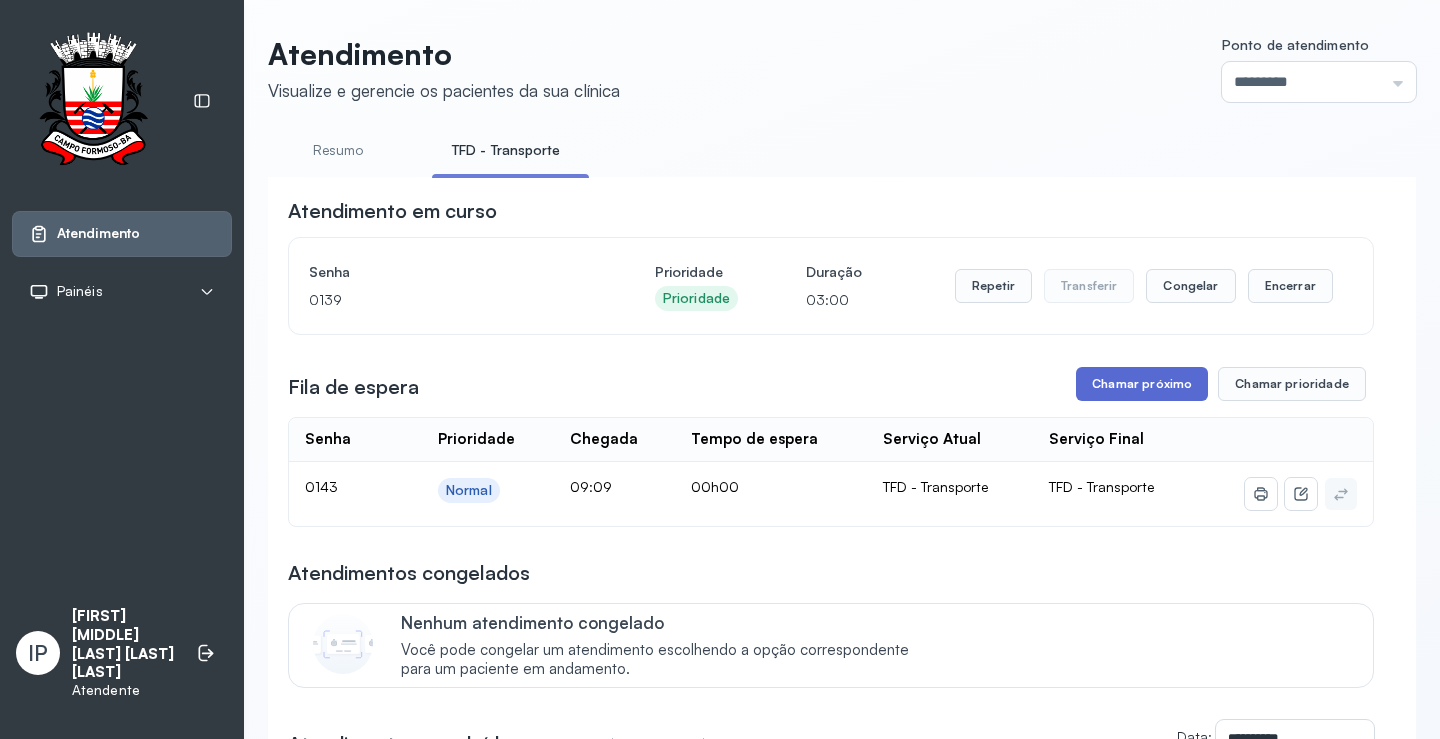 click on "Chamar próximo" at bounding box center (1142, 384) 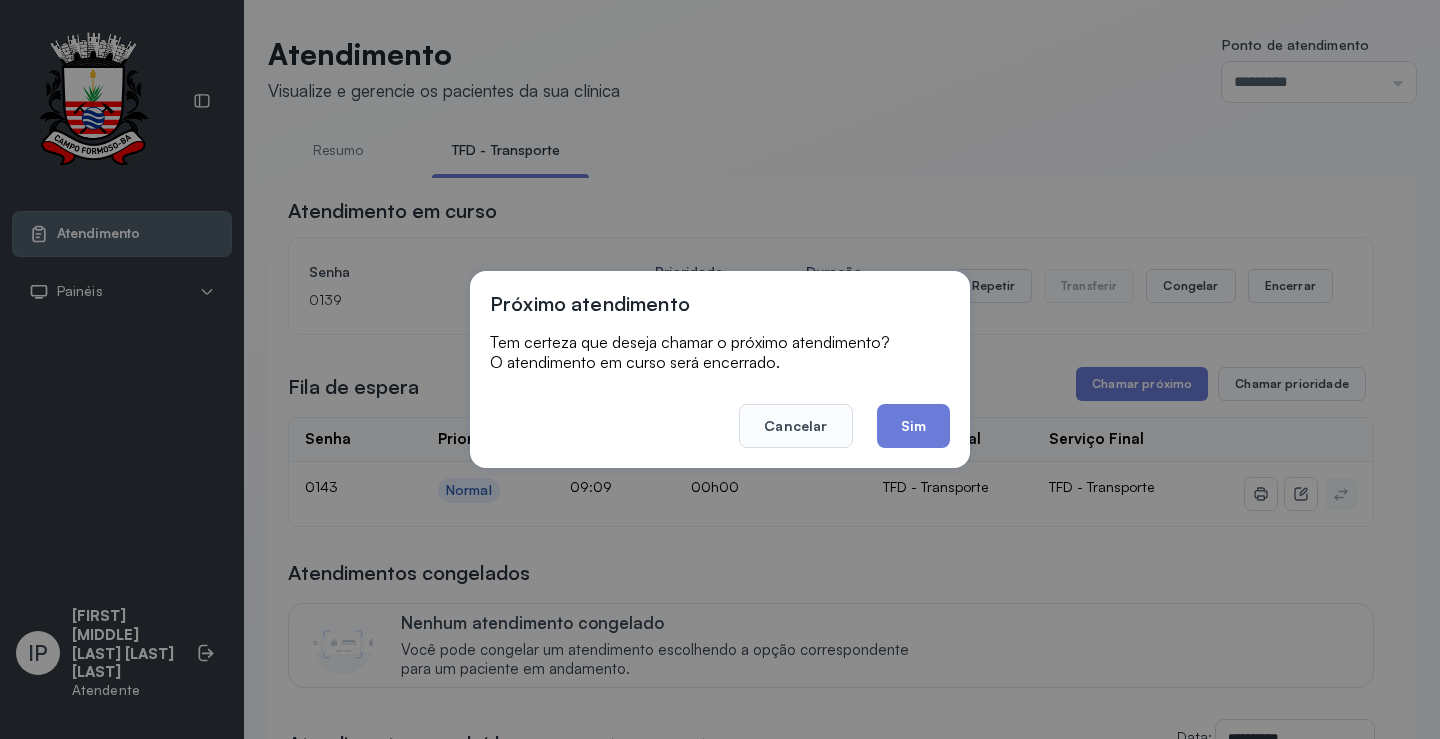 click on "Sim" 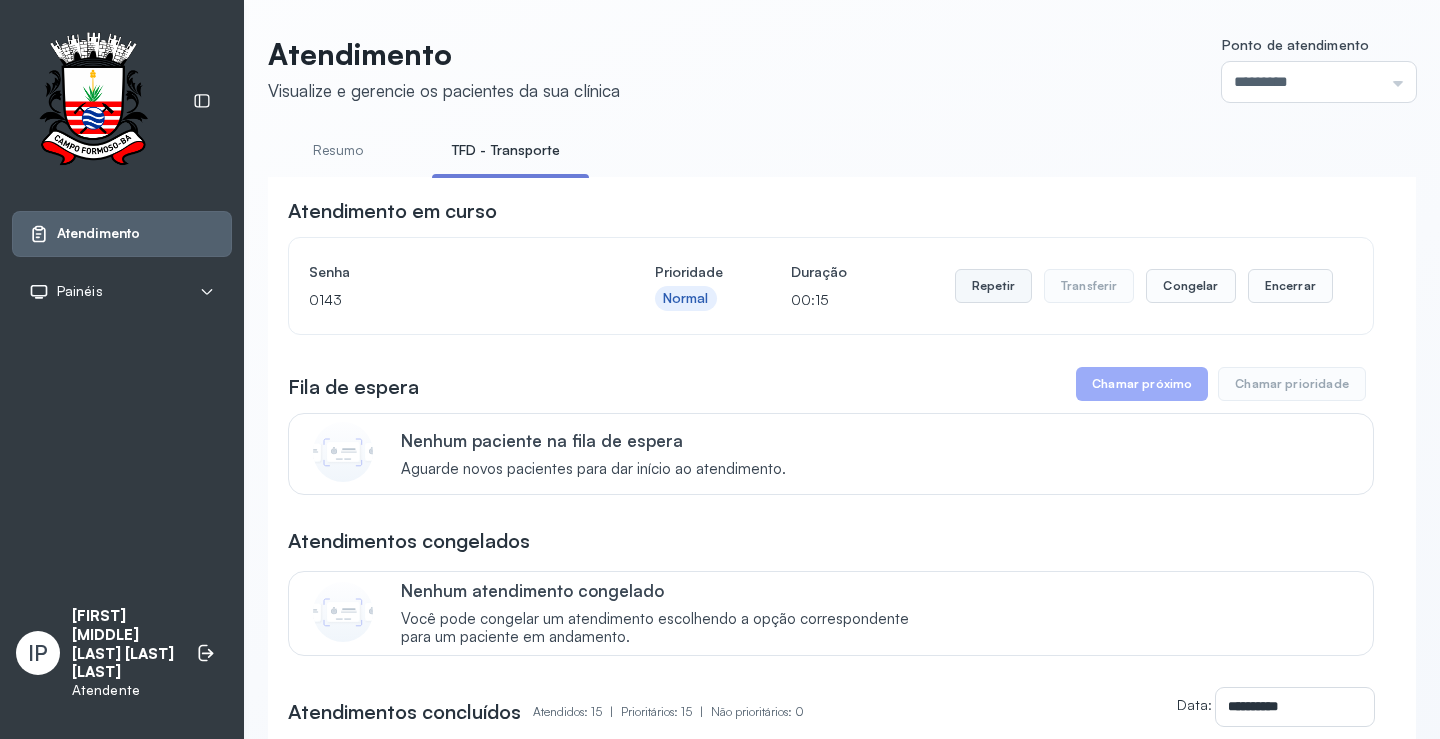 click on "Repetir" at bounding box center (993, 286) 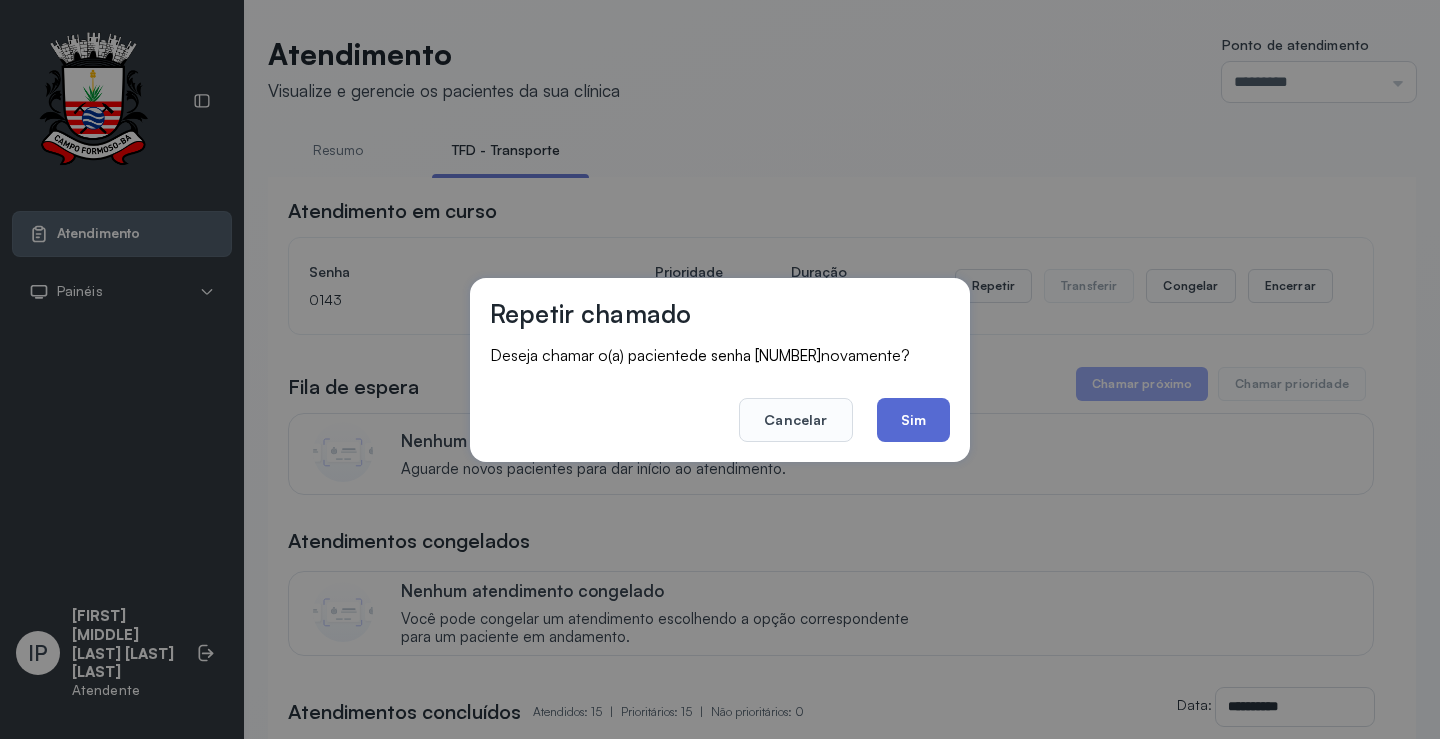 click on "Sim" 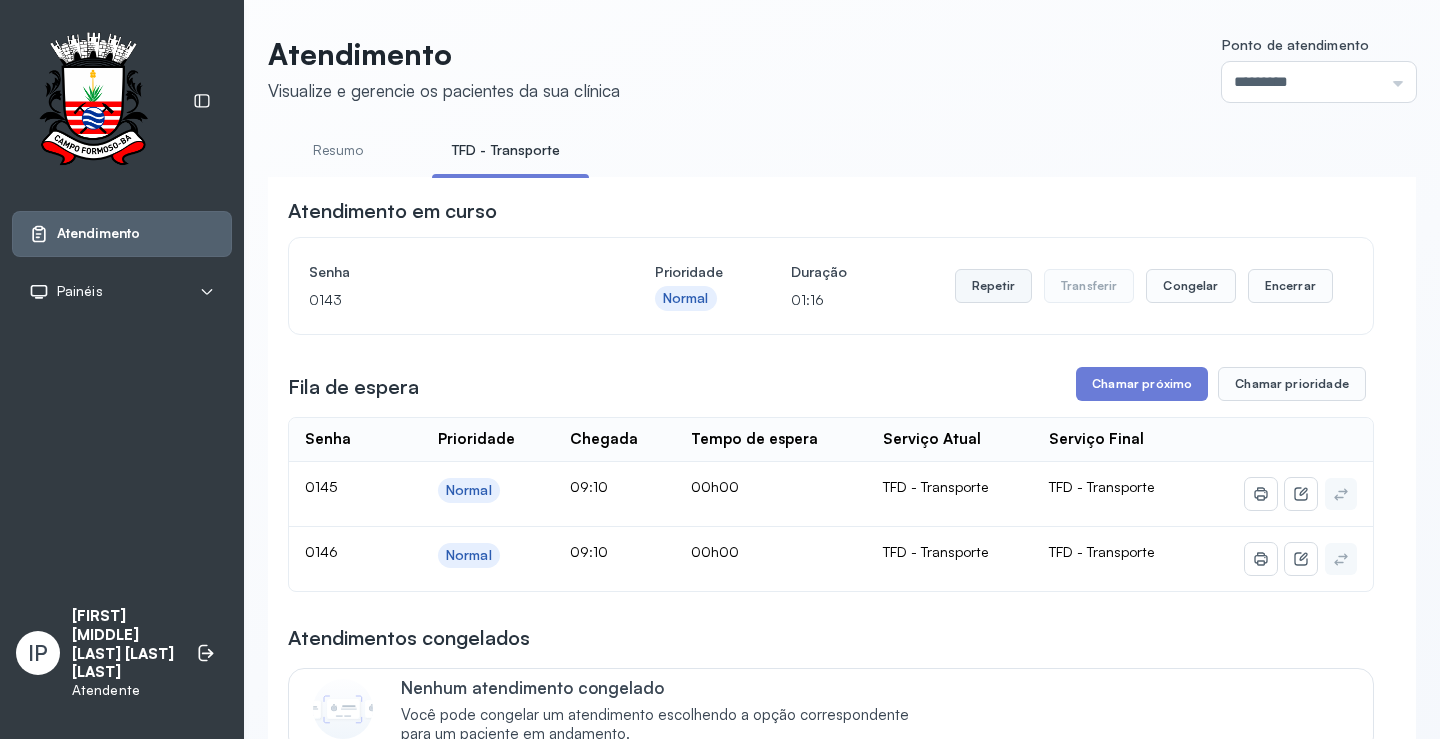 click on "Repetir" at bounding box center [993, 286] 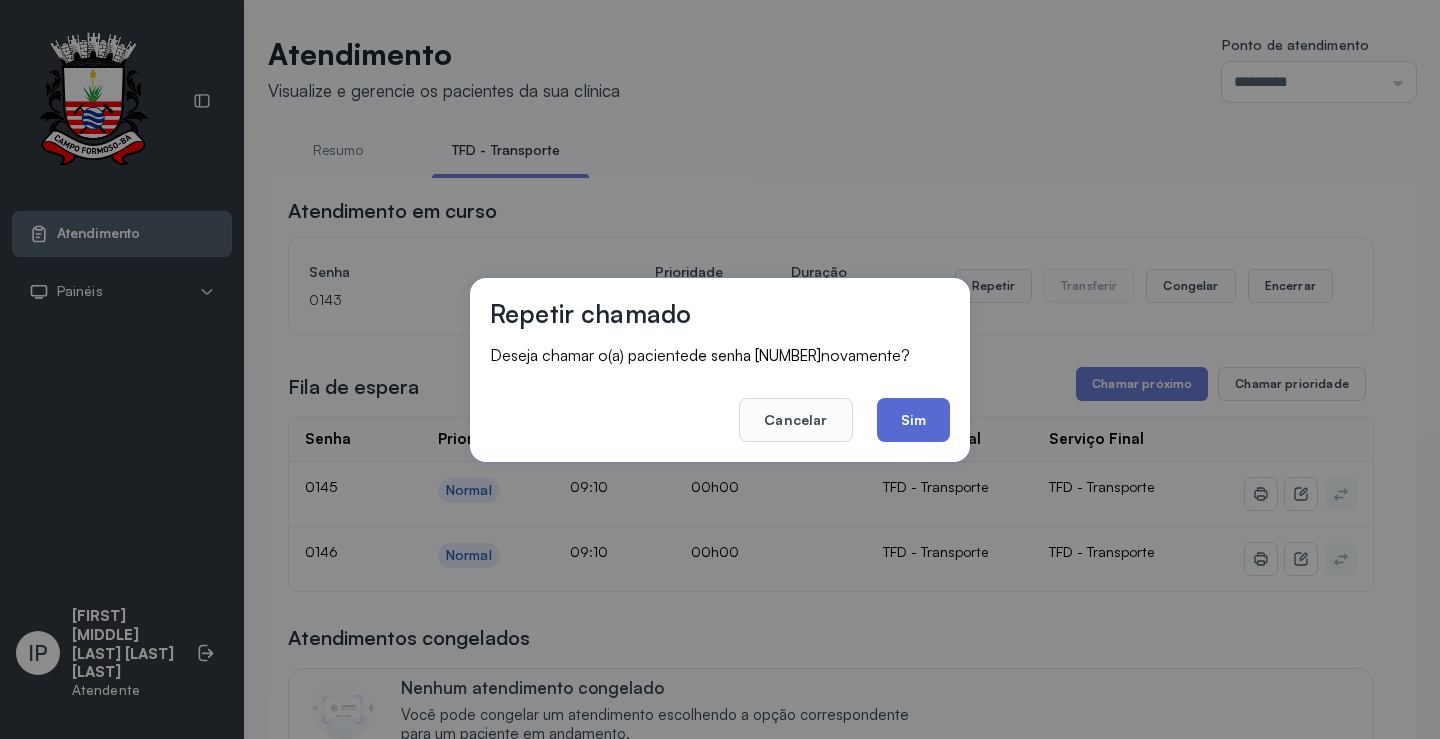 click on "Sim" 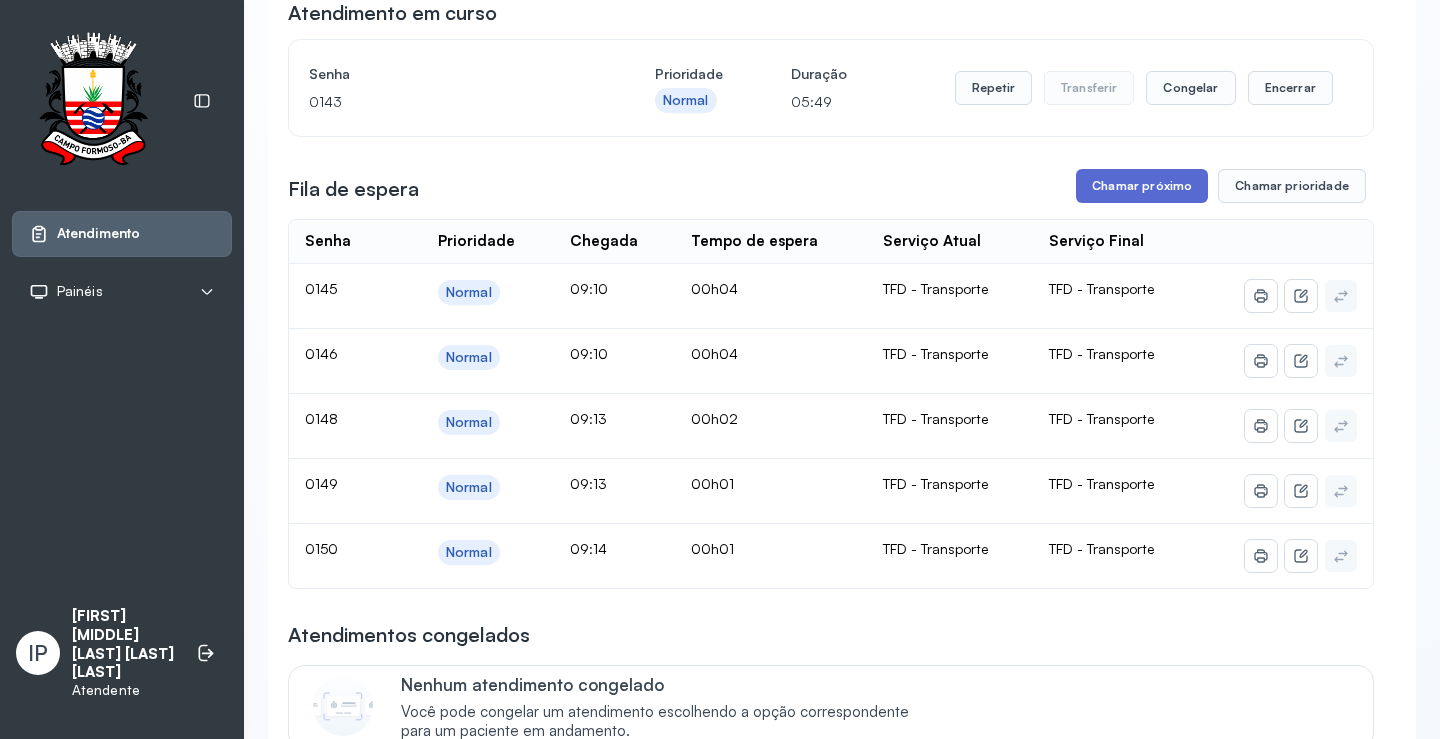 scroll, scrollTop: 200, scrollLeft: 0, axis: vertical 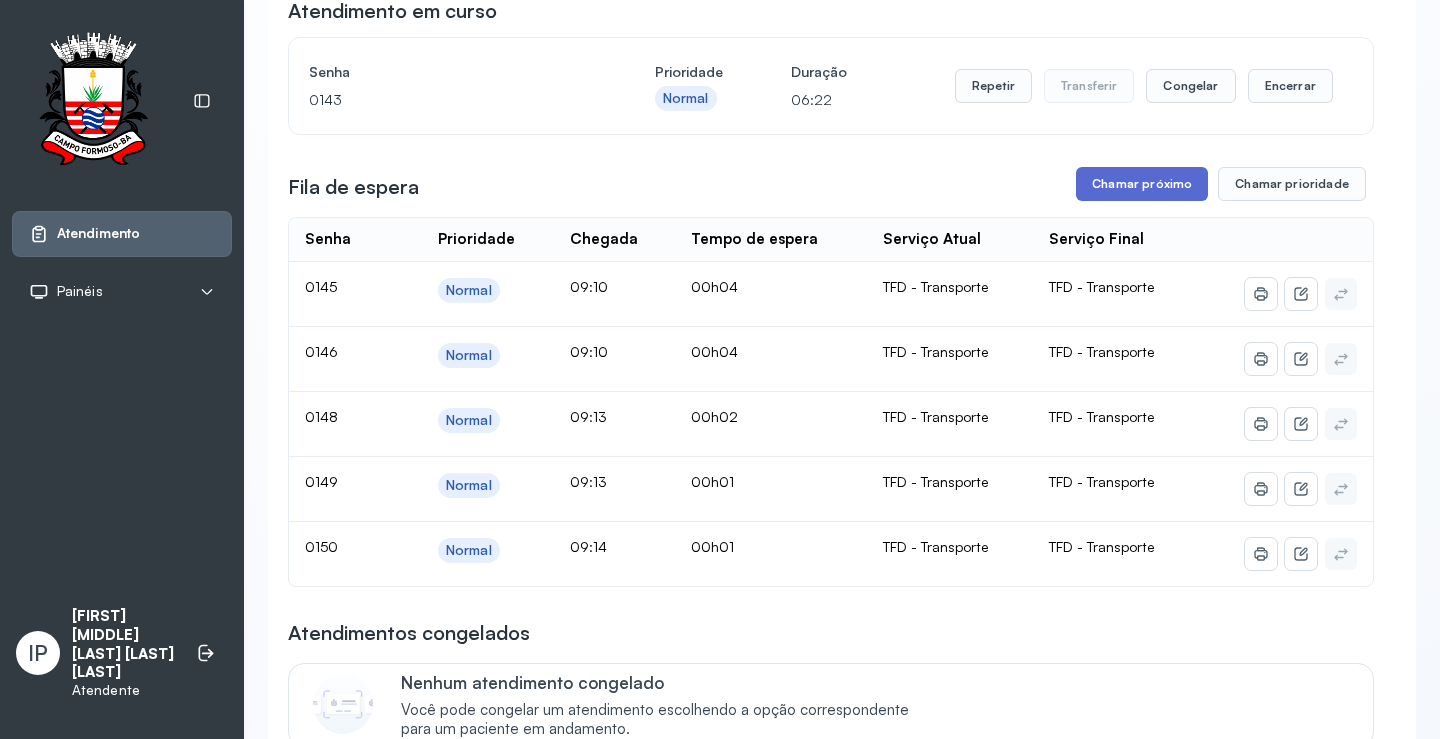 click on "Chamar próximo" at bounding box center [1142, 184] 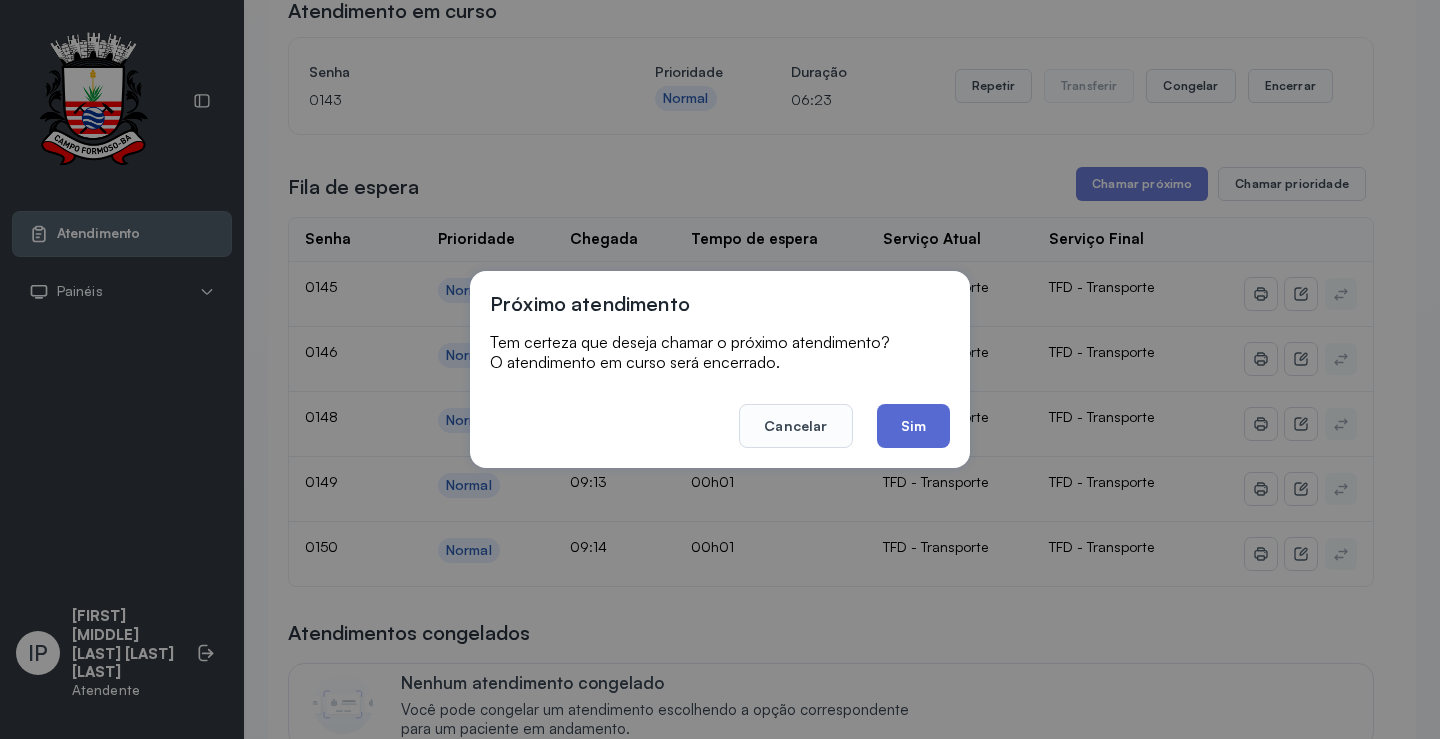 click on "Sim" 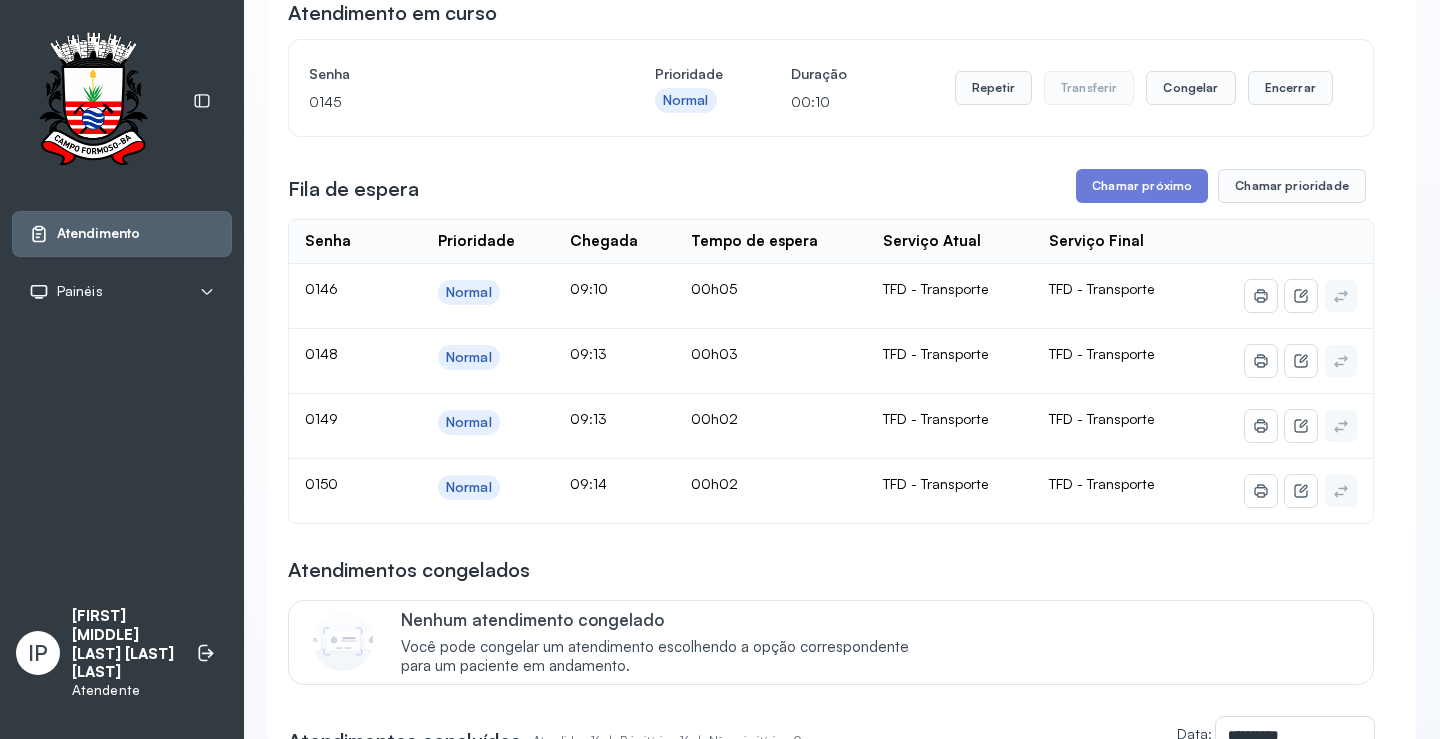 scroll, scrollTop: 200, scrollLeft: 0, axis: vertical 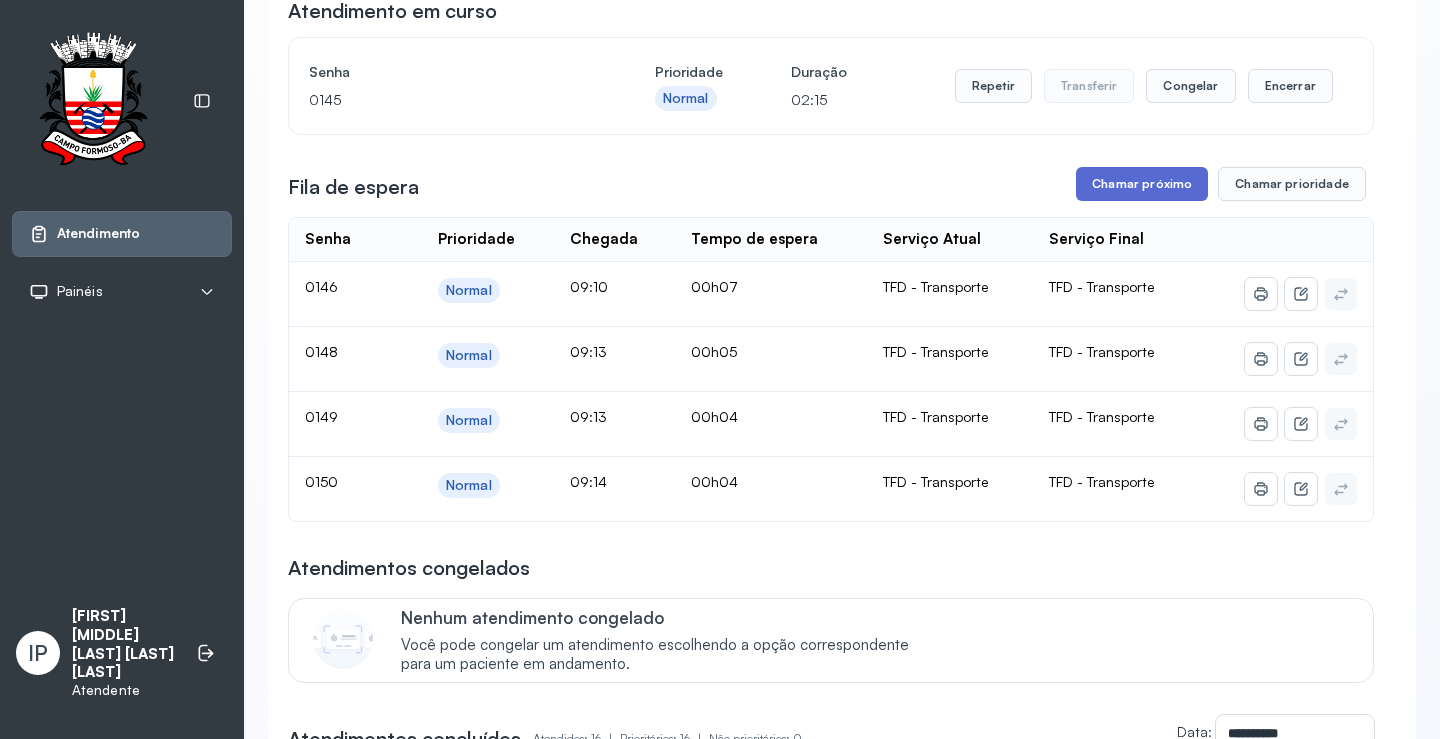 click on "Chamar próximo" at bounding box center (1142, 184) 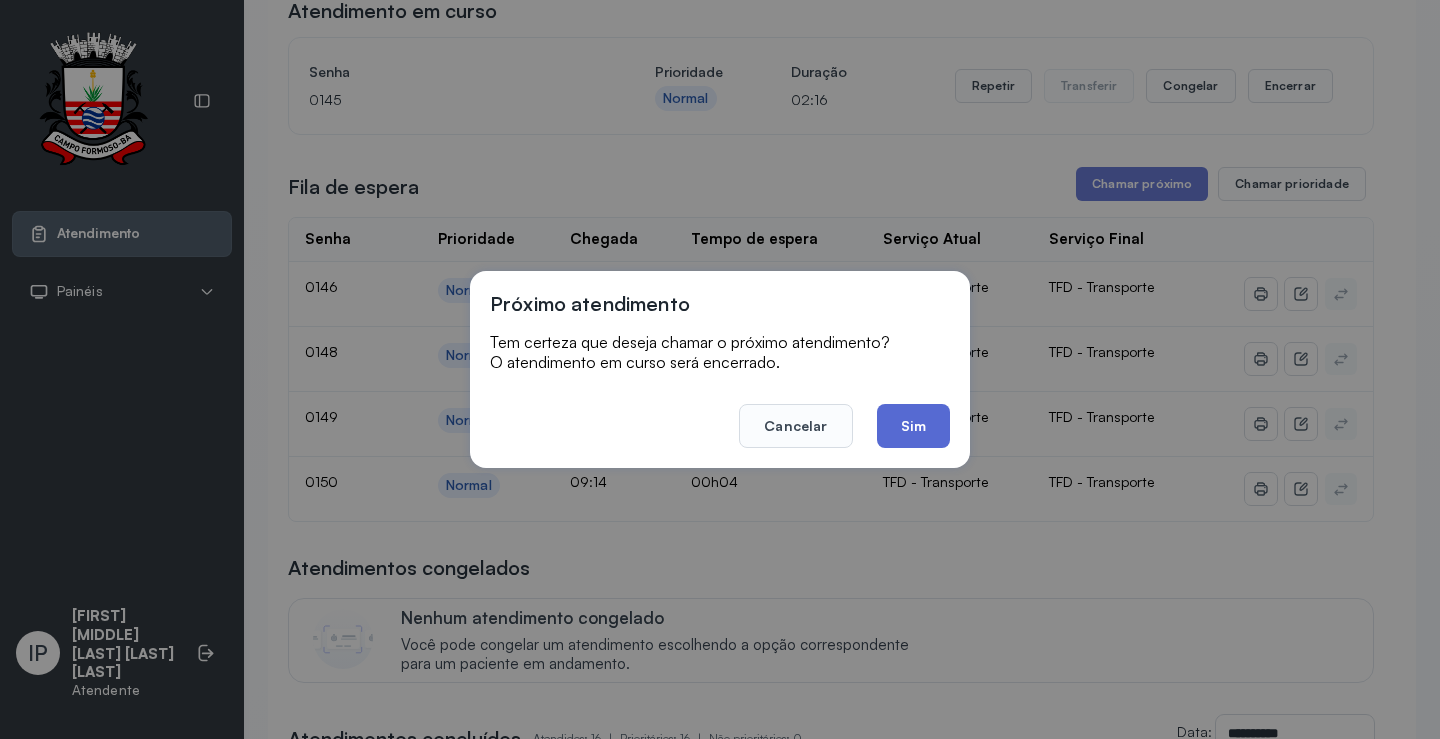 click on "Sim" 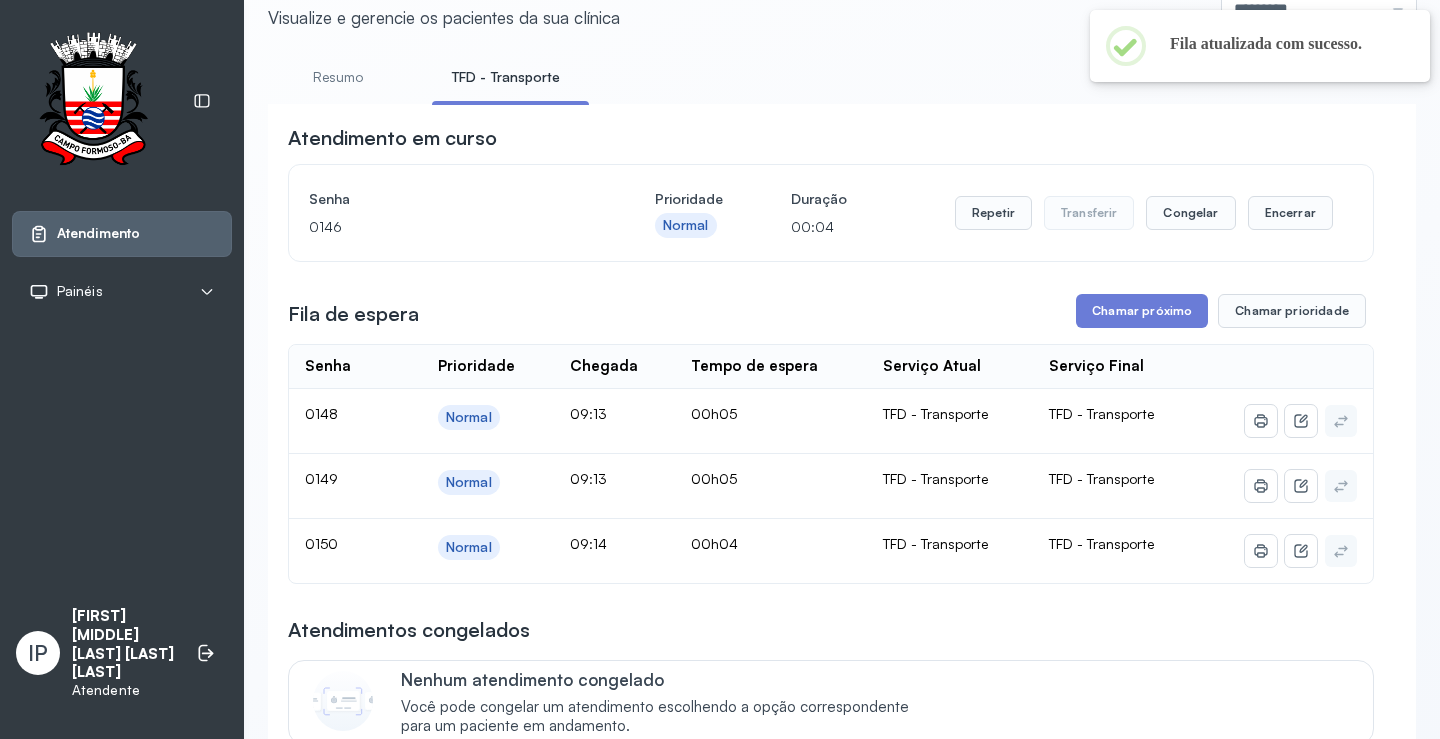 scroll, scrollTop: 0, scrollLeft: 0, axis: both 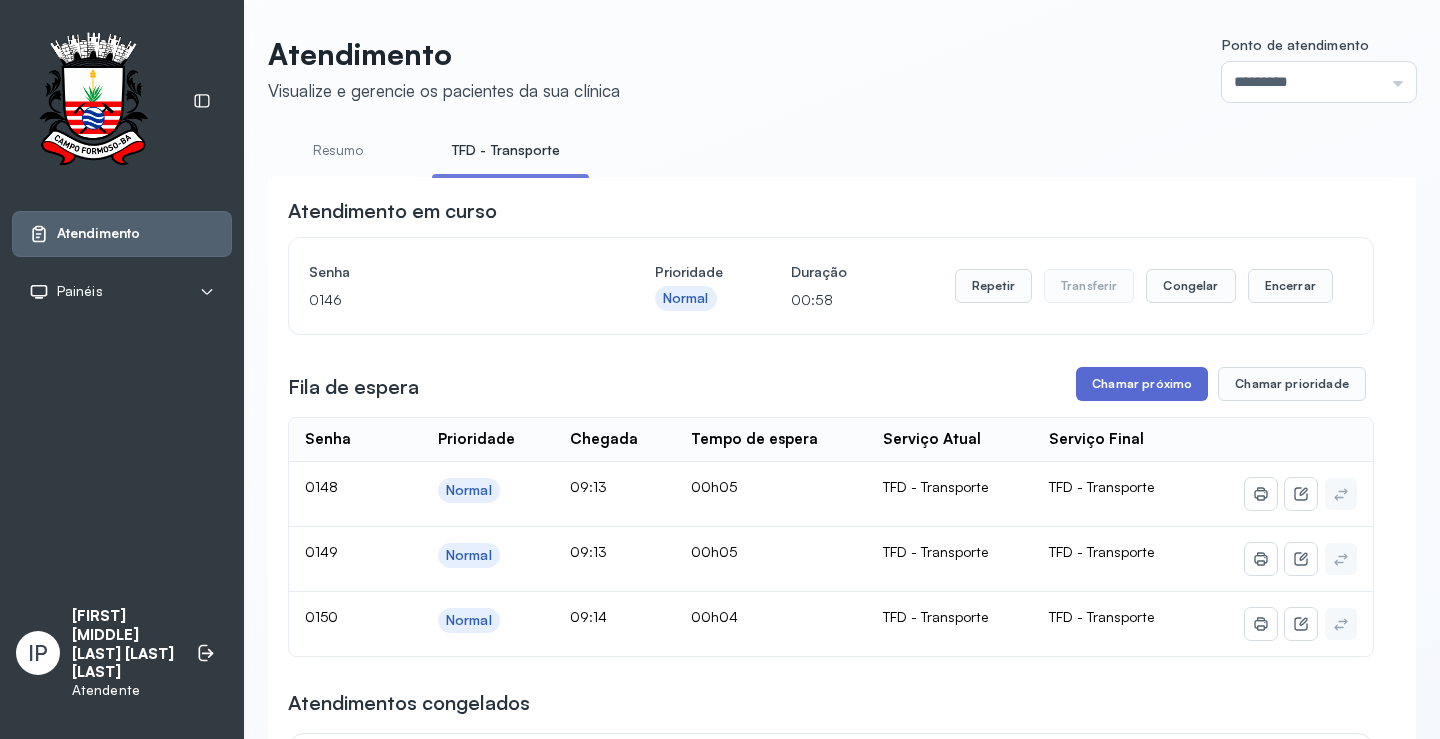 click on "Chamar próximo" at bounding box center [1142, 384] 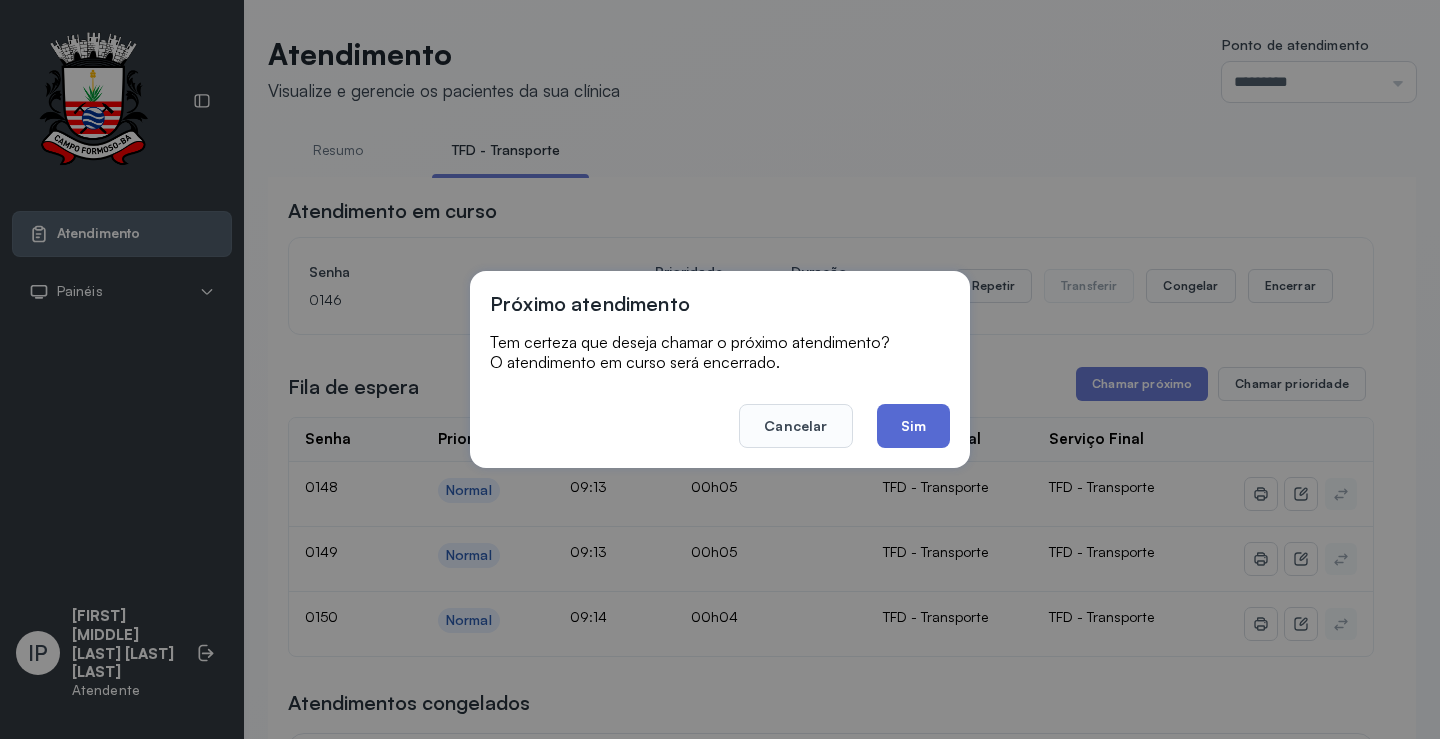 click on "Sim" 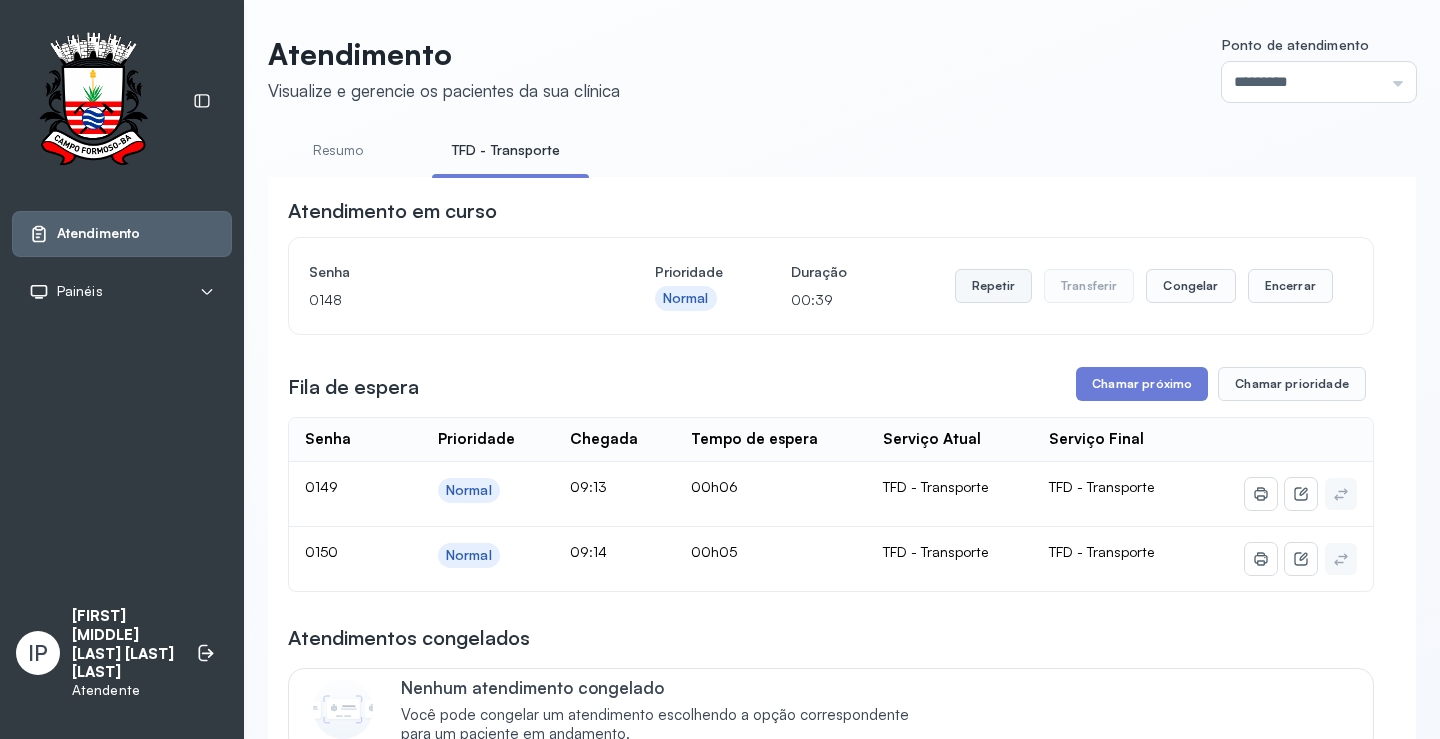 click on "Repetir" at bounding box center (993, 286) 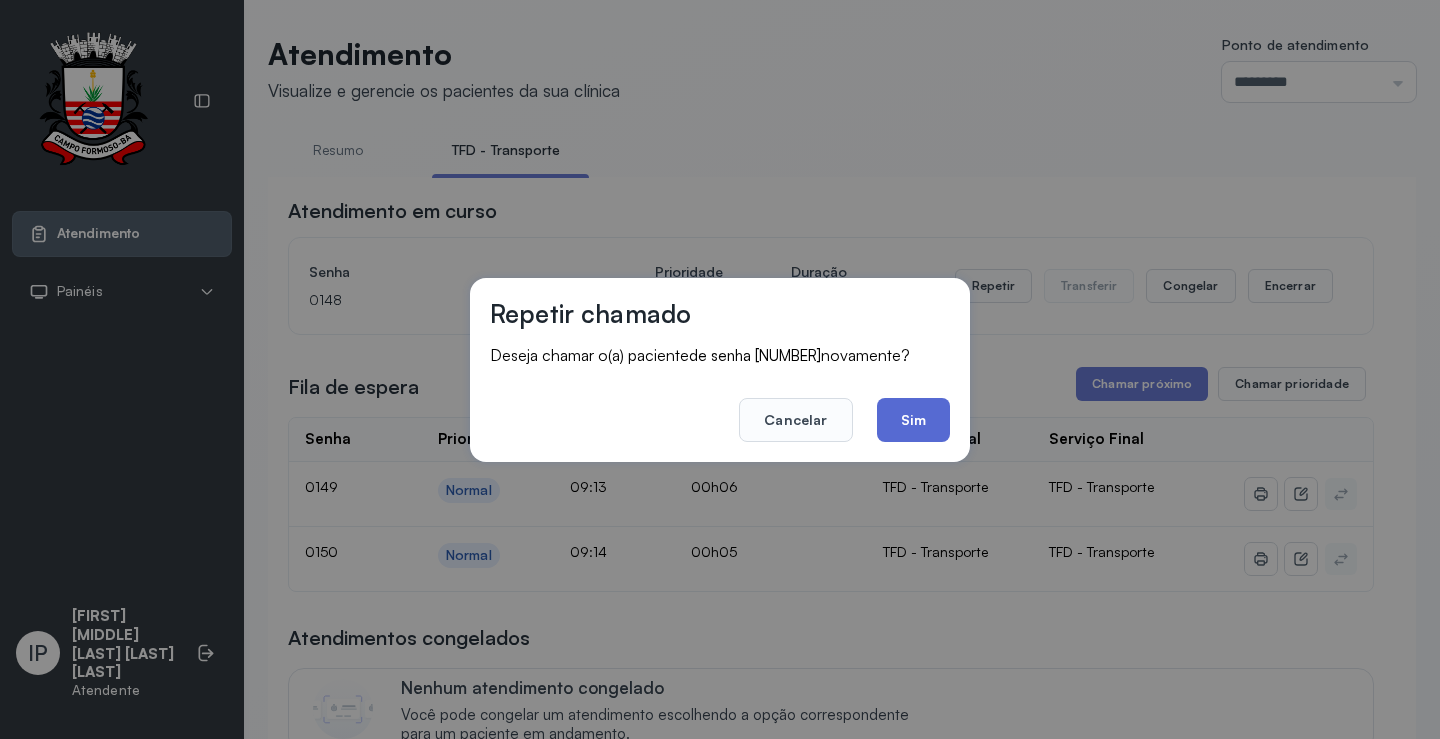 click on "Sim" 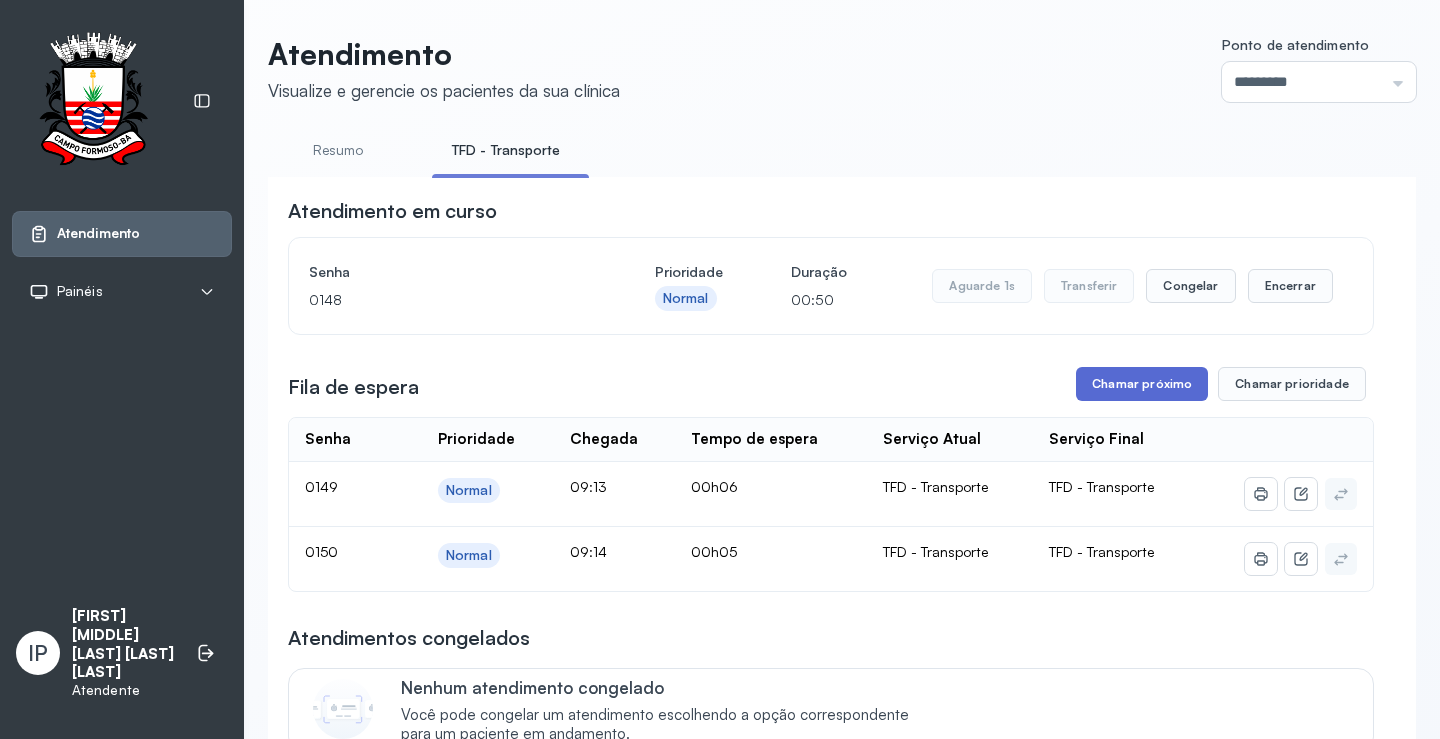 click on "Chamar próximo" at bounding box center (1142, 384) 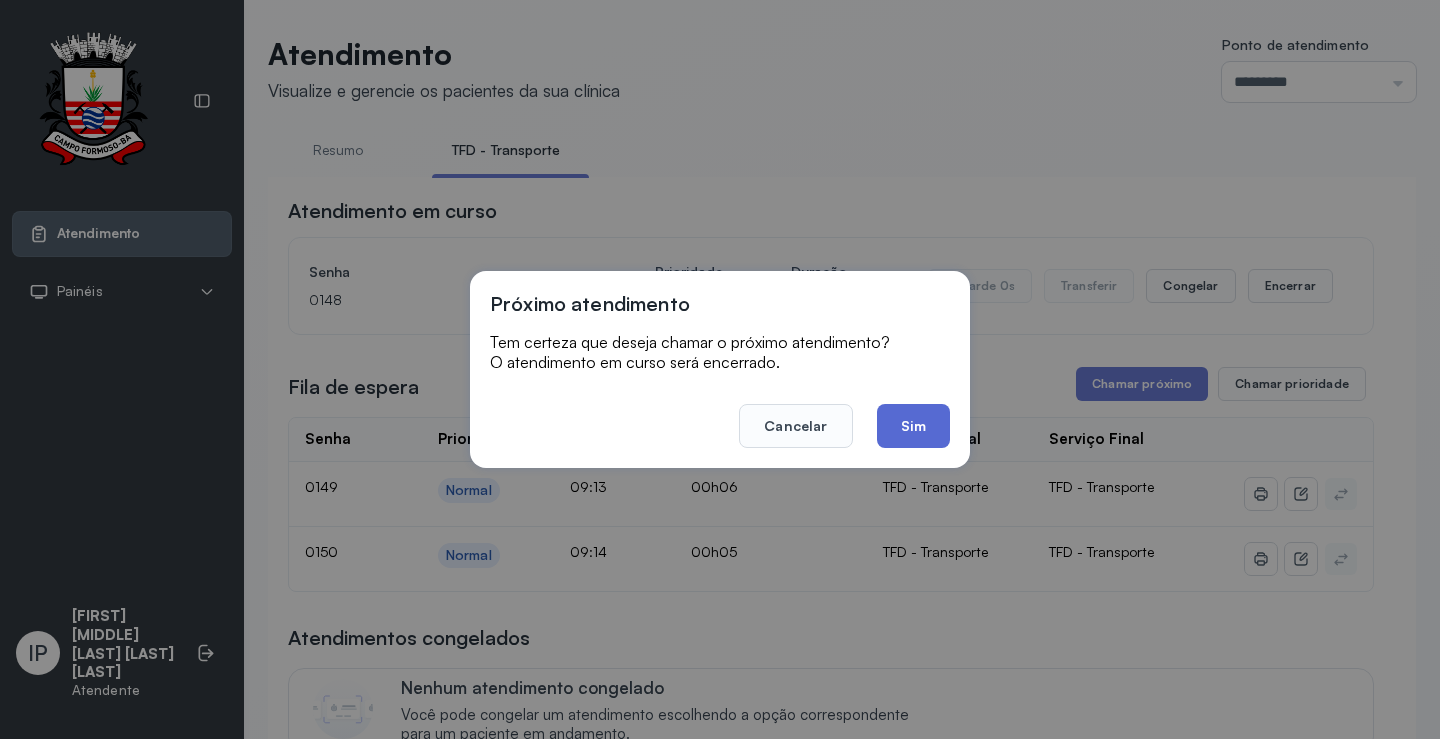 click on "Sim" 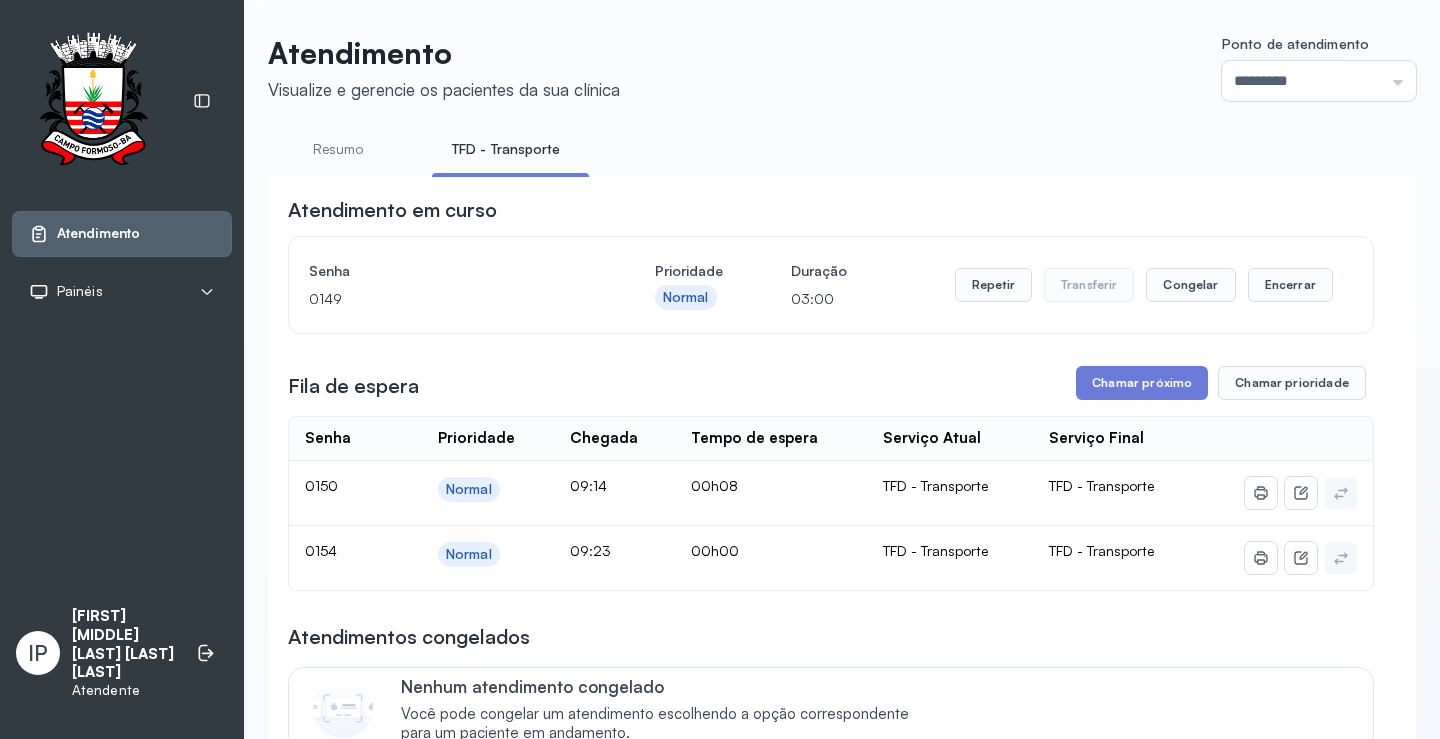 scroll, scrollTop: 0, scrollLeft: 0, axis: both 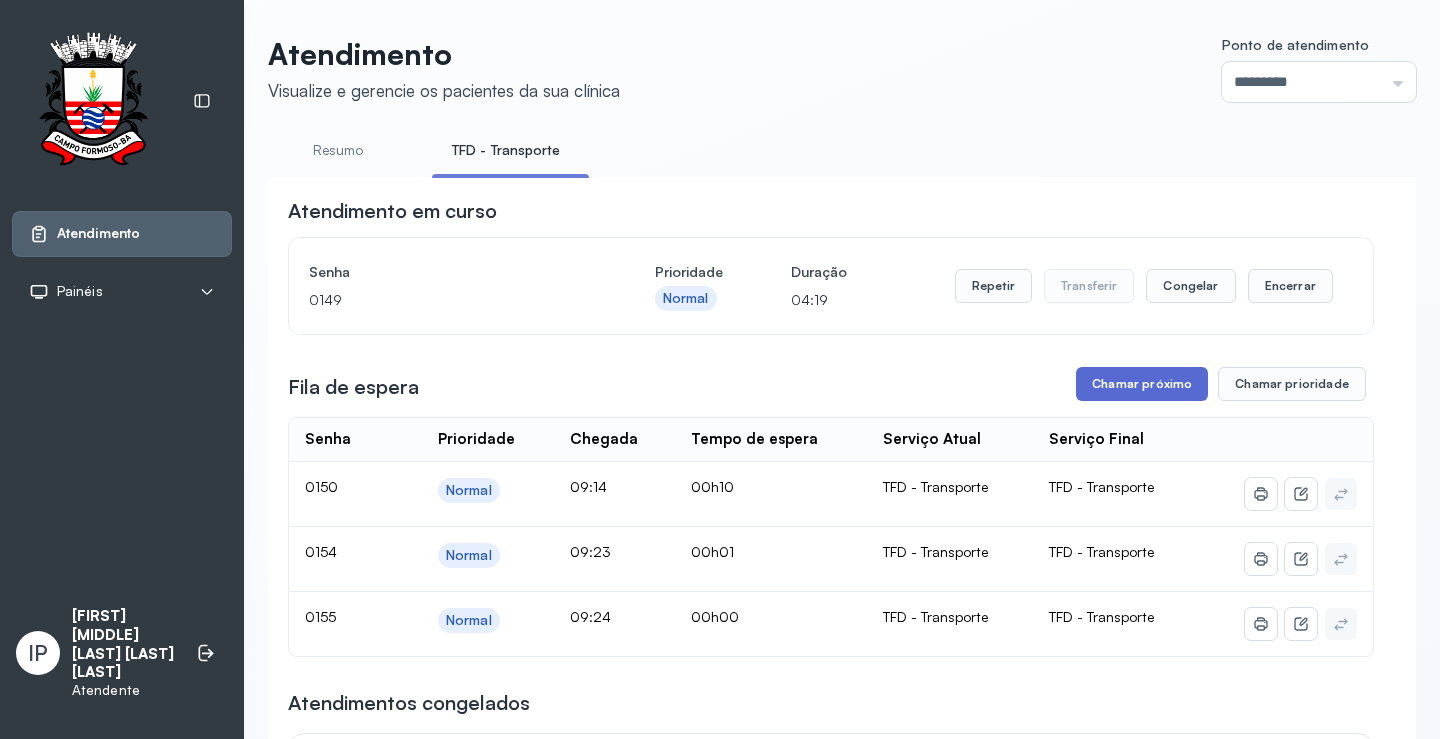 click on "Chamar próximo" at bounding box center [1142, 384] 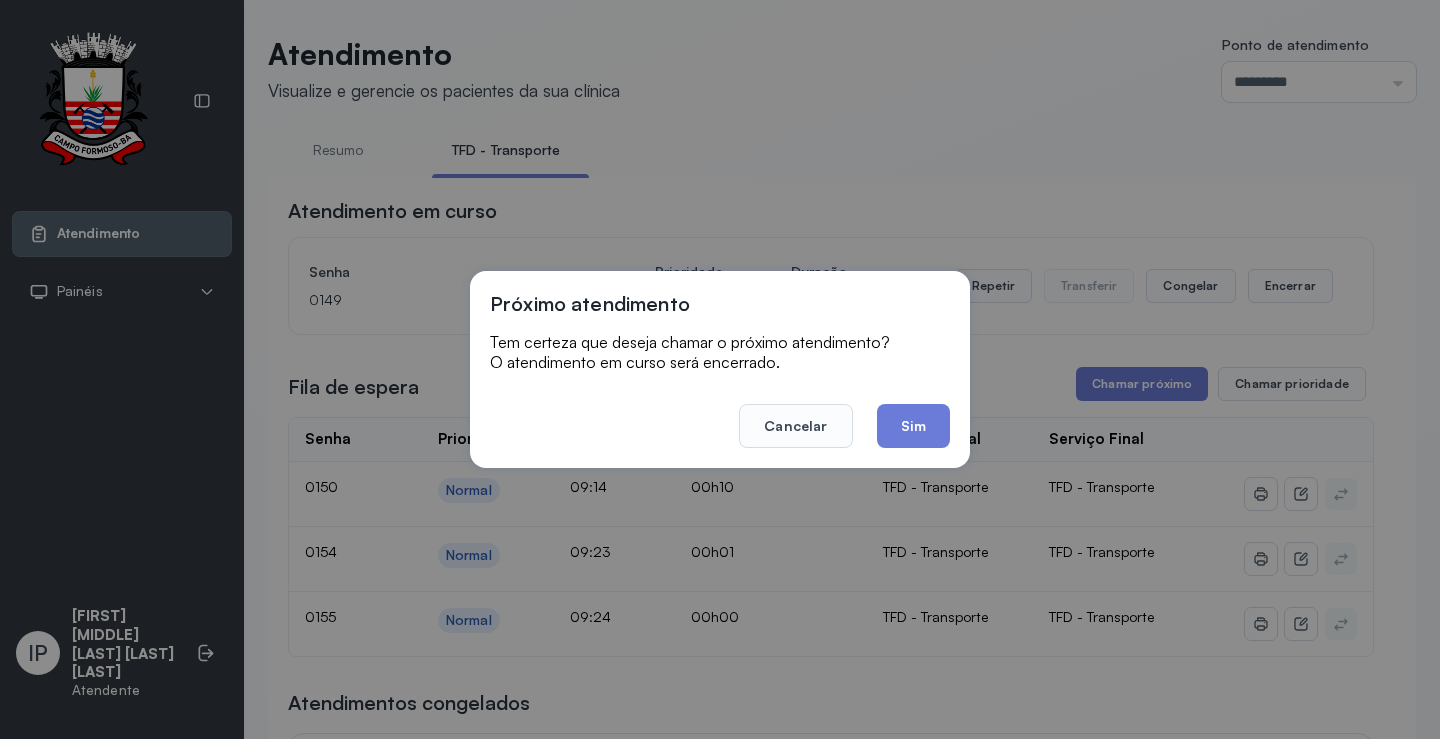 drag, startPoint x: 924, startPoint y: 417, endPoint x: 937, endPoint y: 421, distance: 13.601471 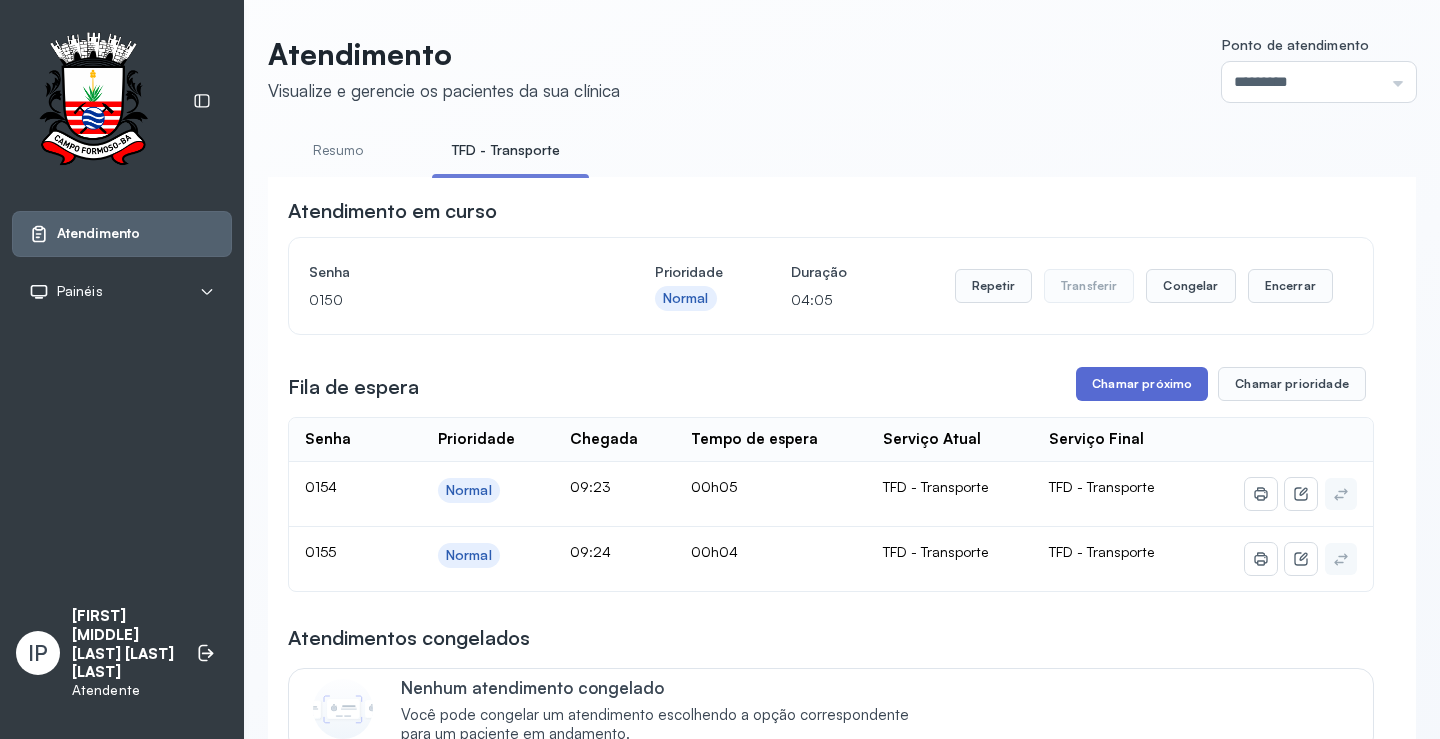 click on "Chamar próximo" at bounding box center (1142, 384) 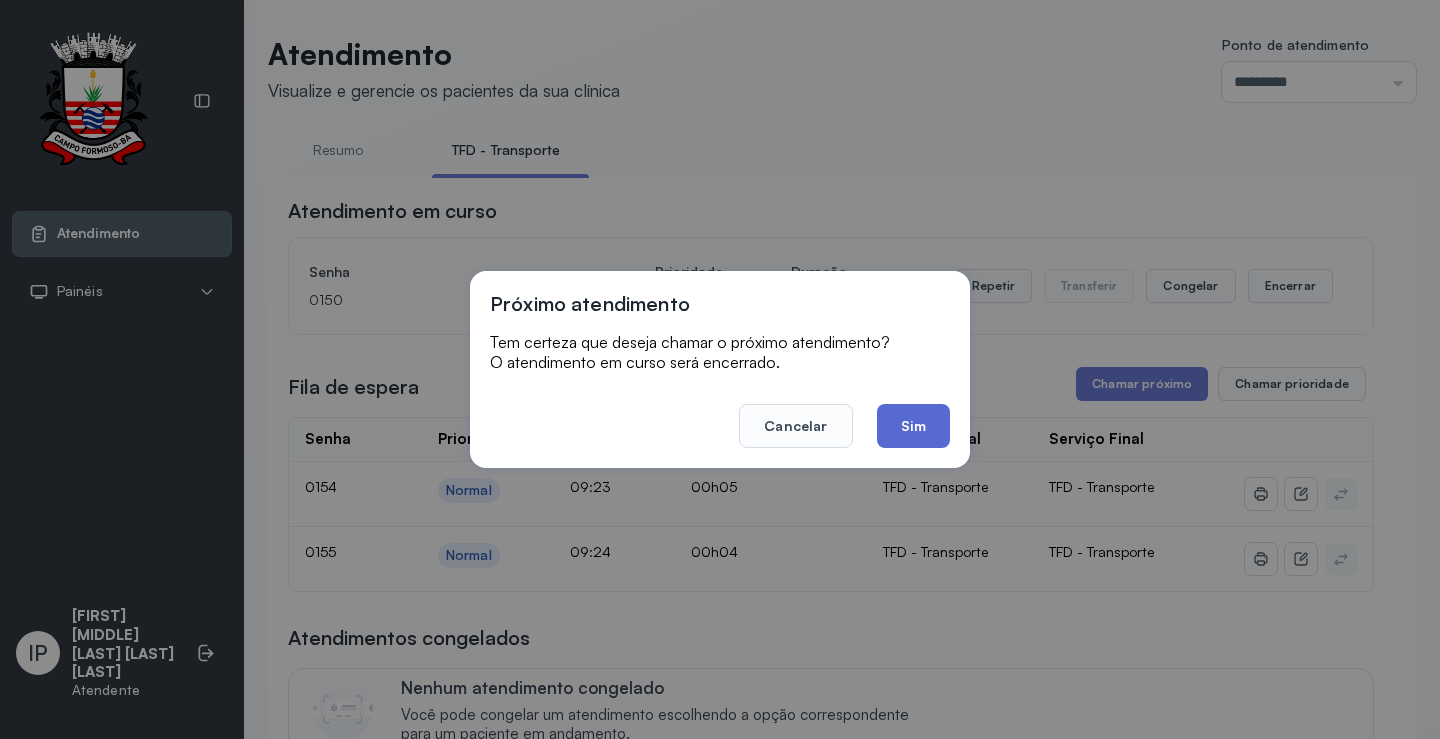 click on "Sim" 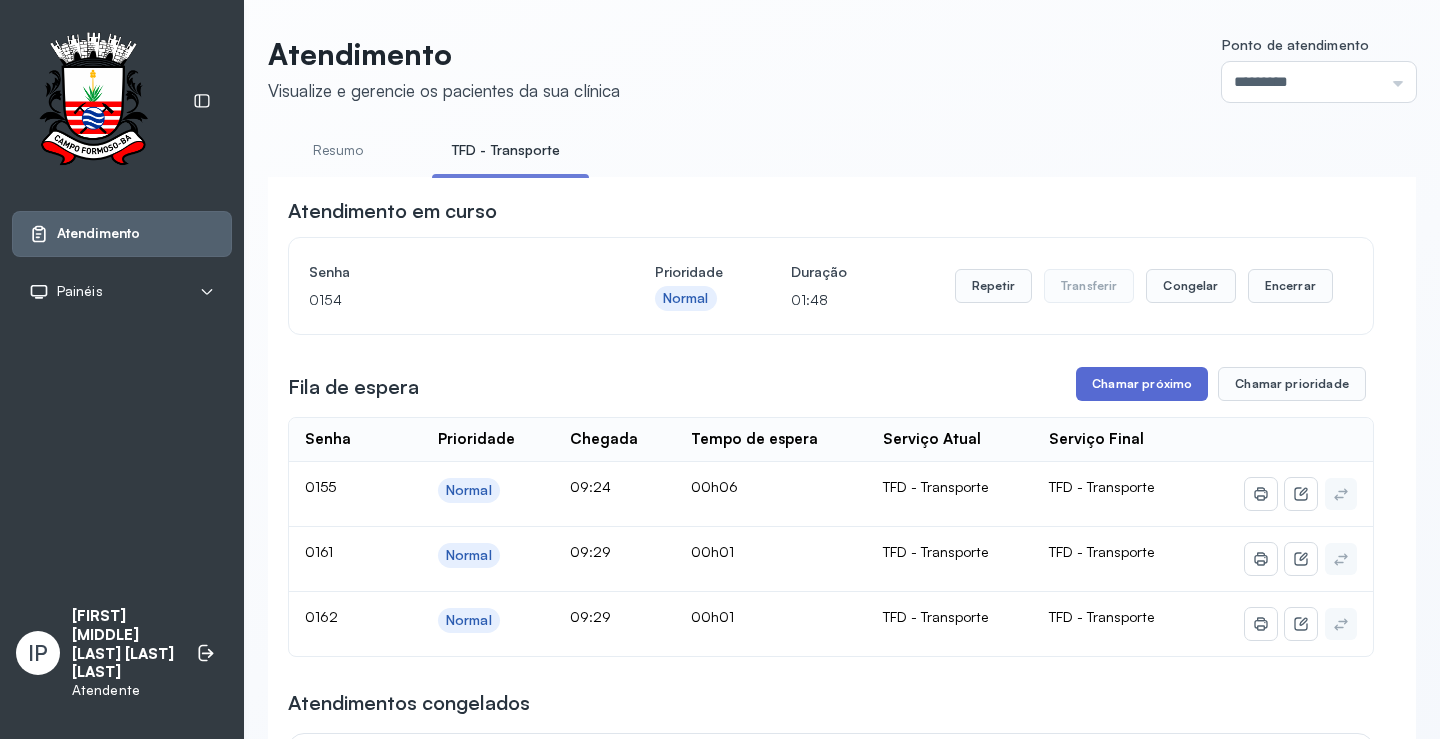 click on "Chamar próximo" at bounding box center (1142, 384) 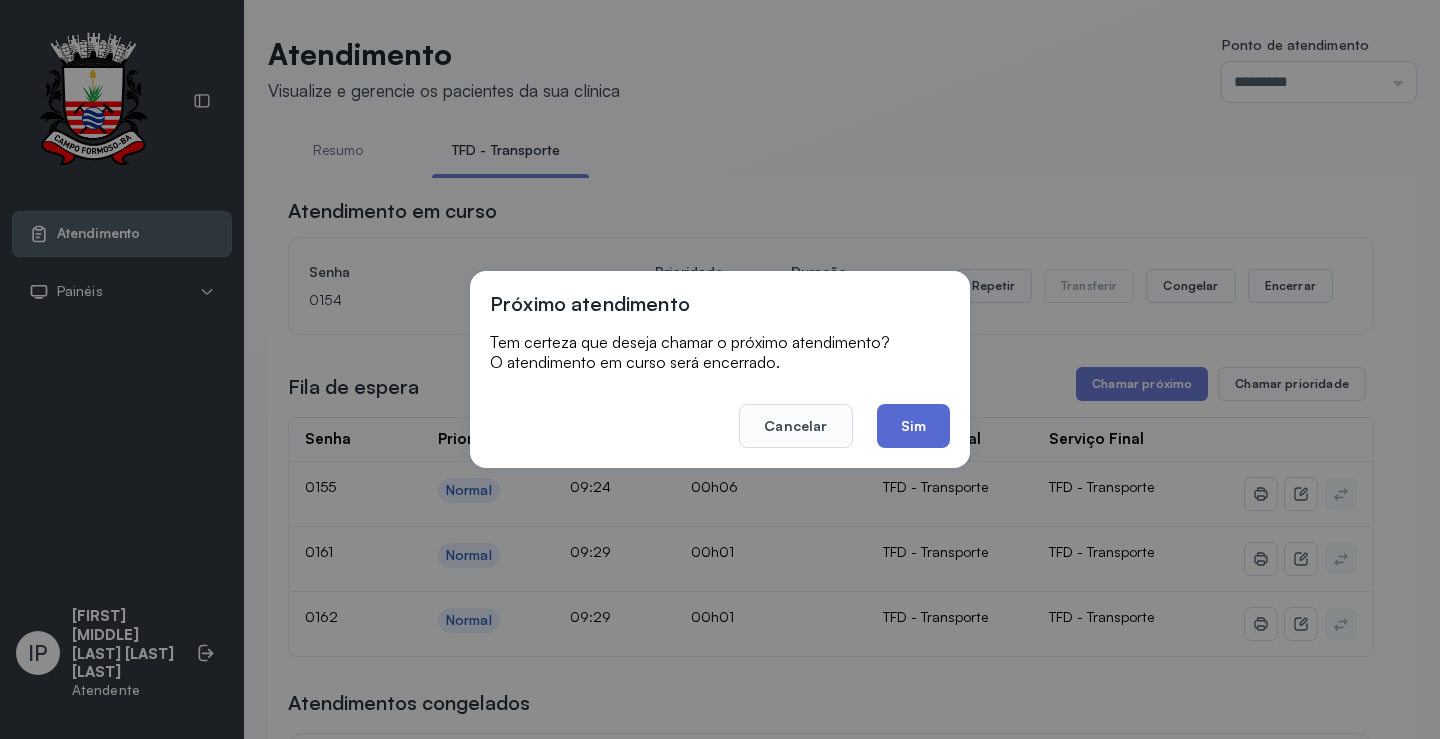 click on "Sim" 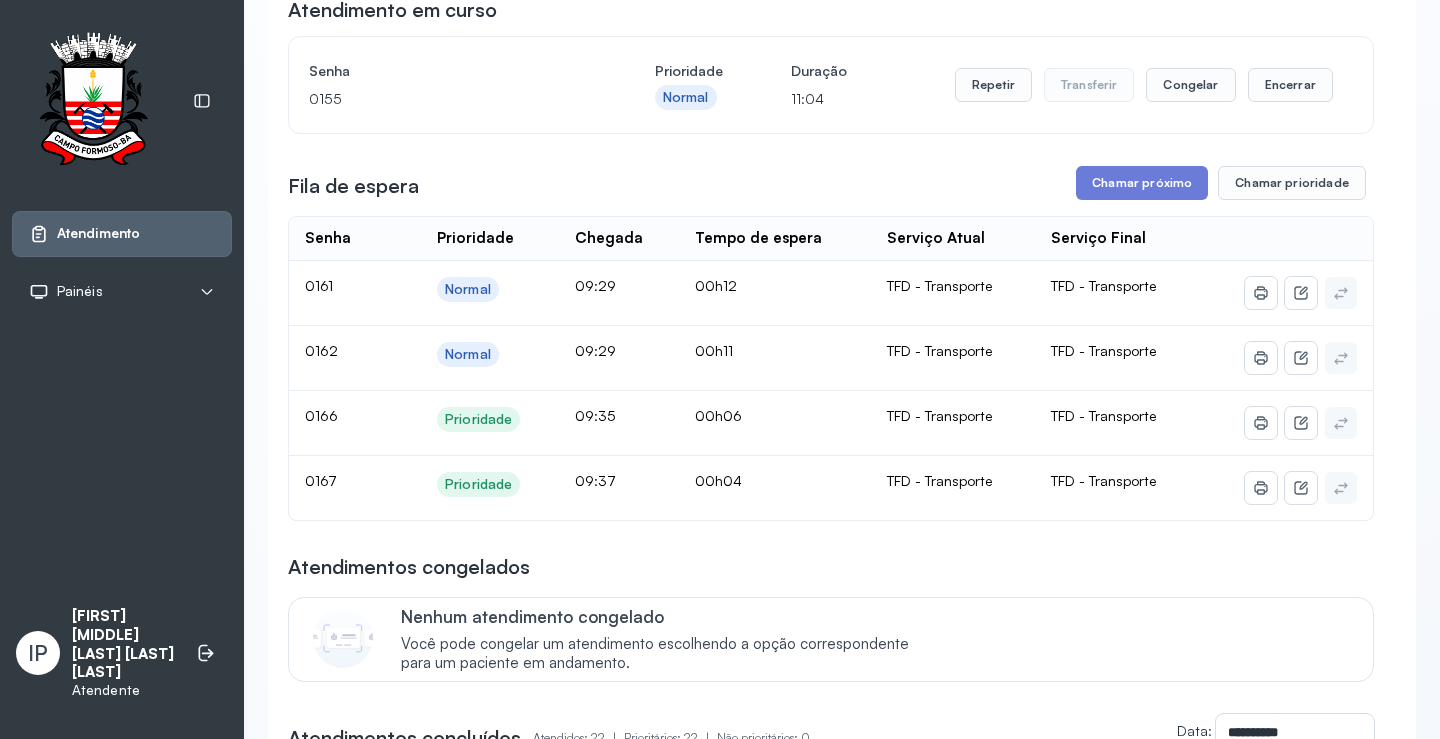 scroll, scrollTop: 200, scrollLeft: 0, axis: vertical 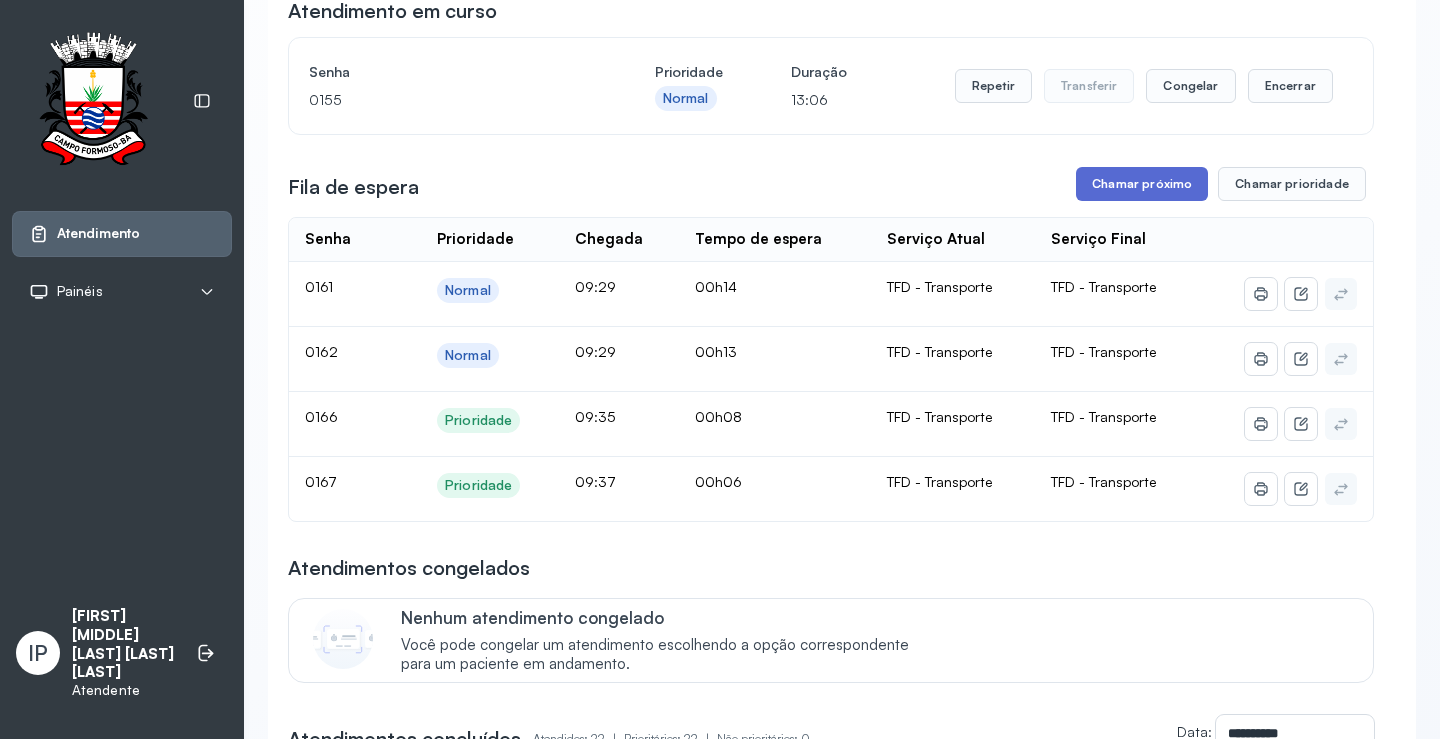 click on "Chamar próximo" at bounding box center [1142, 184] 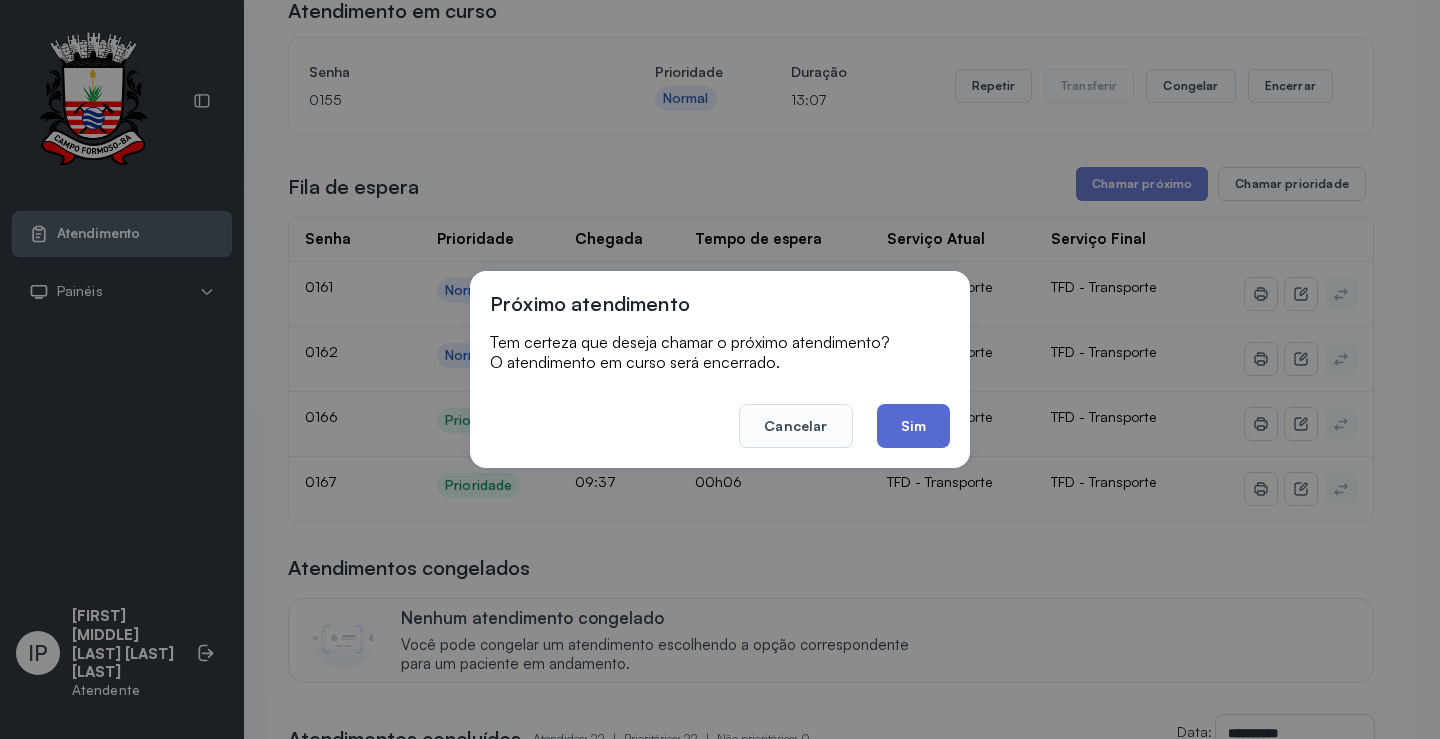 click on "Sim" 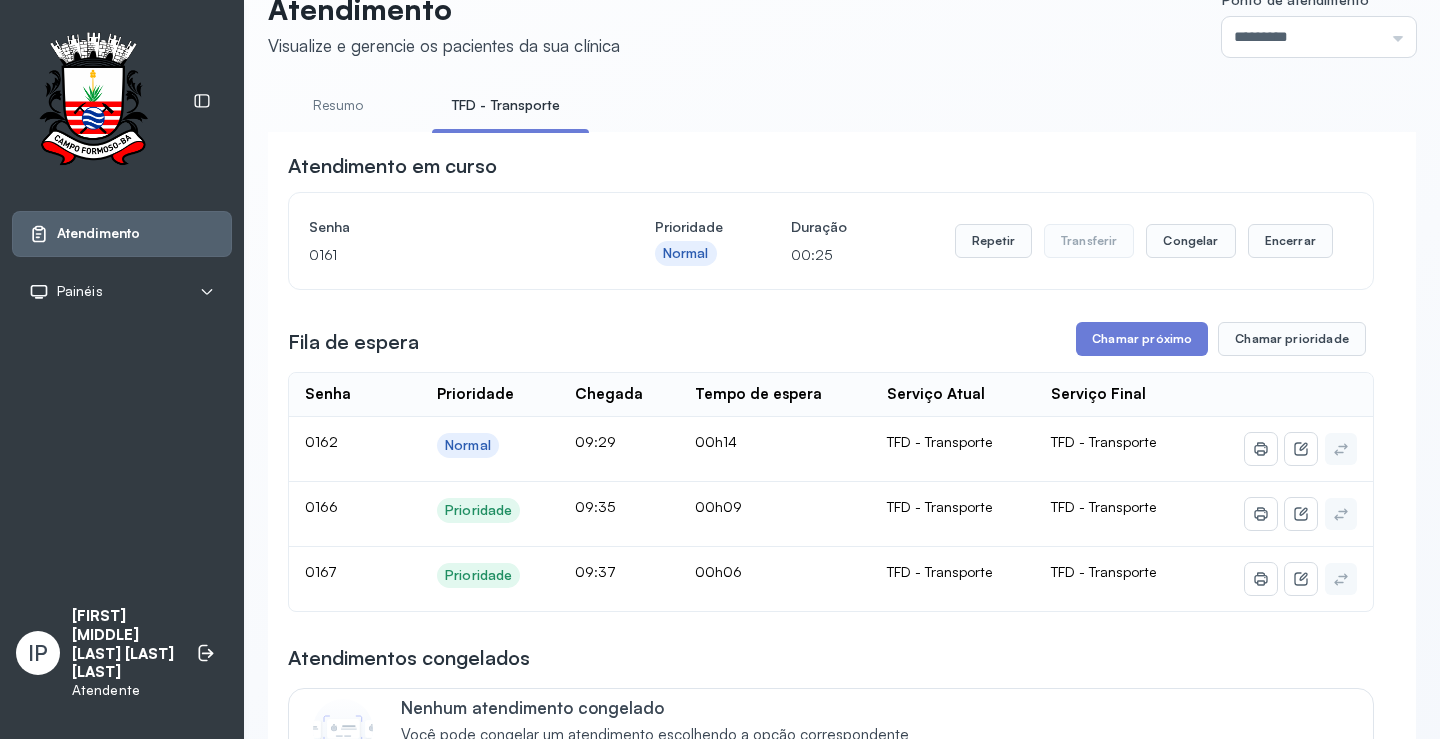 scroll, scrollTop: 0, scrollLeft: 0, axis: both 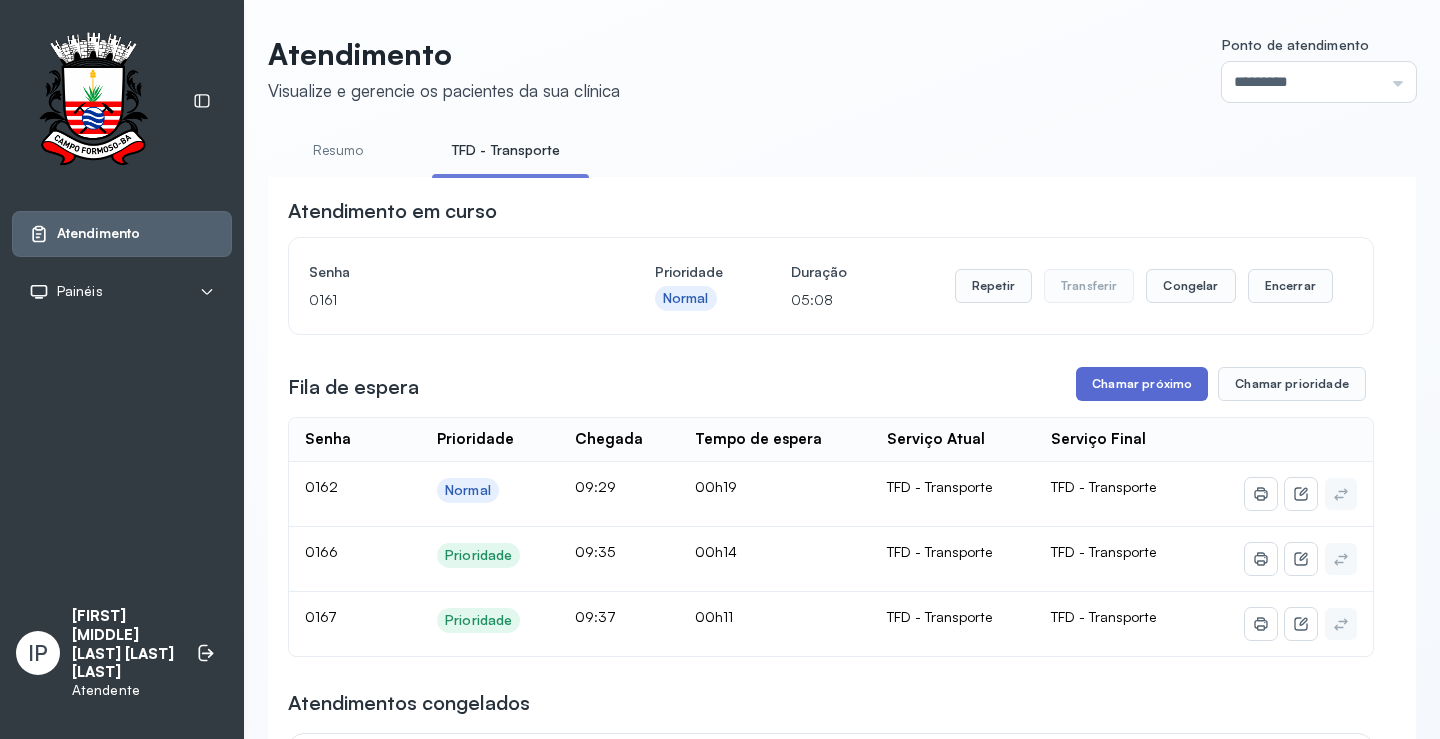 click on "Chamar próximo" at bounding box center [1142, 384] 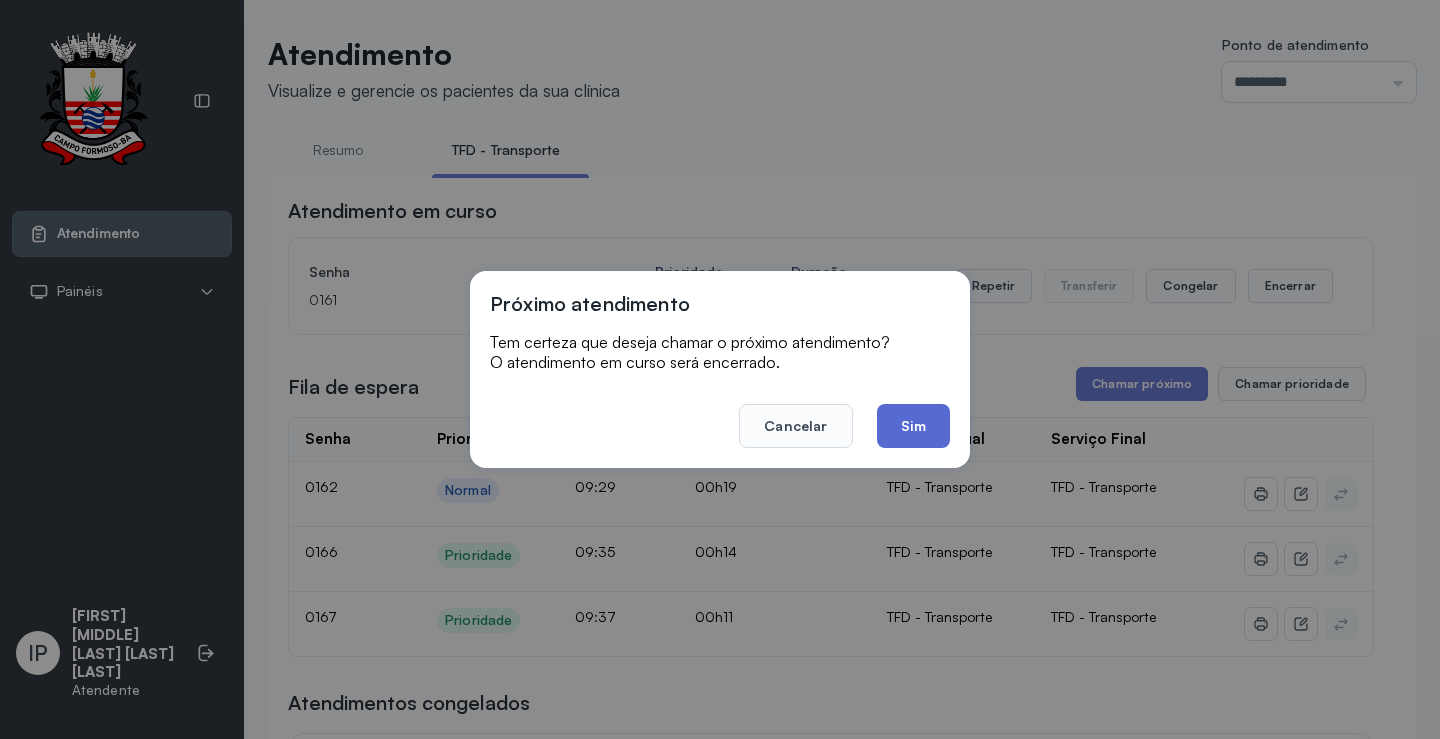 click on "Sim" 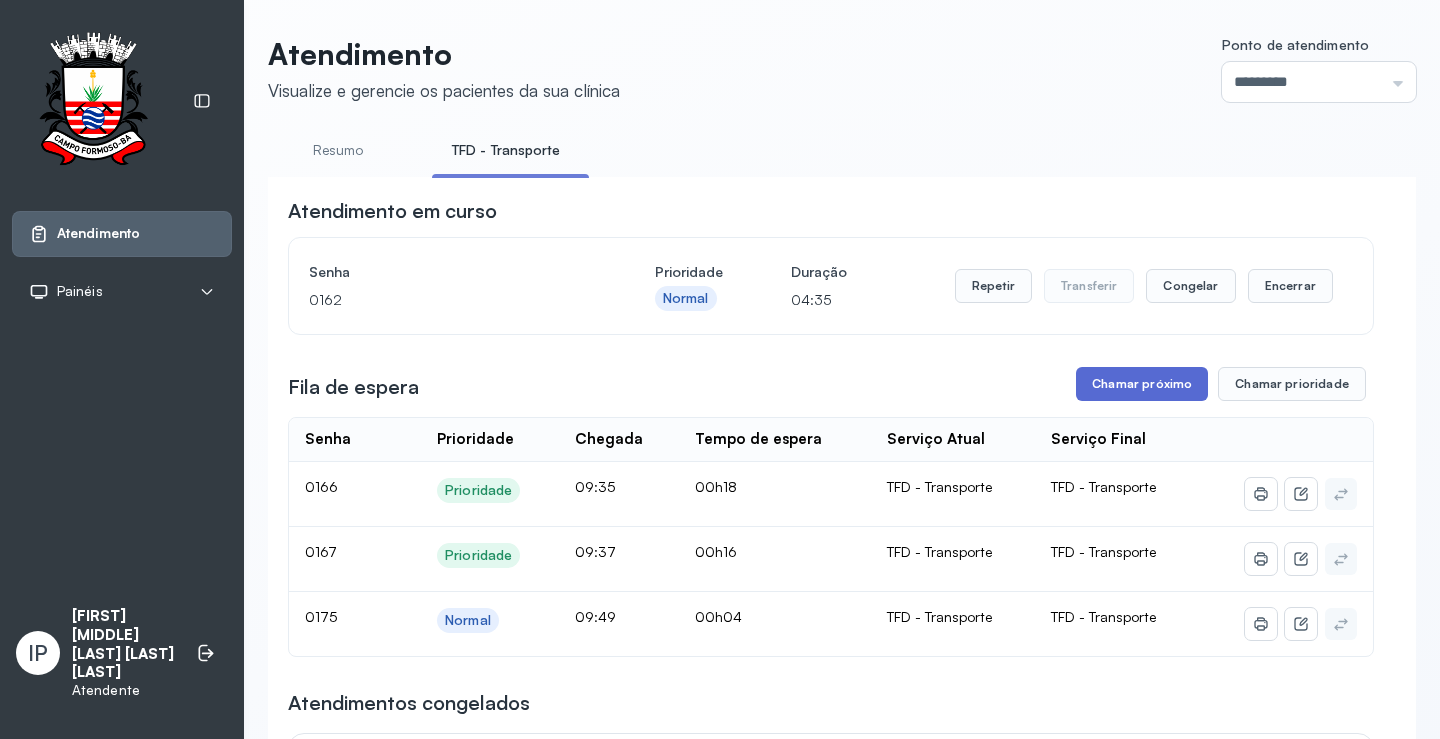click on "Chamar próximo" at bounding box center [1142, 384] 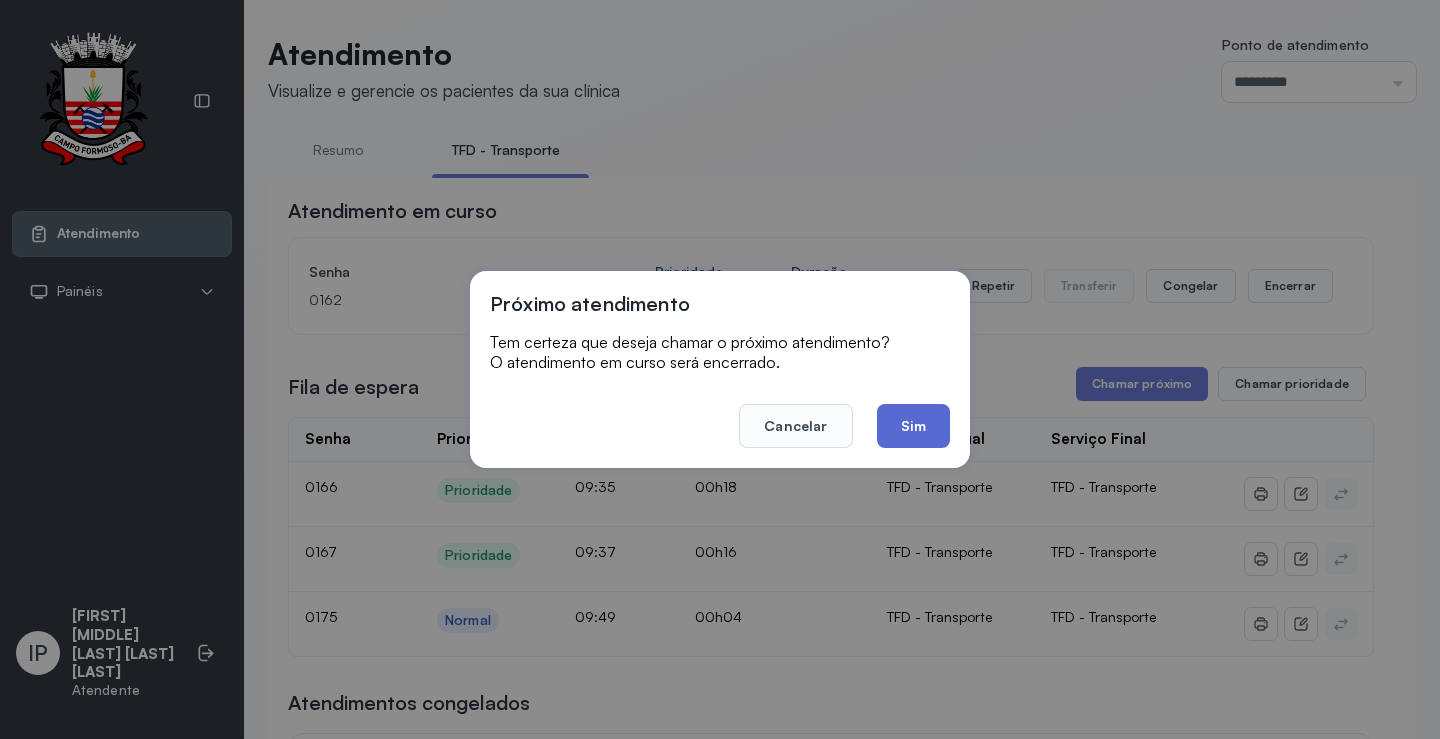 click on "Sim" 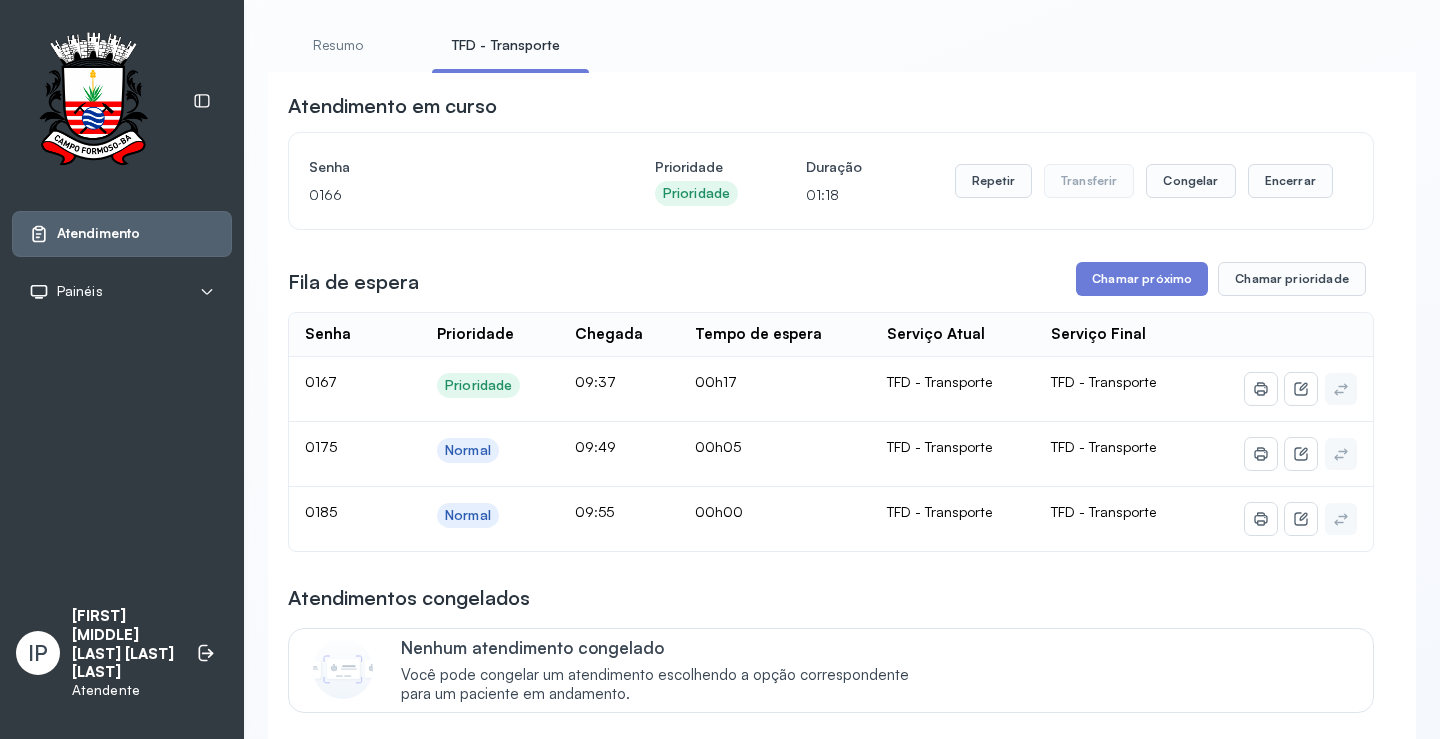 scroll, scrollTop: 100, scrollLeft: 0, axis: vertical 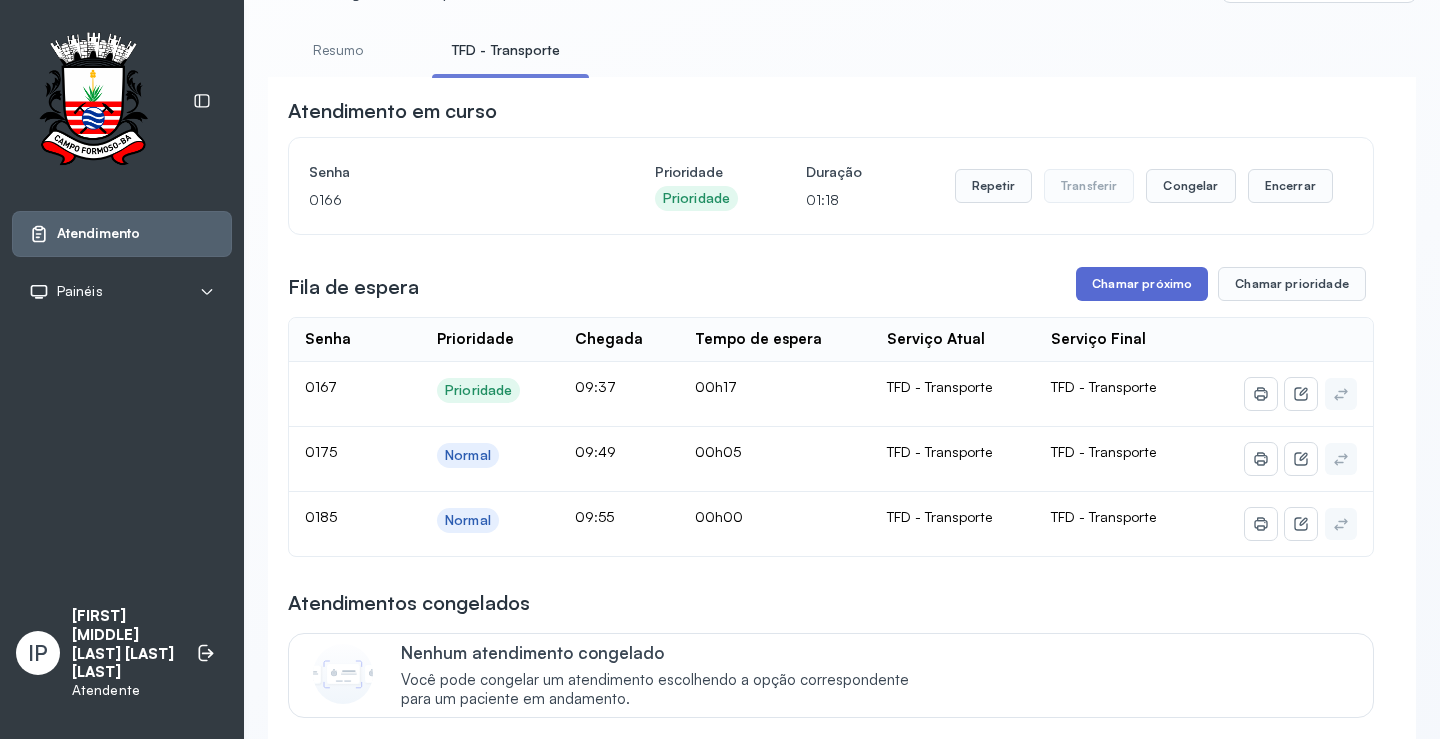 click on "Chamar próximo" at bounding box center [1142, 284] 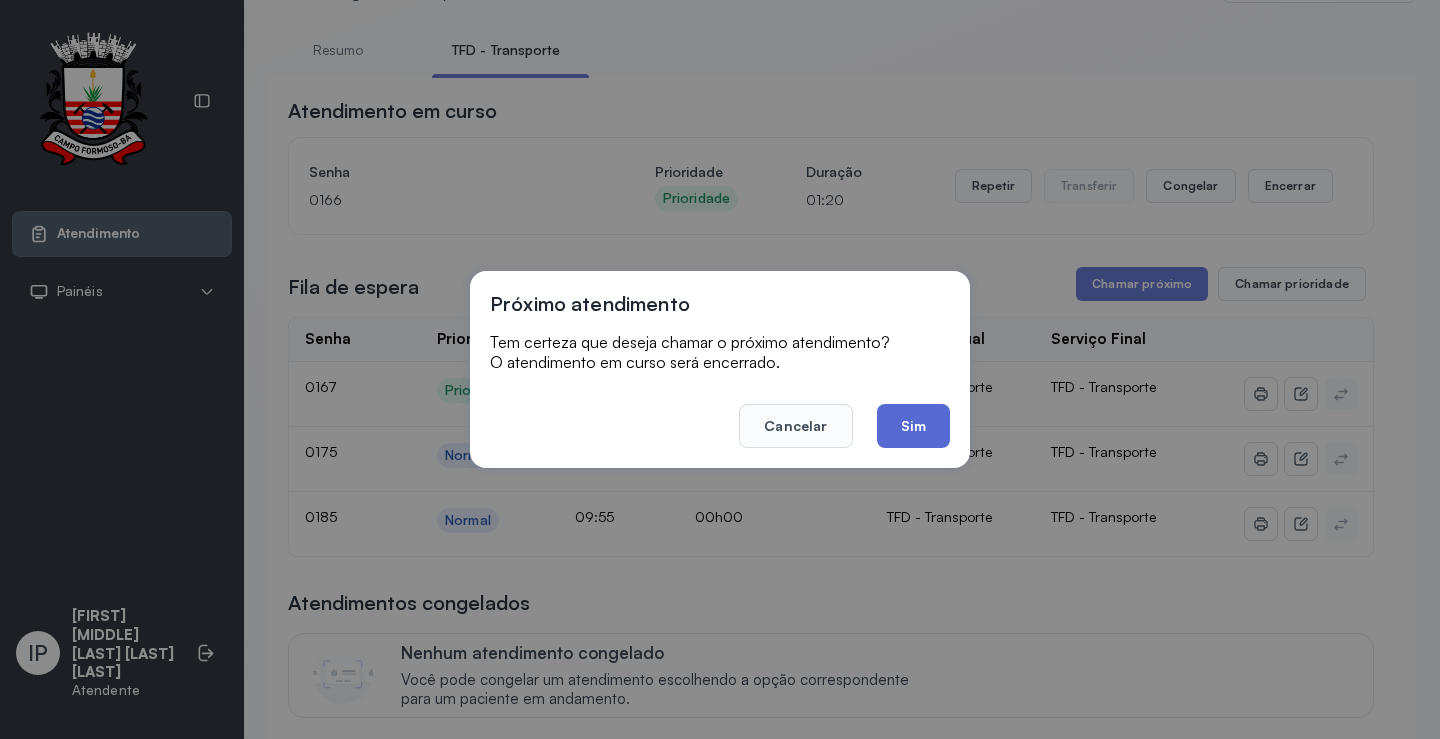click on "Sim" 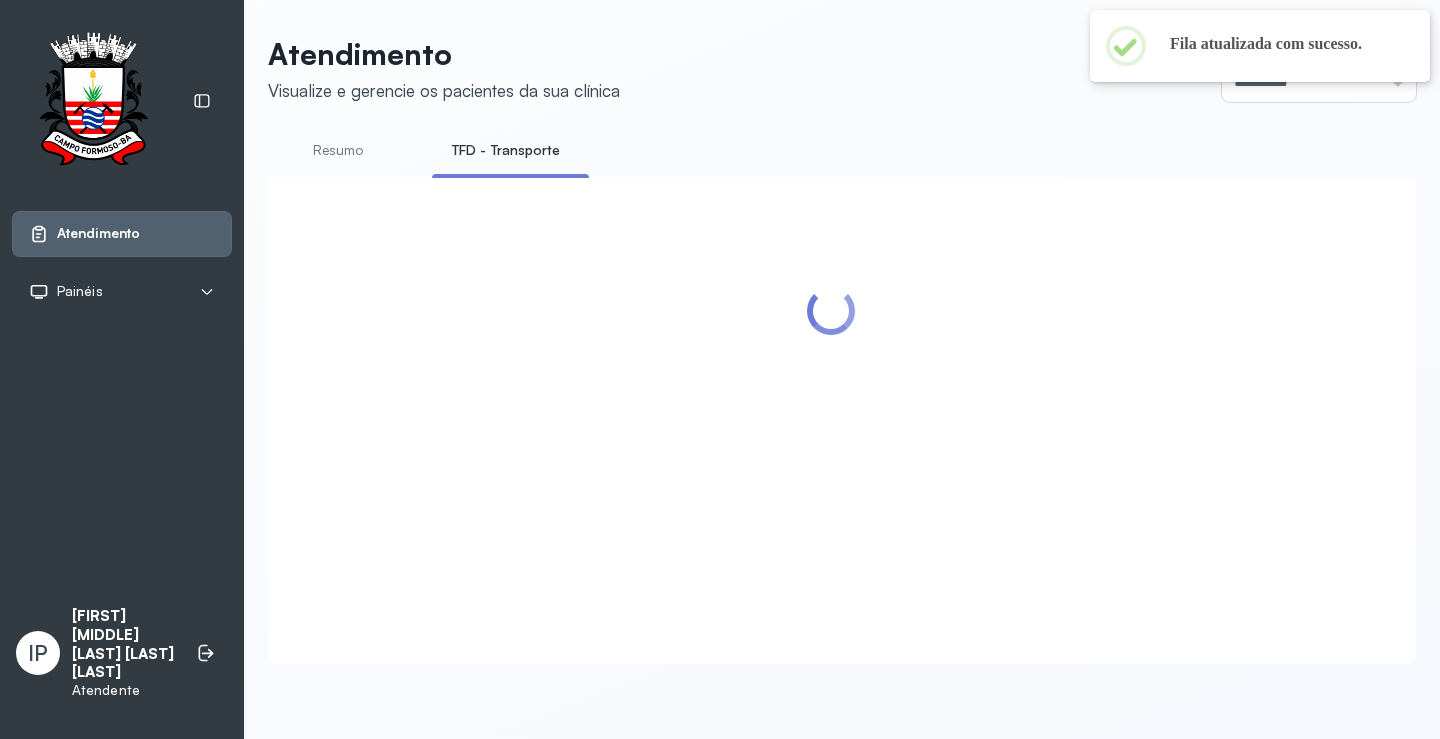 scroll, scrollTop: 100, scrollLeft: 0, axis: vertical 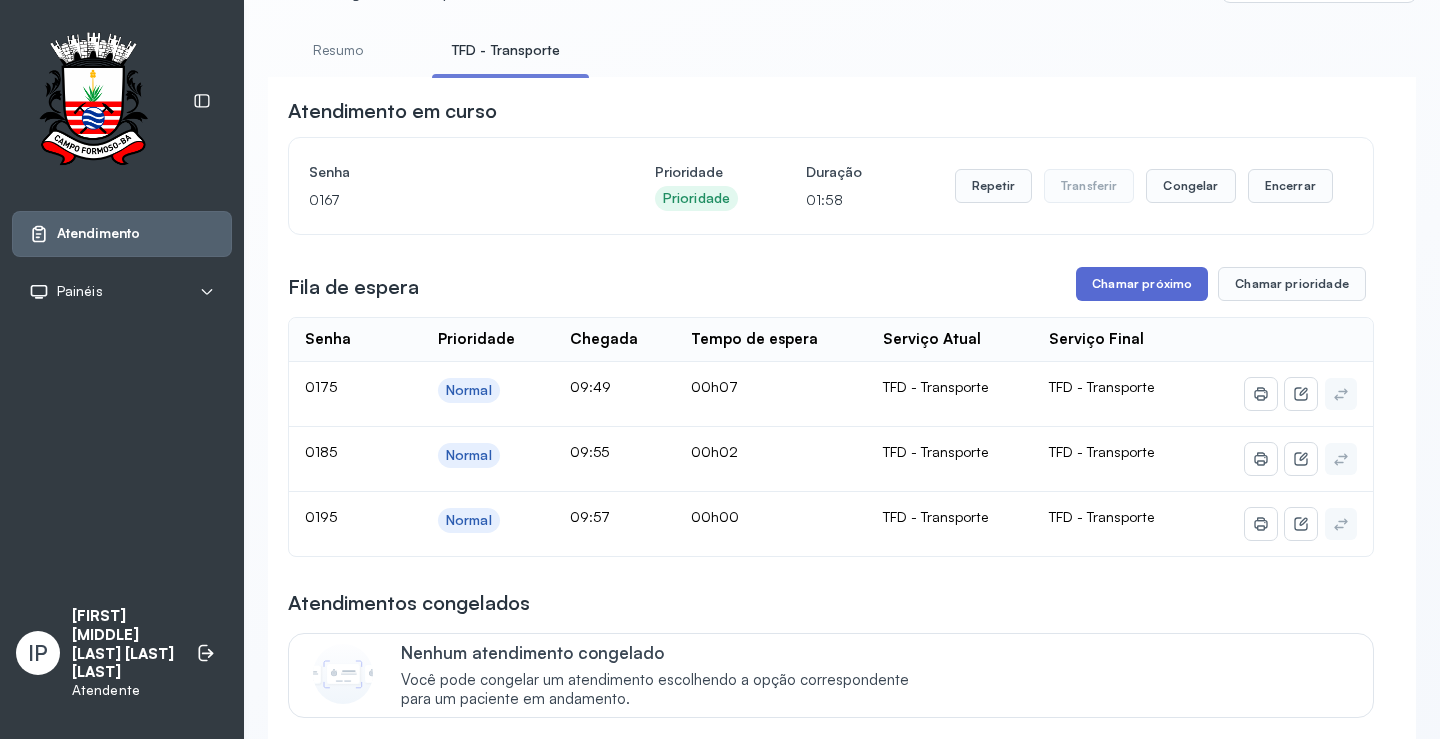 click on "Chamar próximo" at bounding box center (1142, 284) 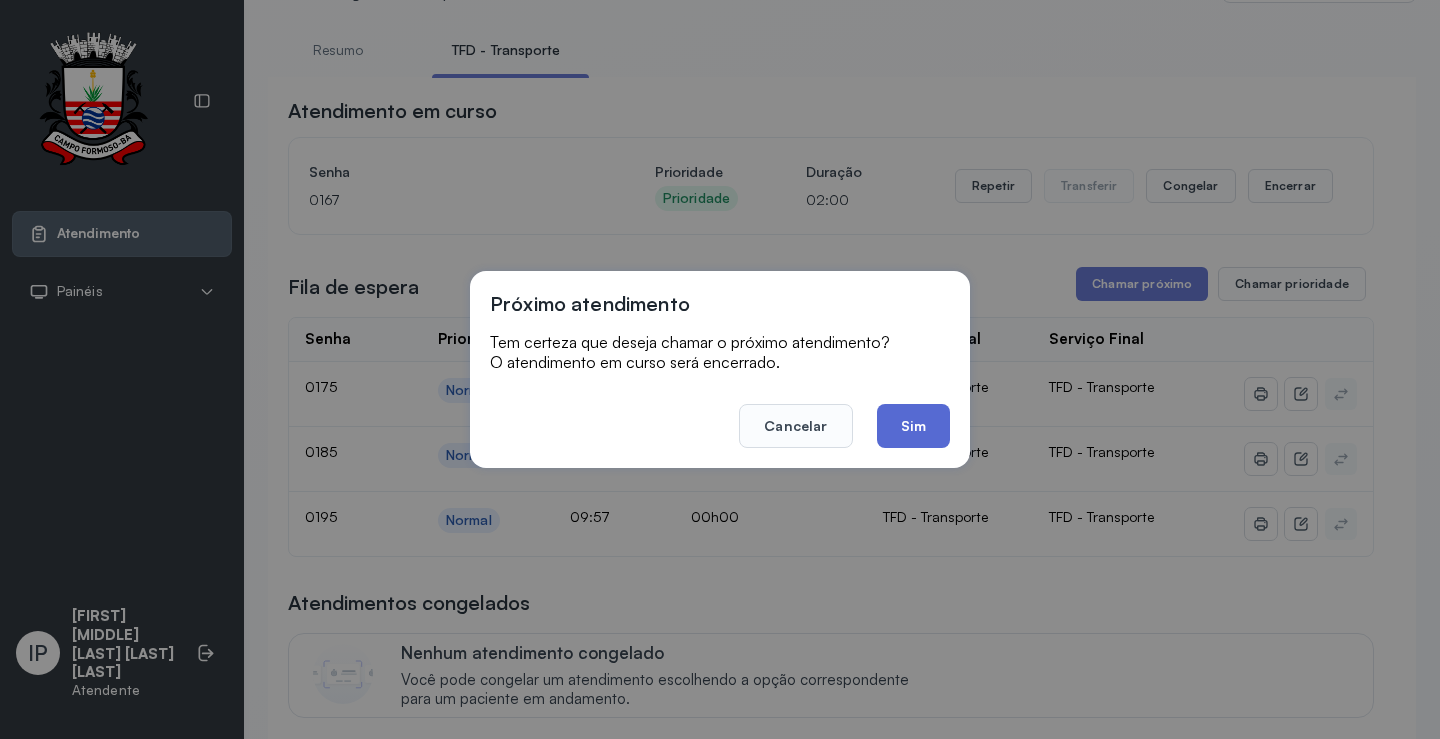 click on "Sim" 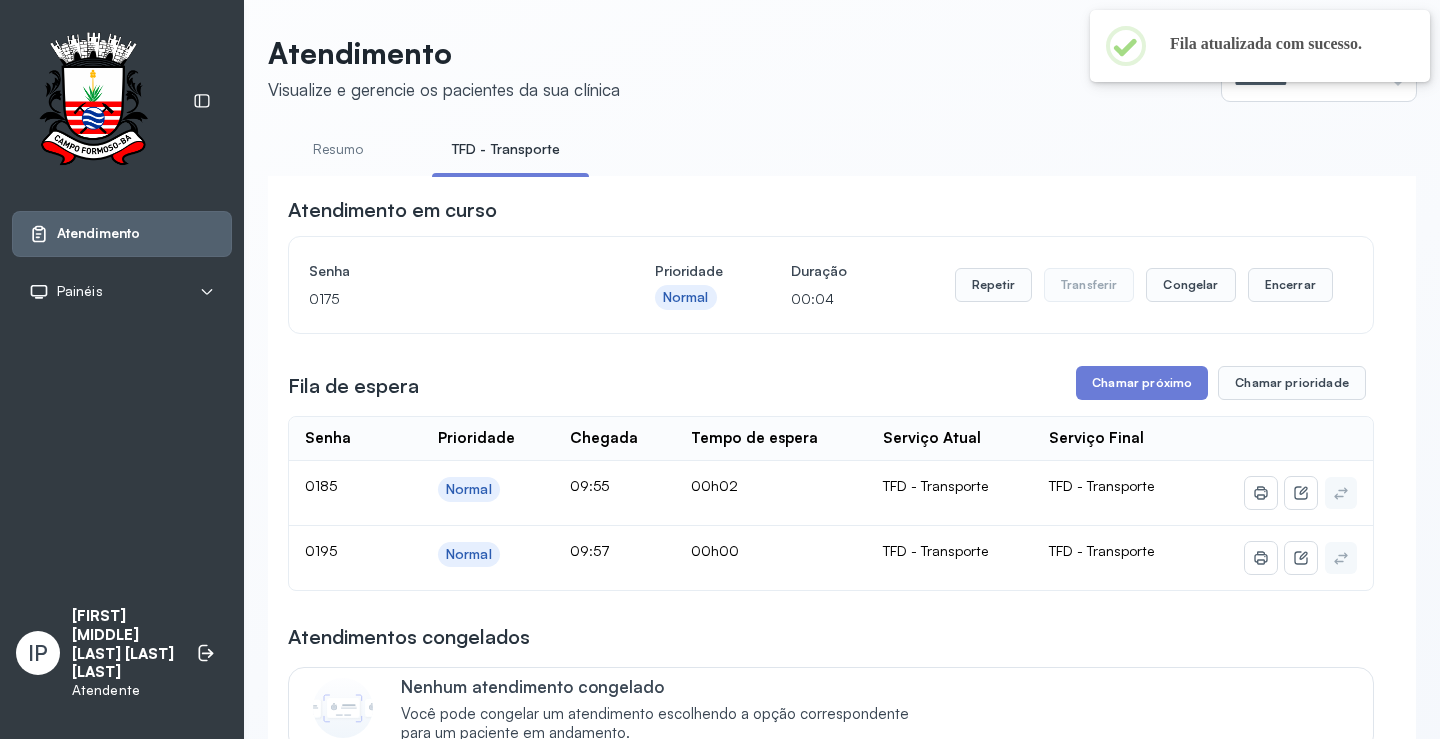 scroll, scrollTop: 100, scrollLeft: 0, axis: vertical 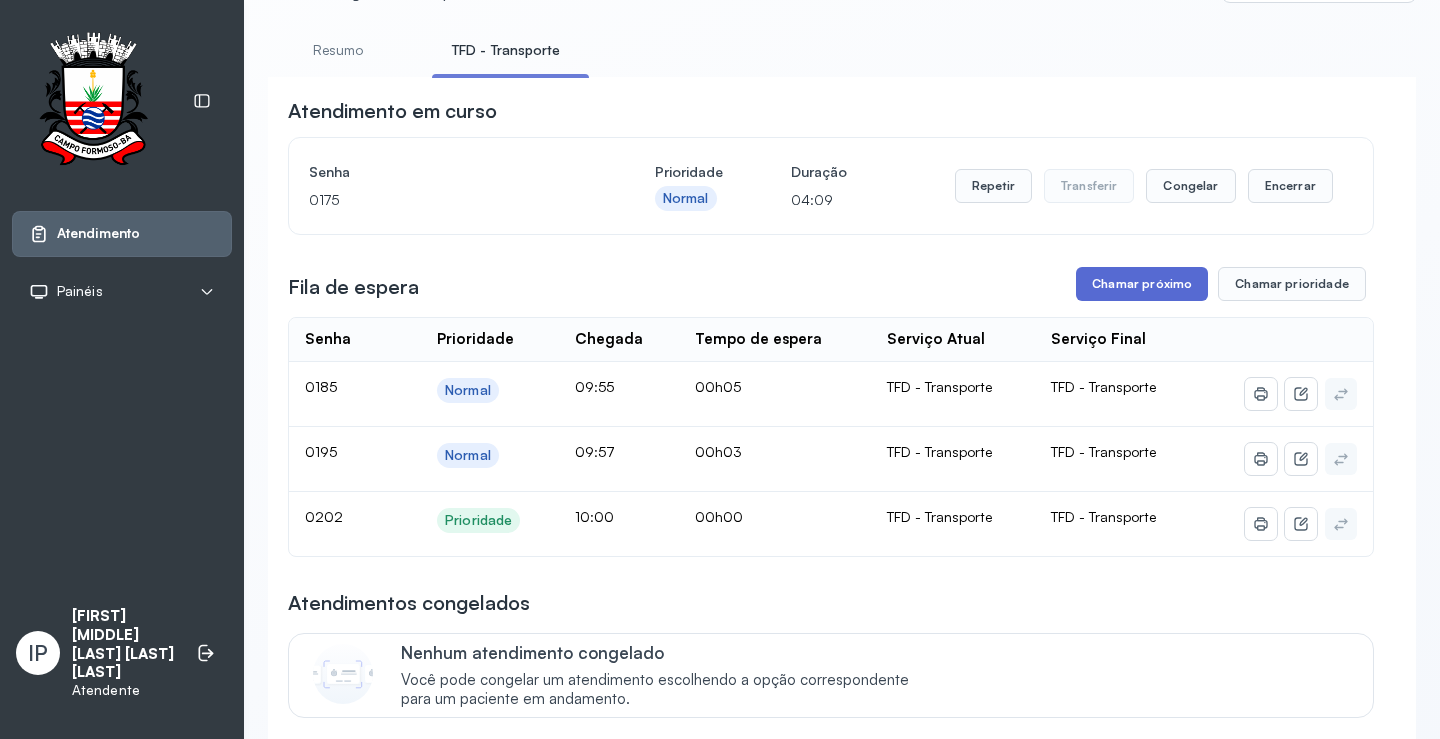 click on "Chamar próximo" at bounding box center [1142, 284] 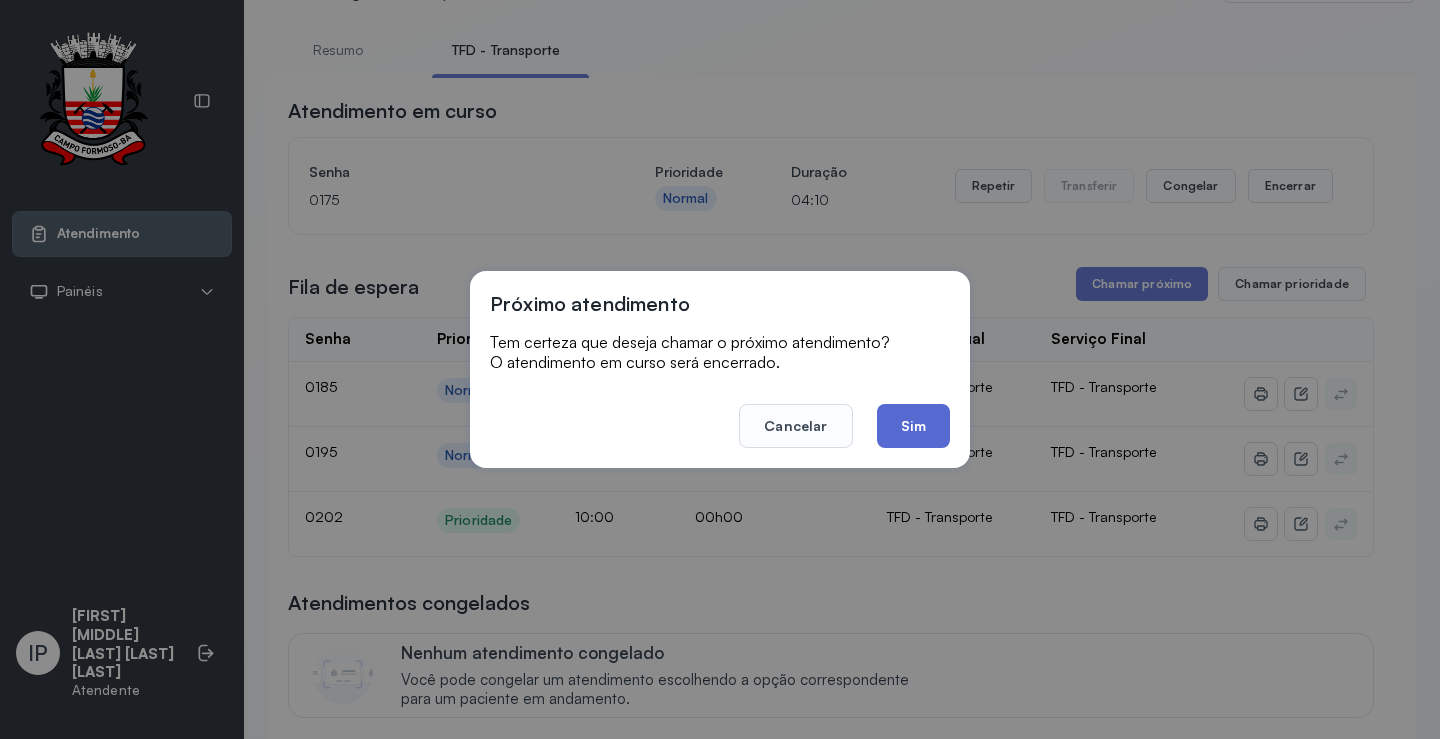 click on "Sim" 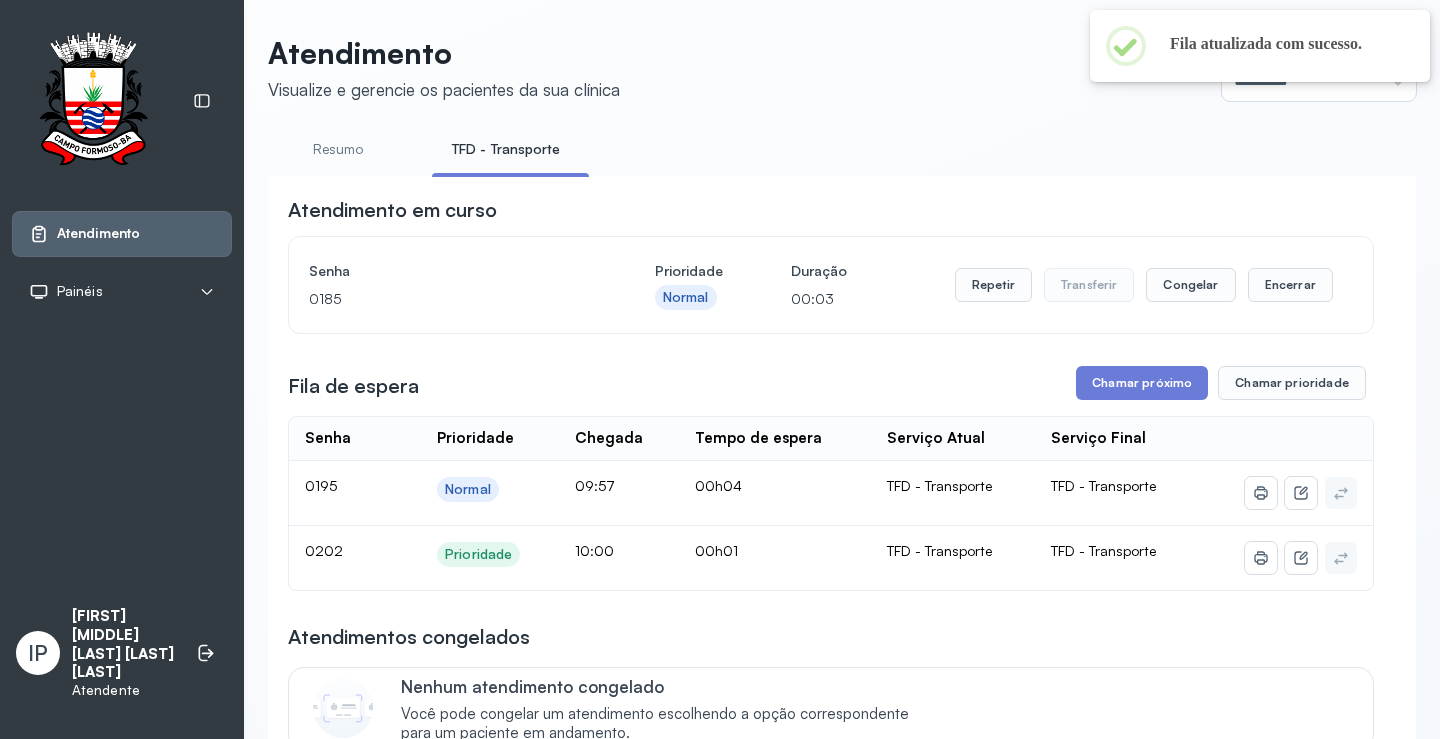 scroll, scrollTop: 100, scrollLeft: 0, axis: vertical 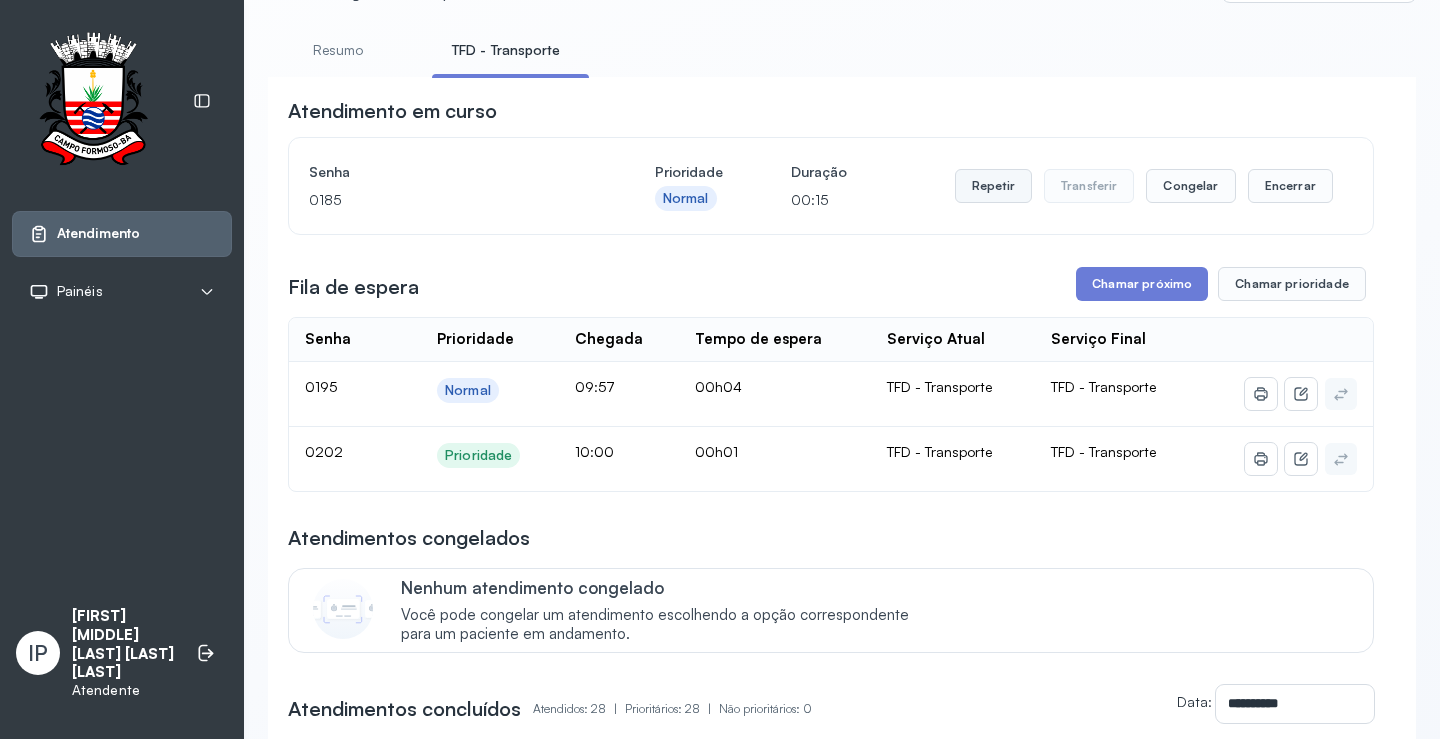 click on "Repetir" at bounding box center (993, 186) 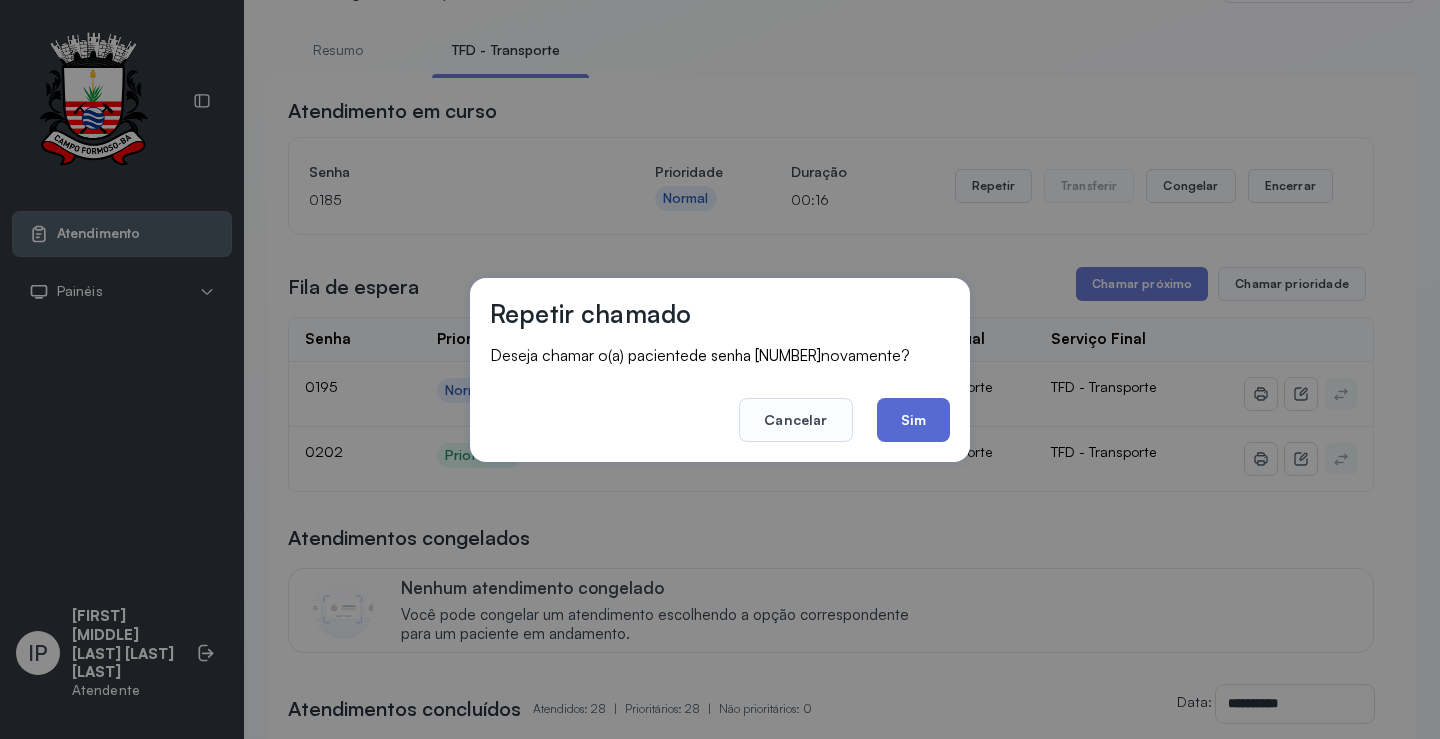click on "Sim" 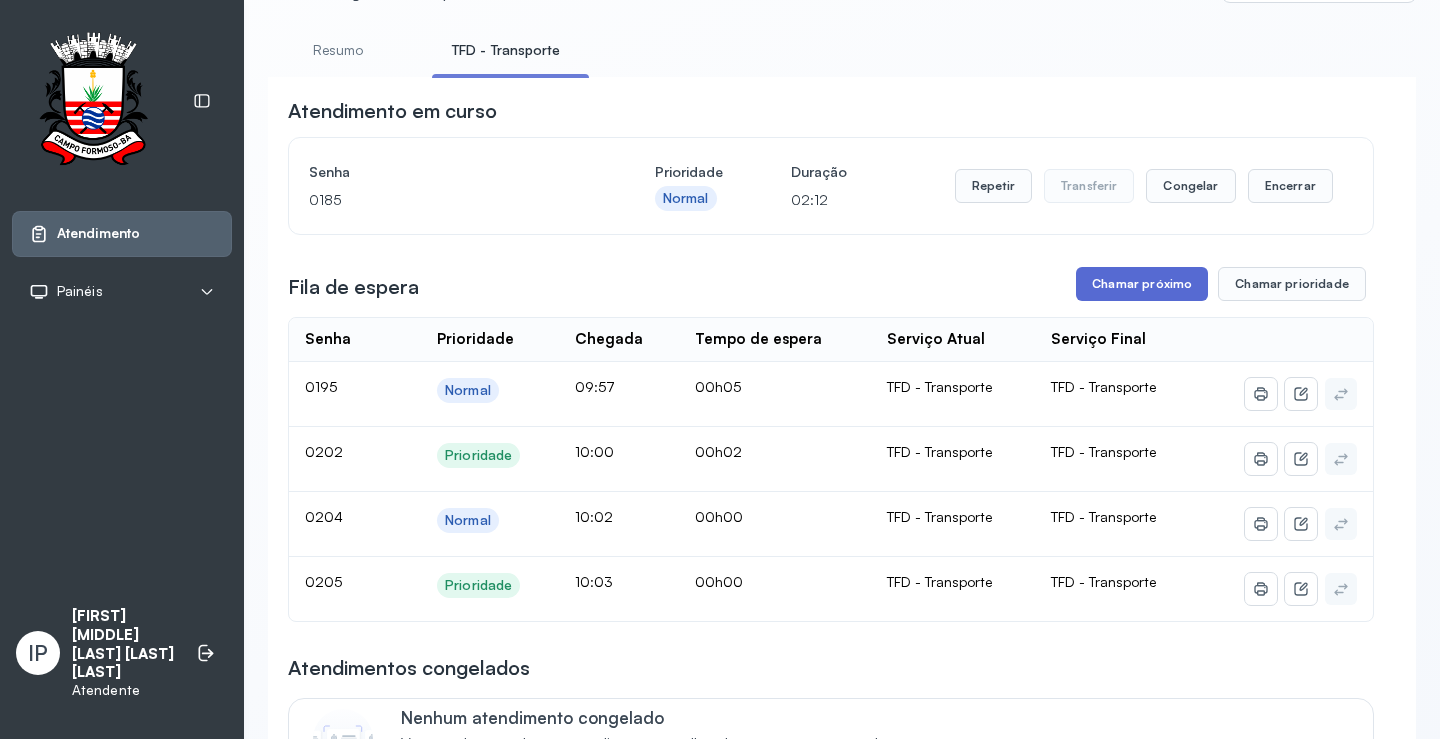 click on "Chamar próximo" at bounding box center (1142, 284) 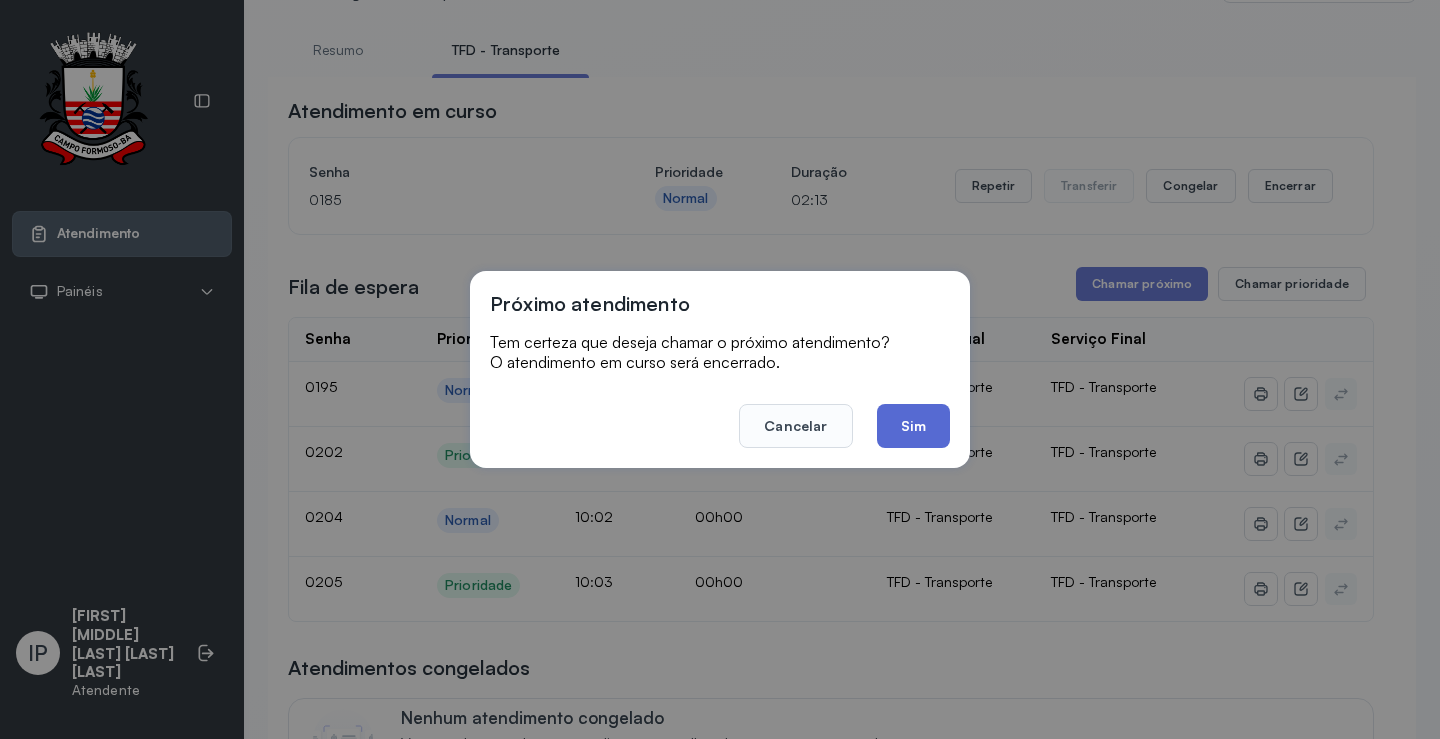 click on "Sim" 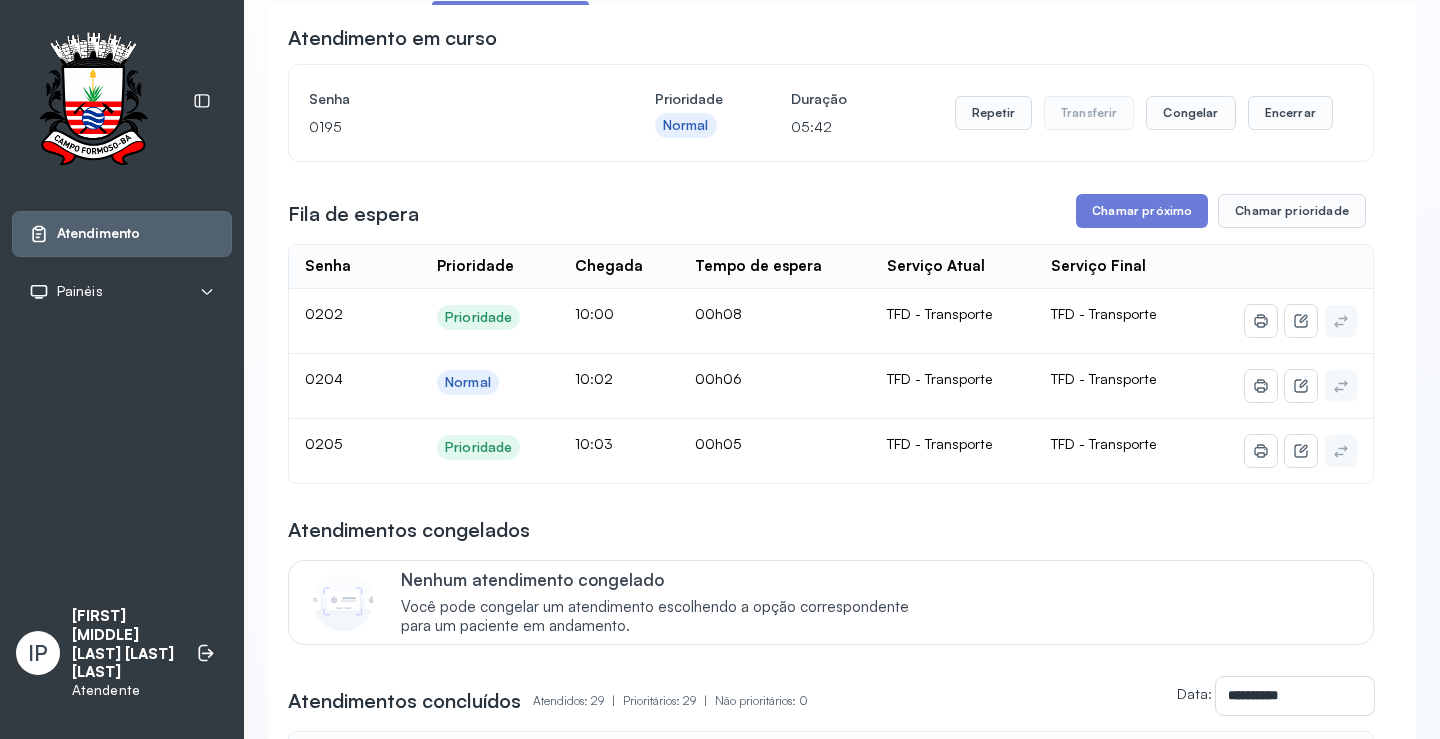 scroll, scrollTop: 200, scrollLeft: 0, axis: vertical 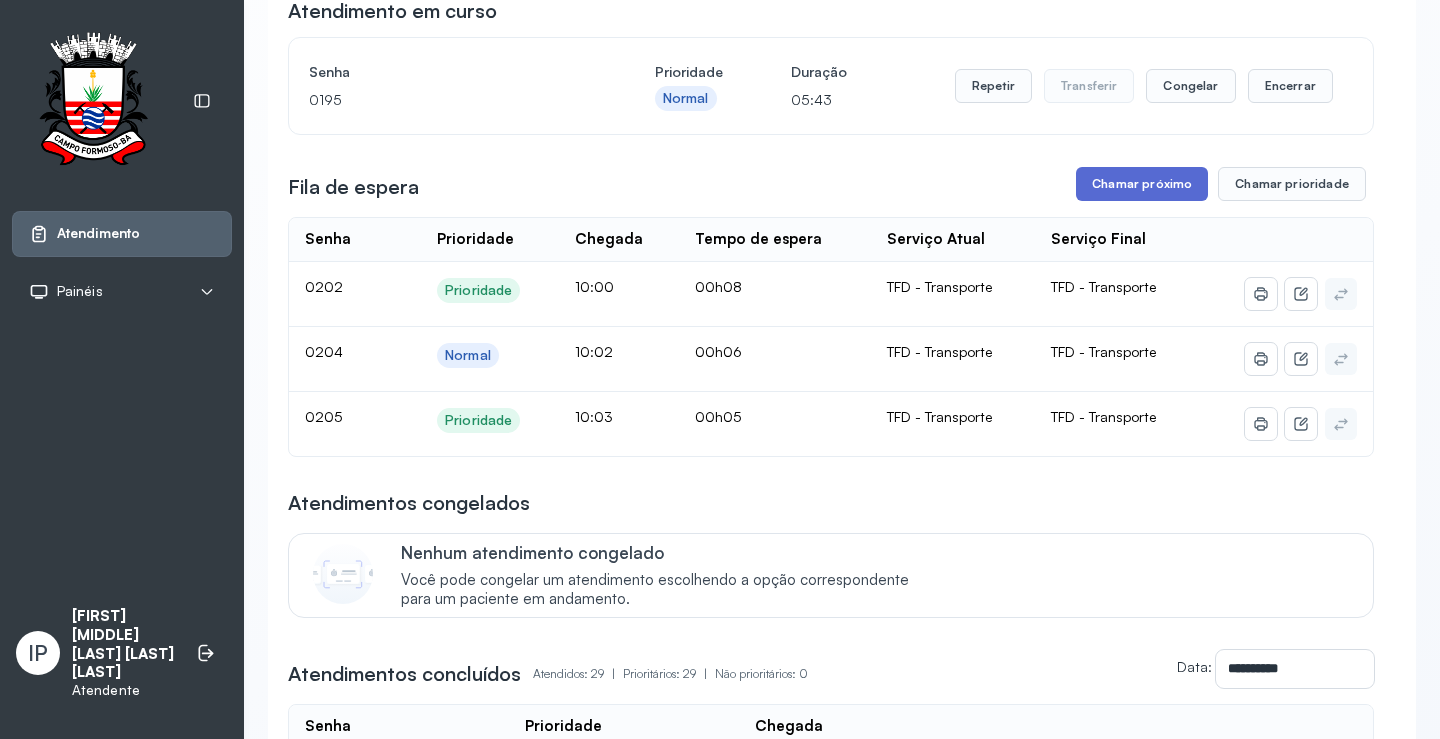 click on "Chamar próximo" at bounding box center [1142, 184] 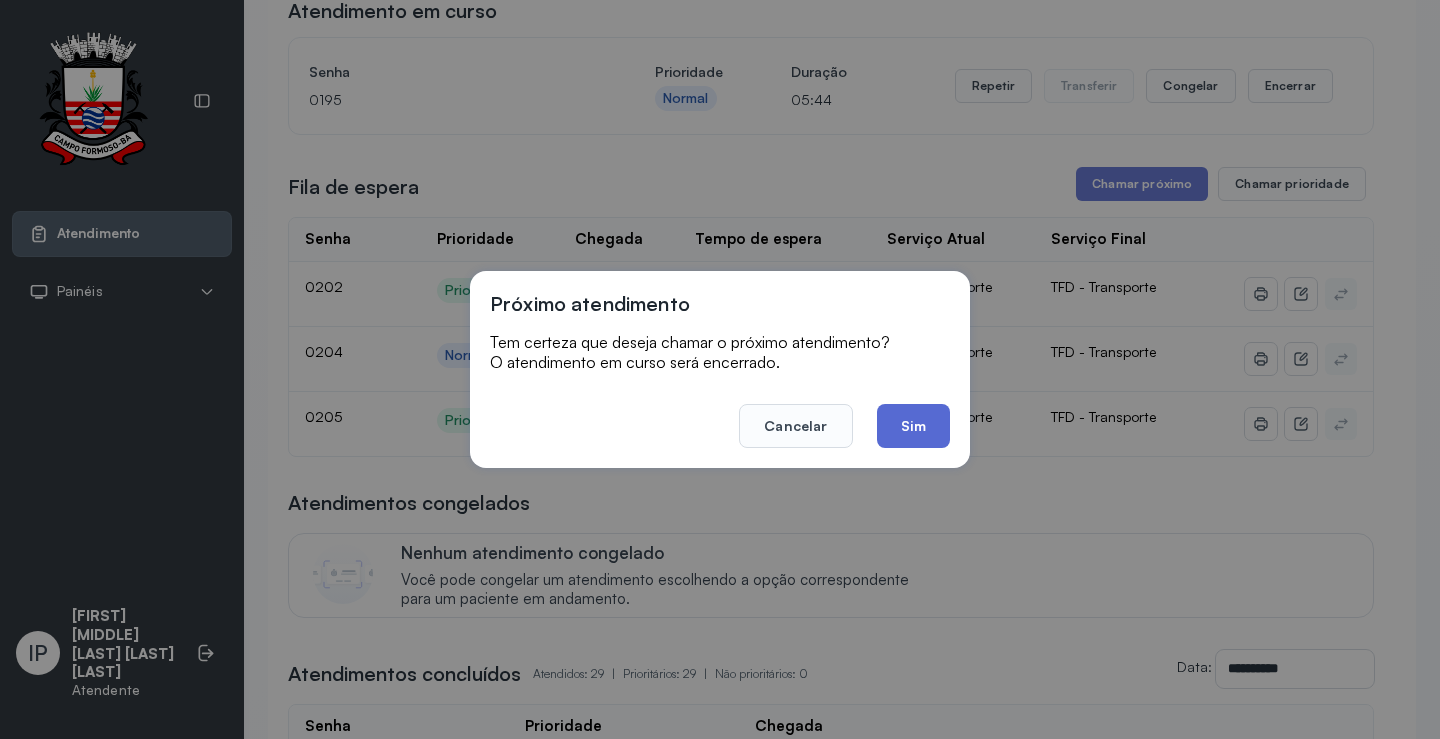 click on "Sim" 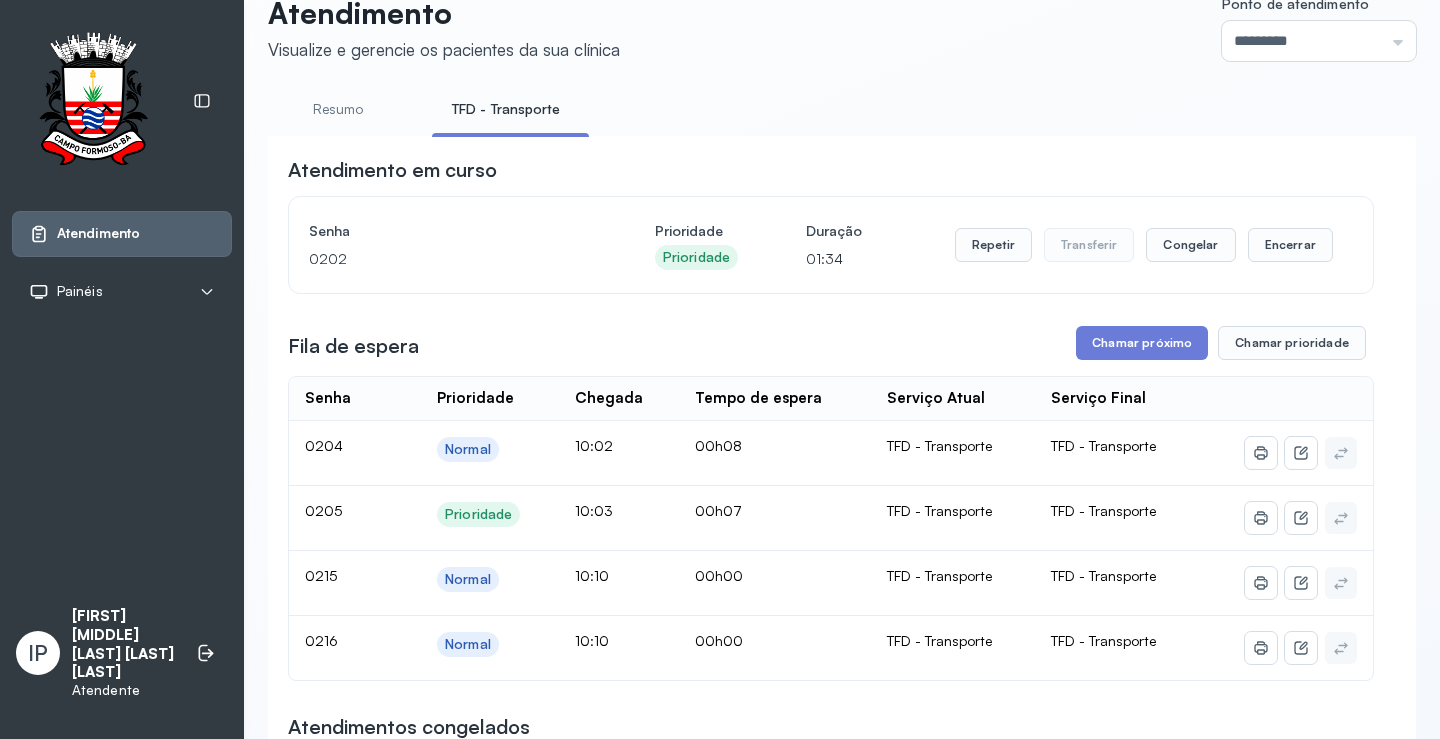 scroll, scrollTop: 100, scrollLeft: 0, axis: vertical 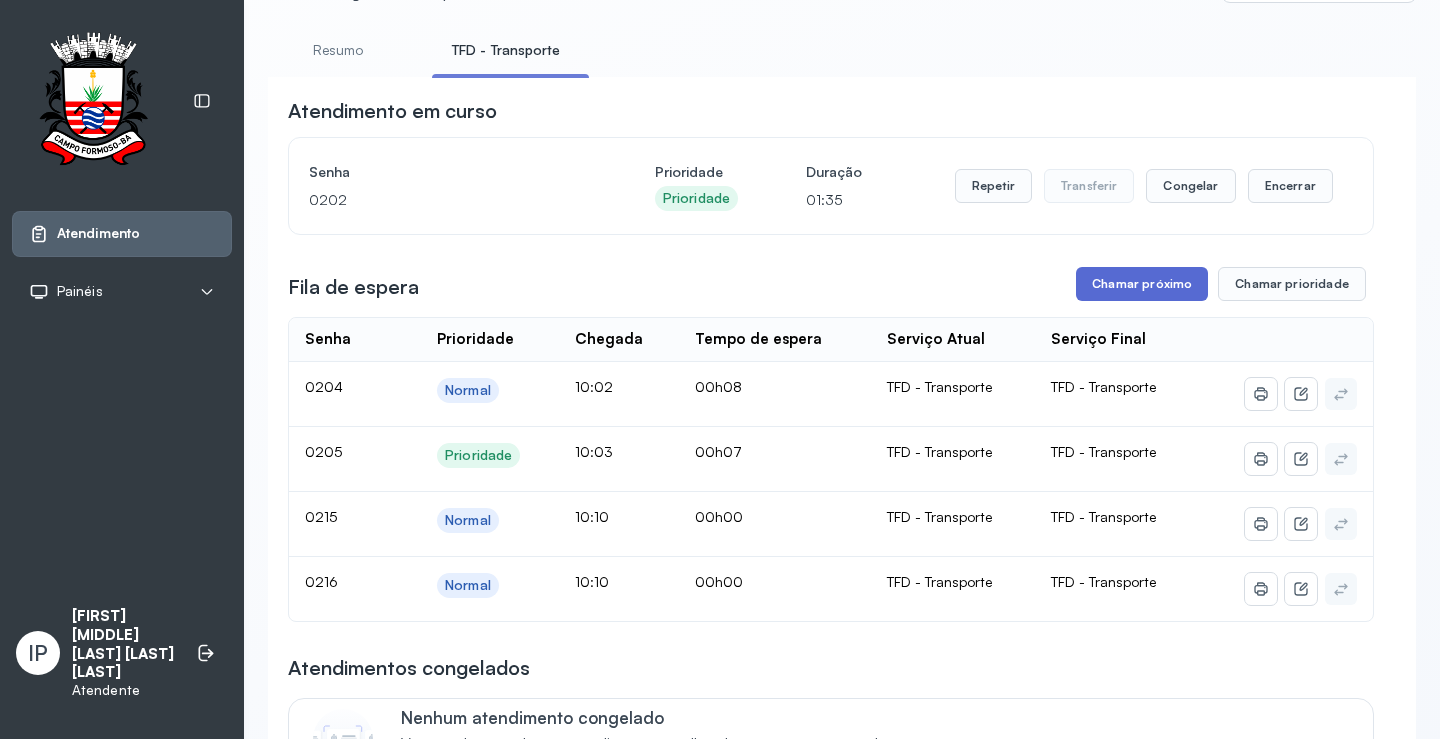 click on "Chamar próximo" at bounding box center [1142, 284] 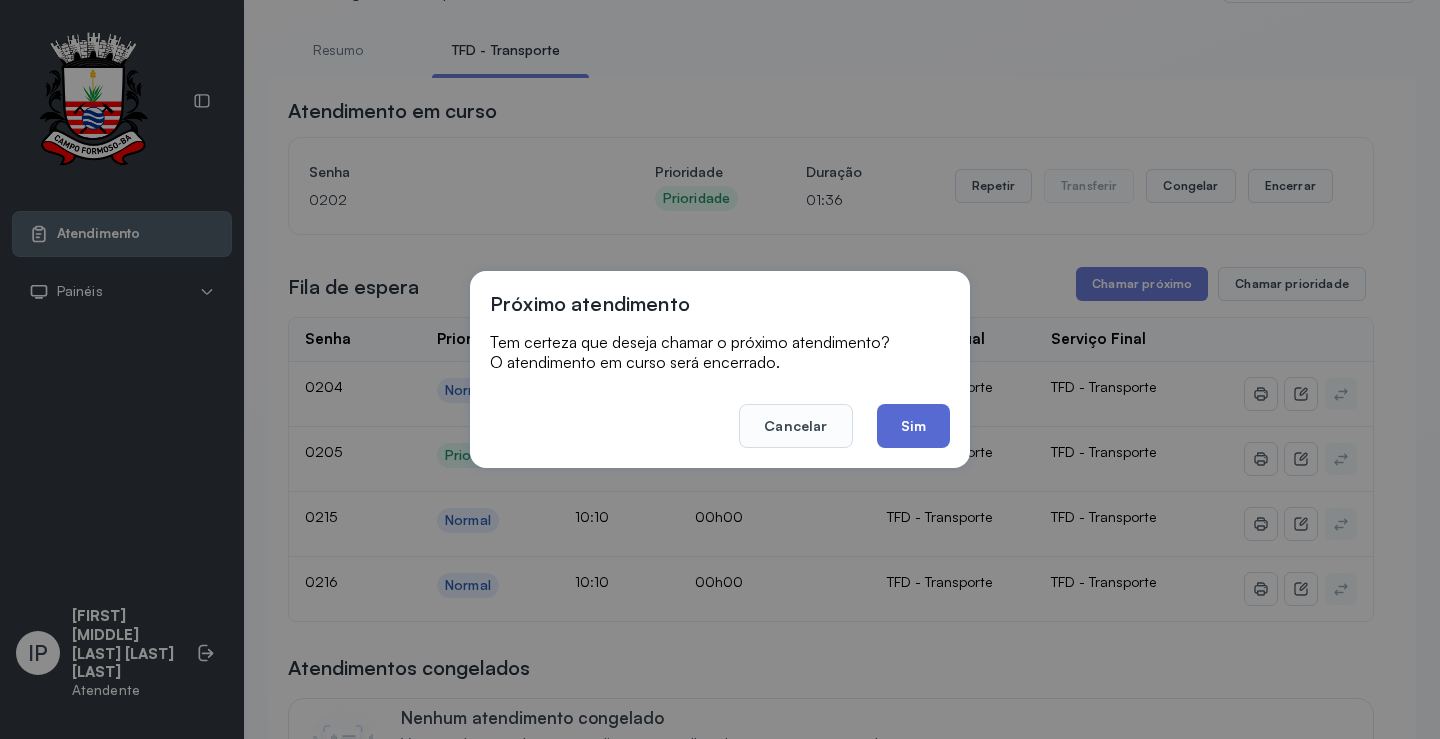 click on "Sim" 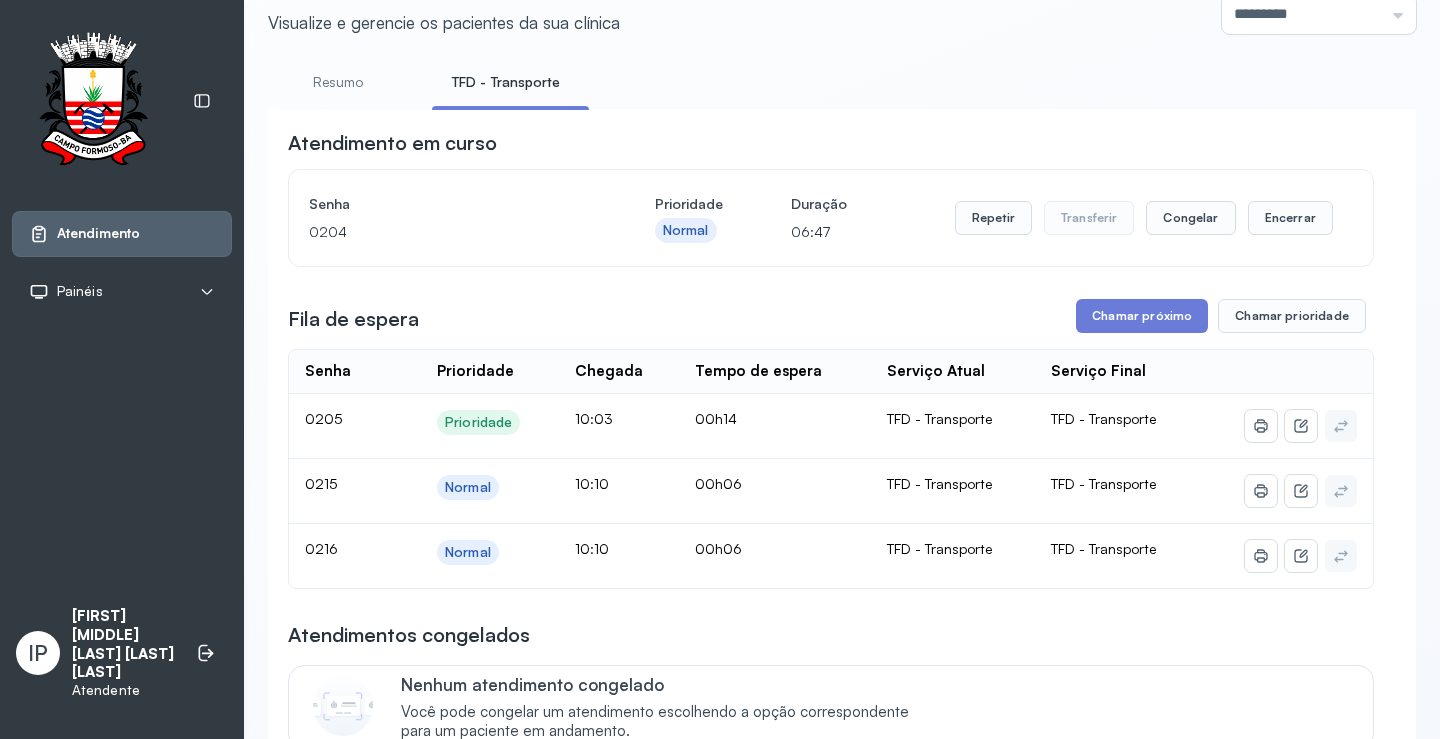 scroll, scrollTop: 100, scrollLeft: 0, axis: vertical 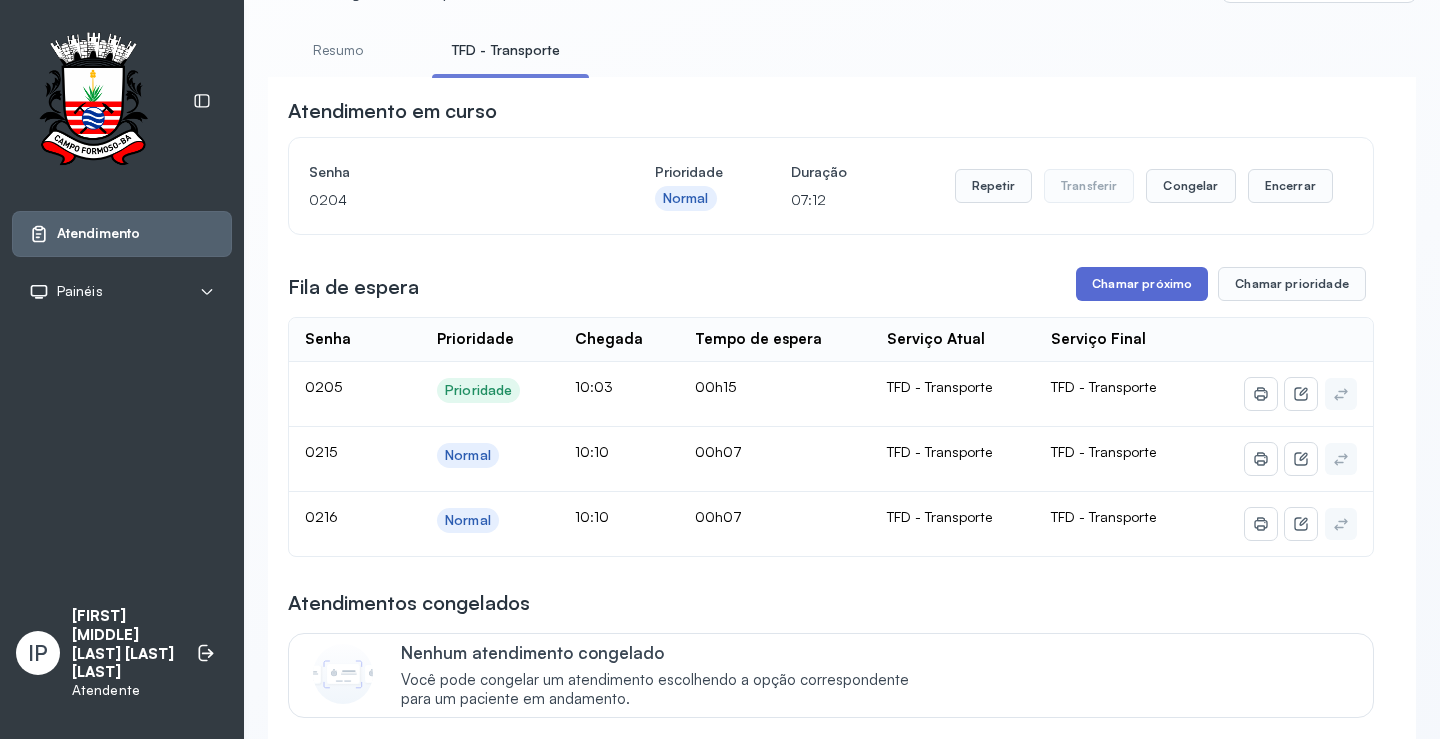 click on "Chamar próximo" at bounding box center (1142, 284) 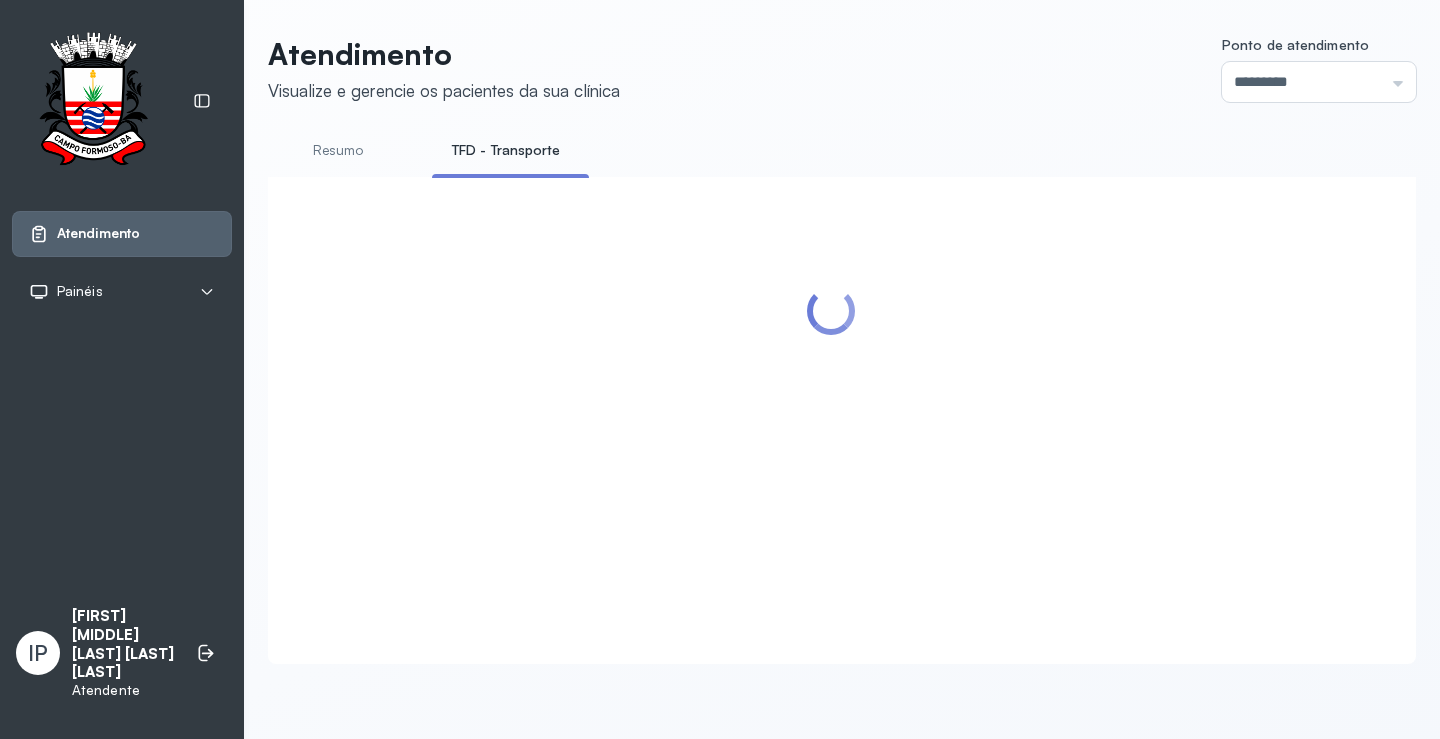 scroll, scrollTop: 100, scrollLeft: 0, axis: vertical 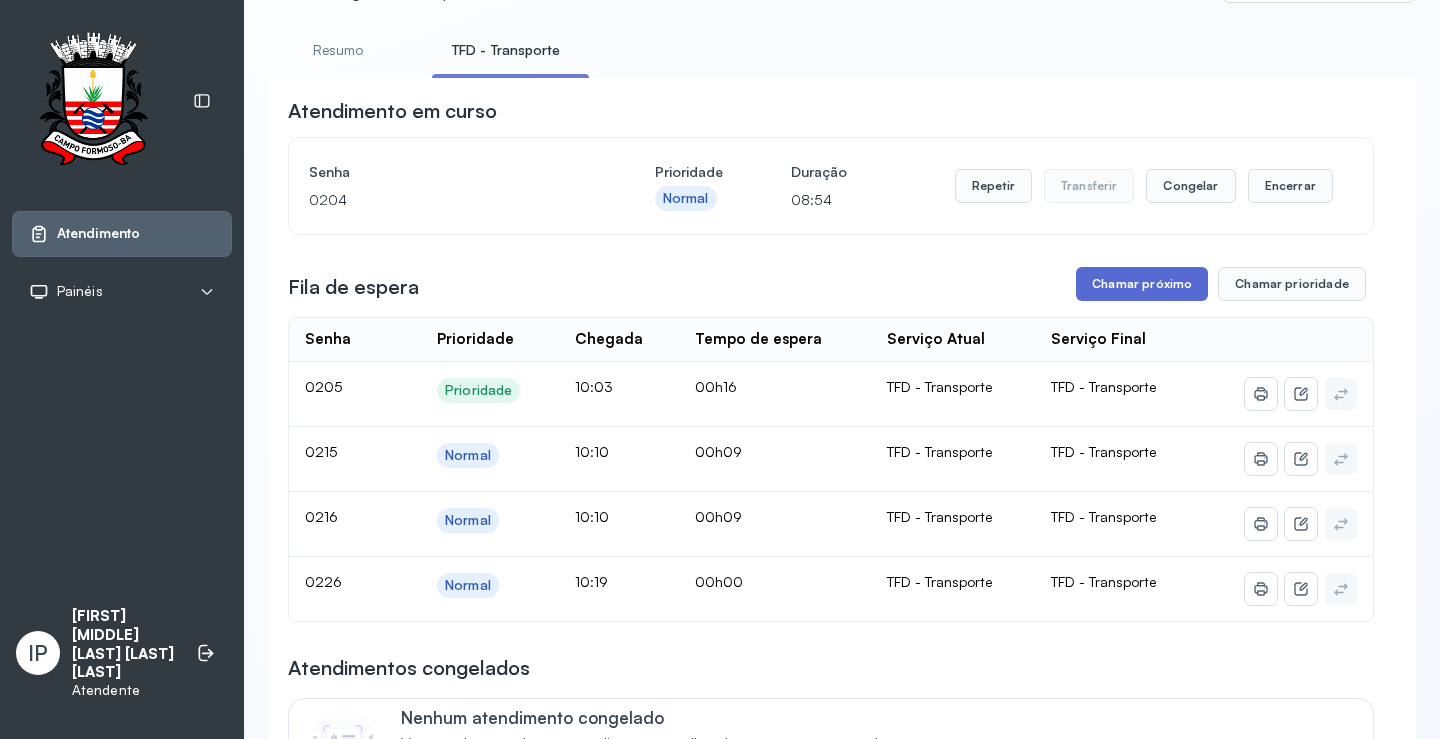 click on "Chamar próximo" at bounding box center (1142, 284) 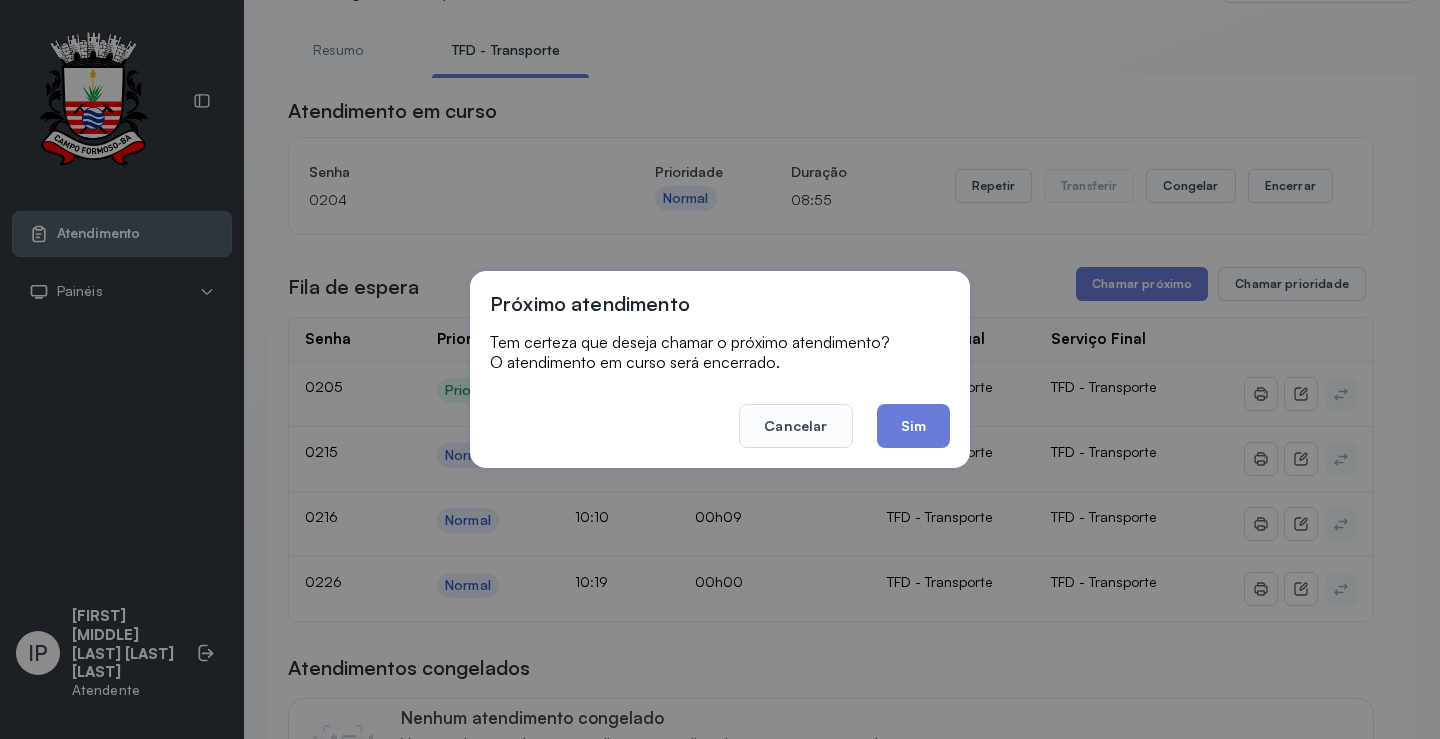 click on "Sim" 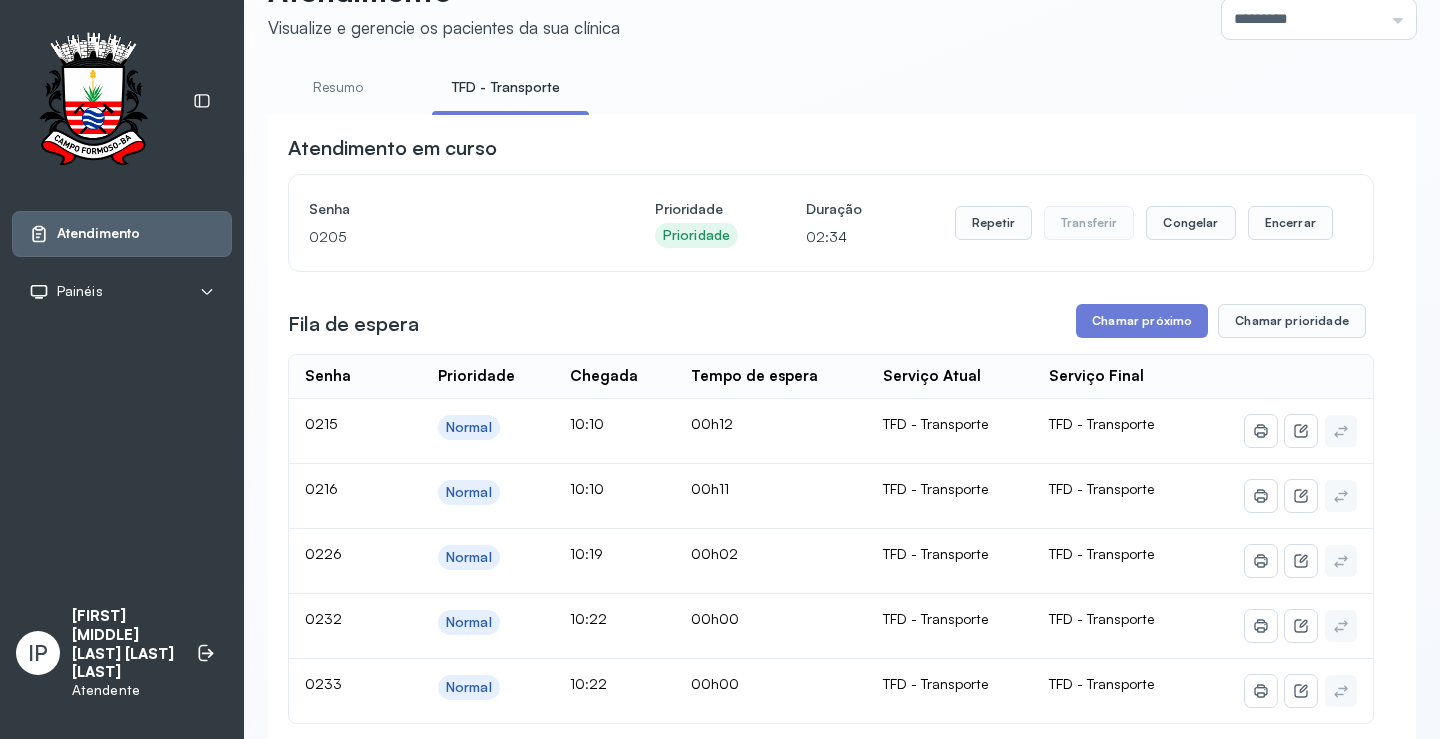 scroll, scrollTop: 201, scrollLeft: 0, axis: vertical 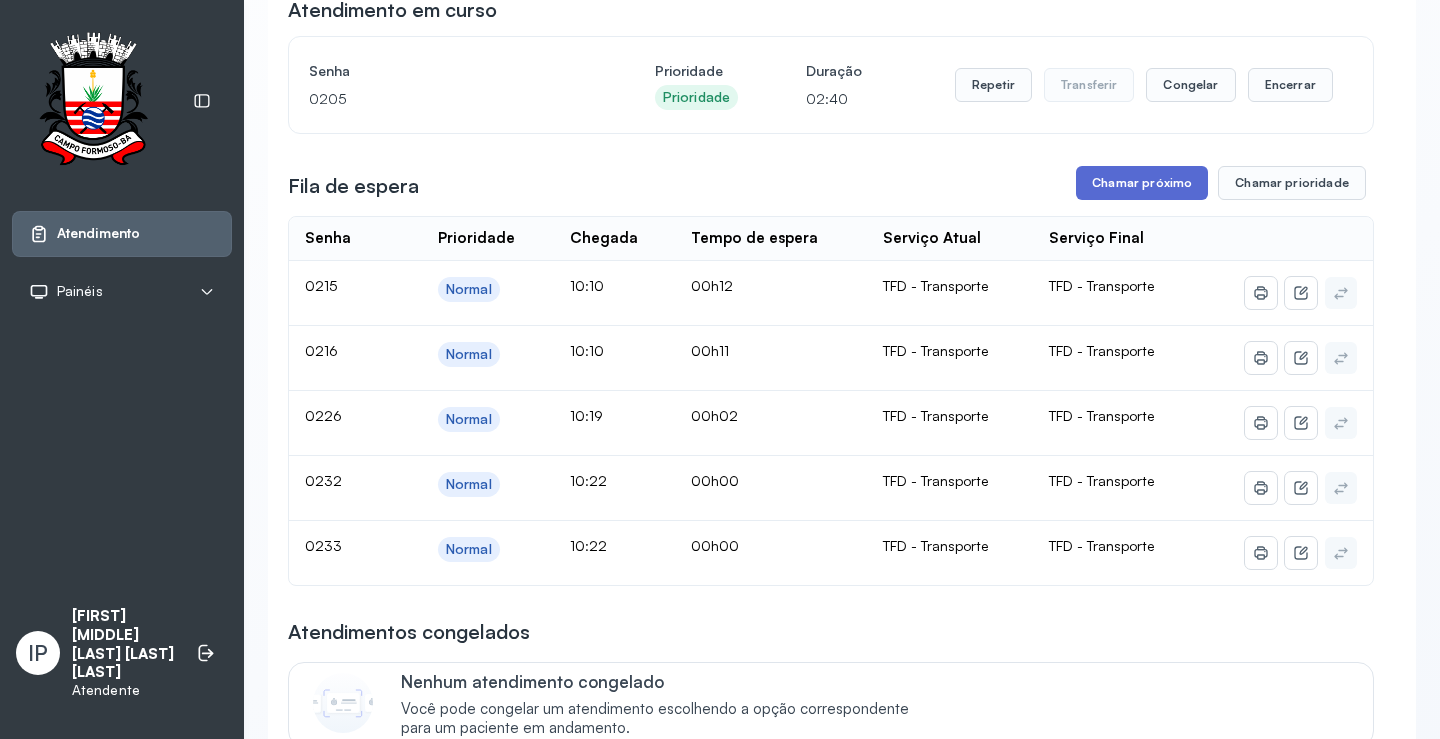 click on "Chamar próximo" at bounding box center [1142, 183] 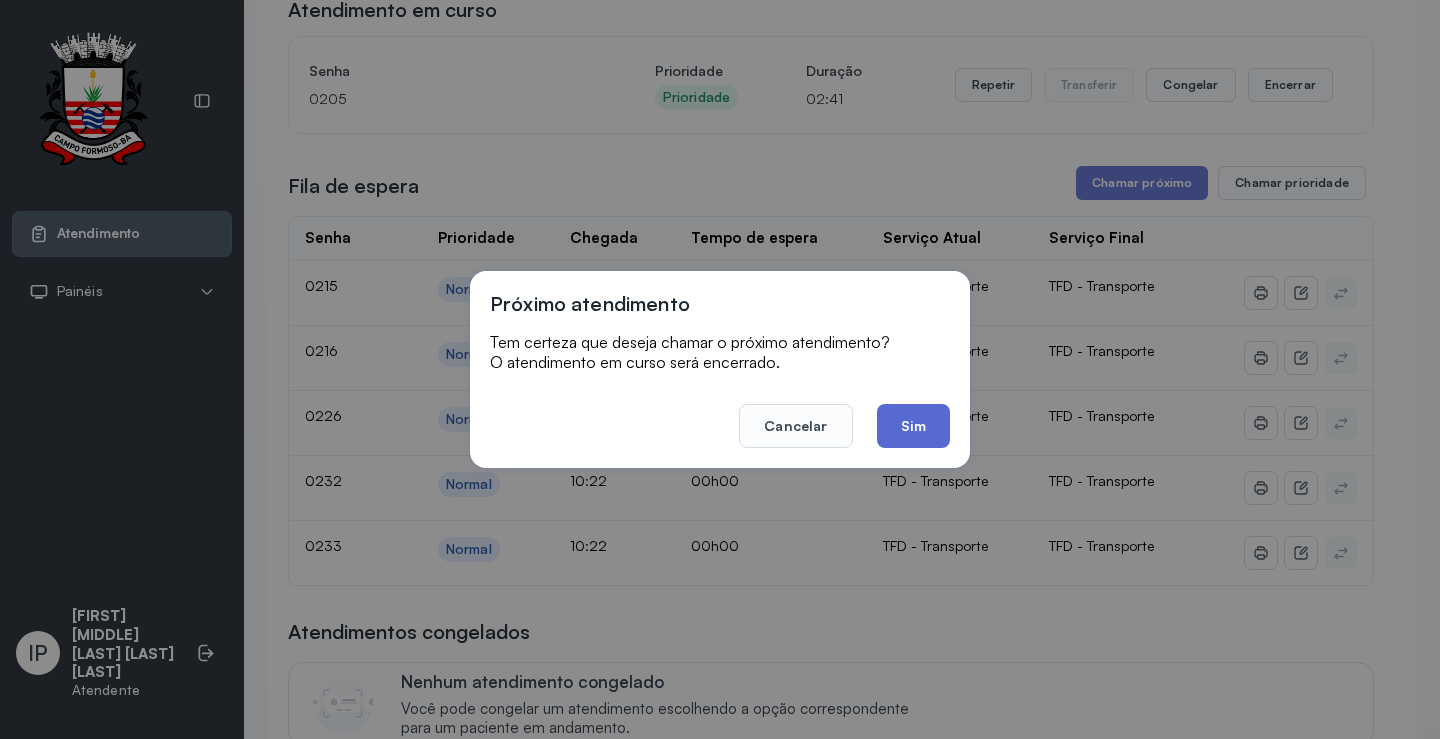 click on "Sim" 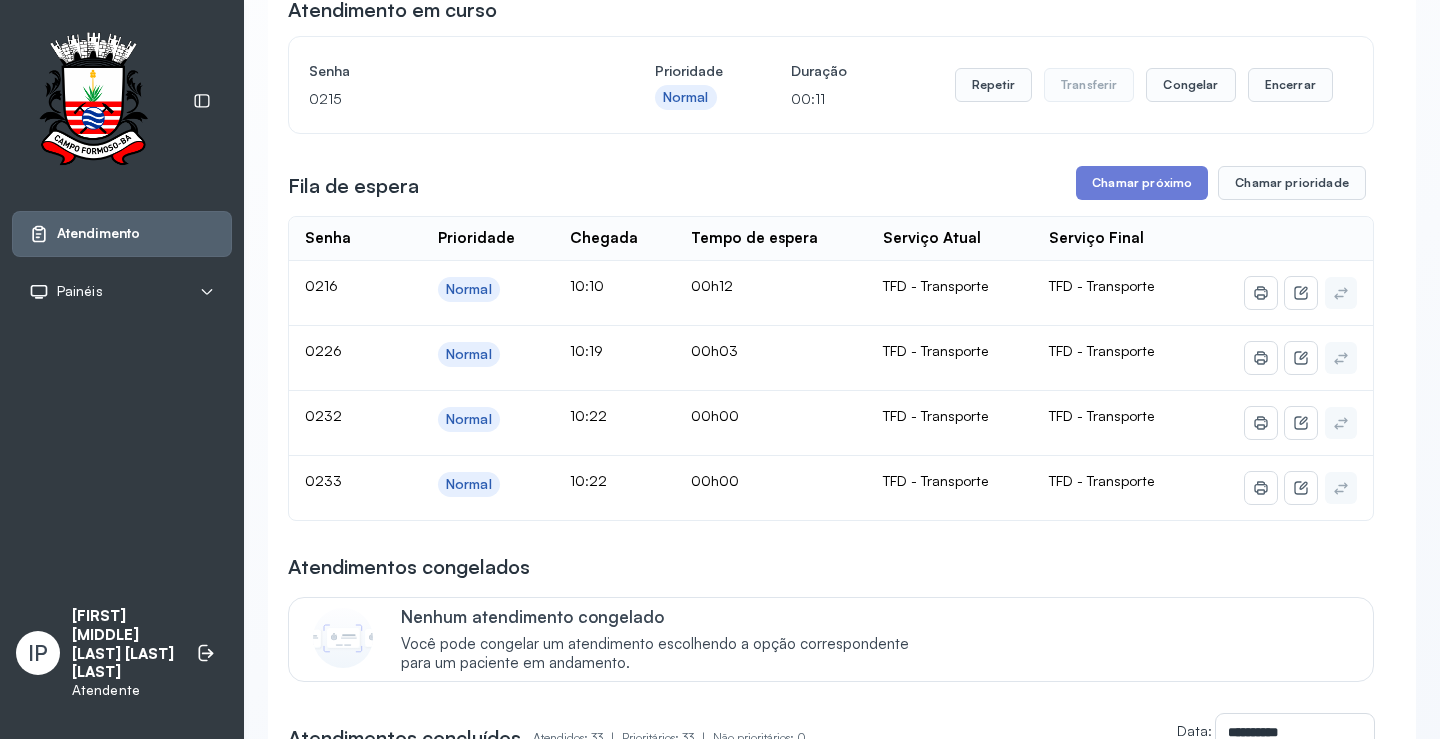 scroll, scrollTop: 101, scrollLeft: 0, axis: vertical 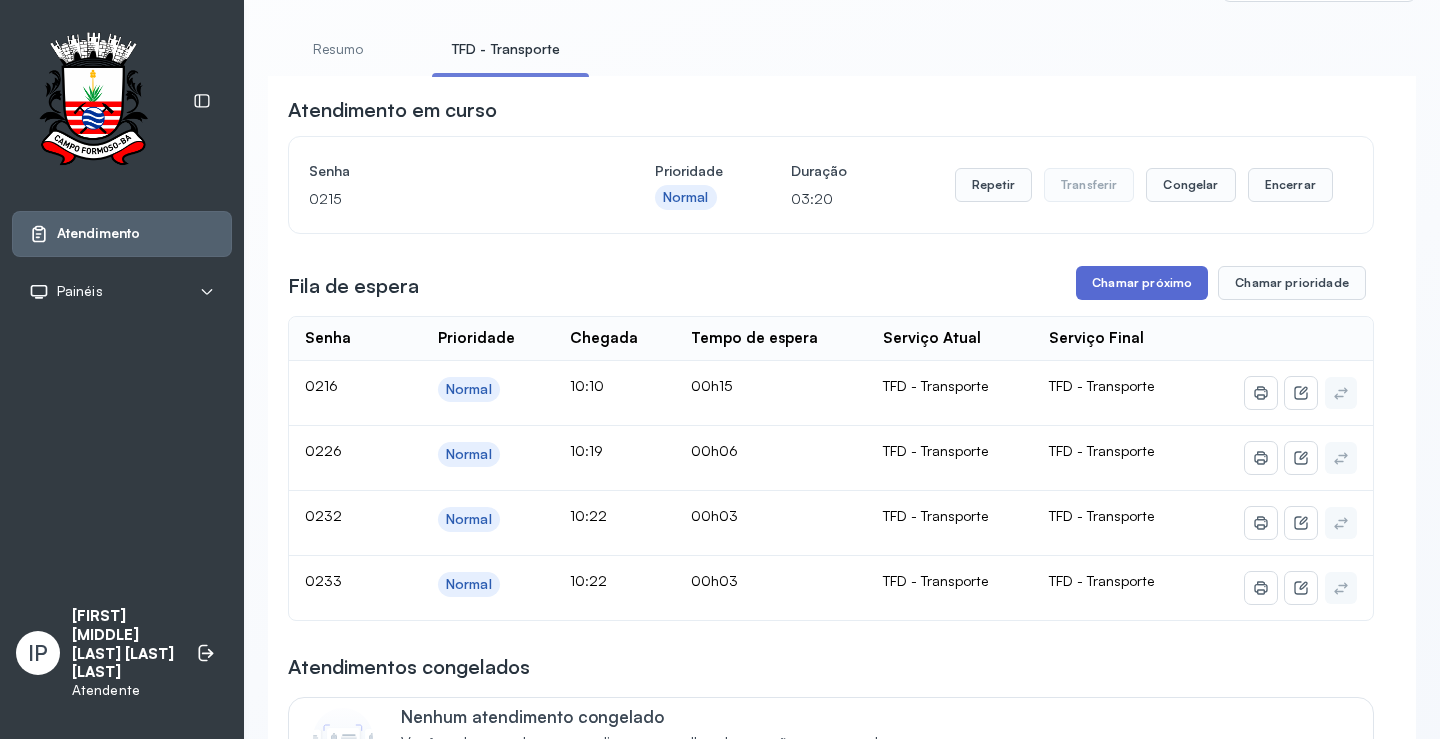 click on "Chamar próximo" at bounding box center (1142, 283) 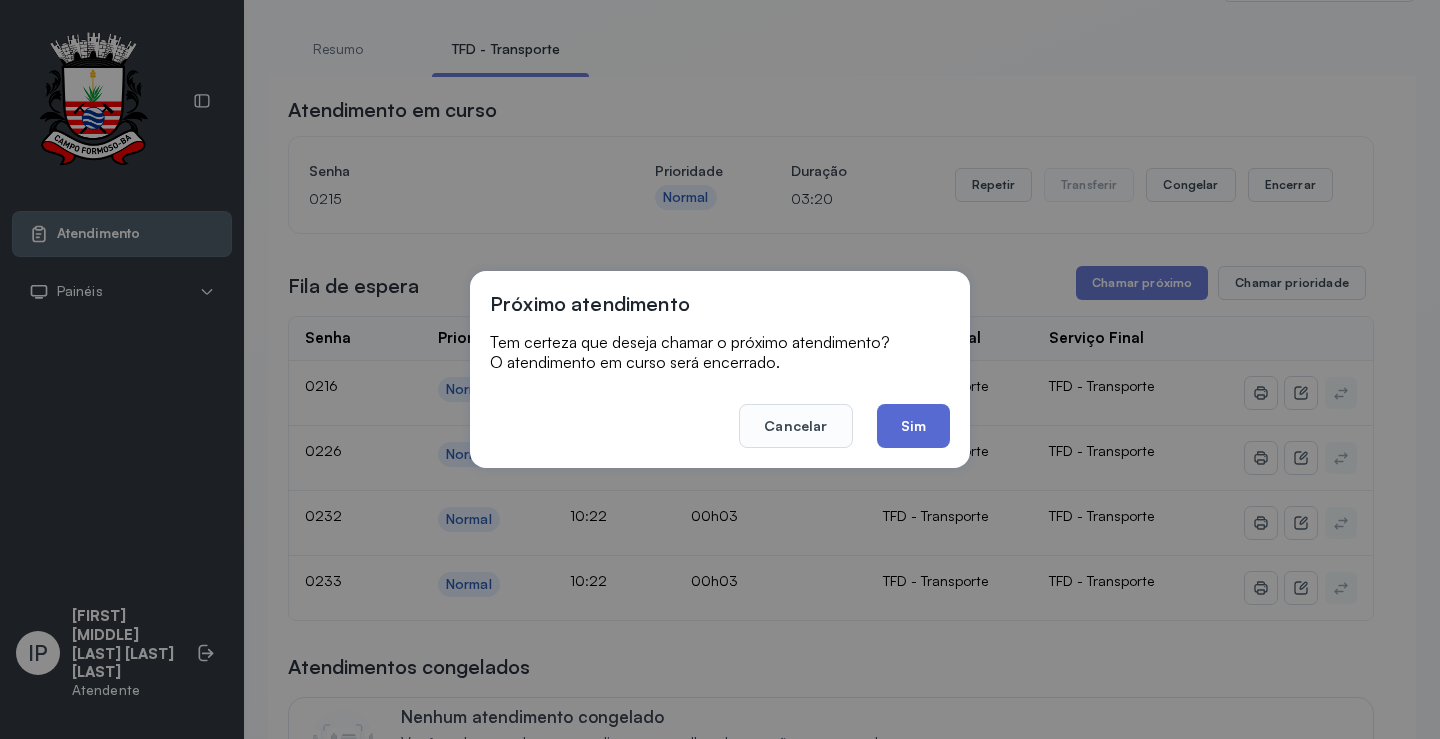 click on "Sim" 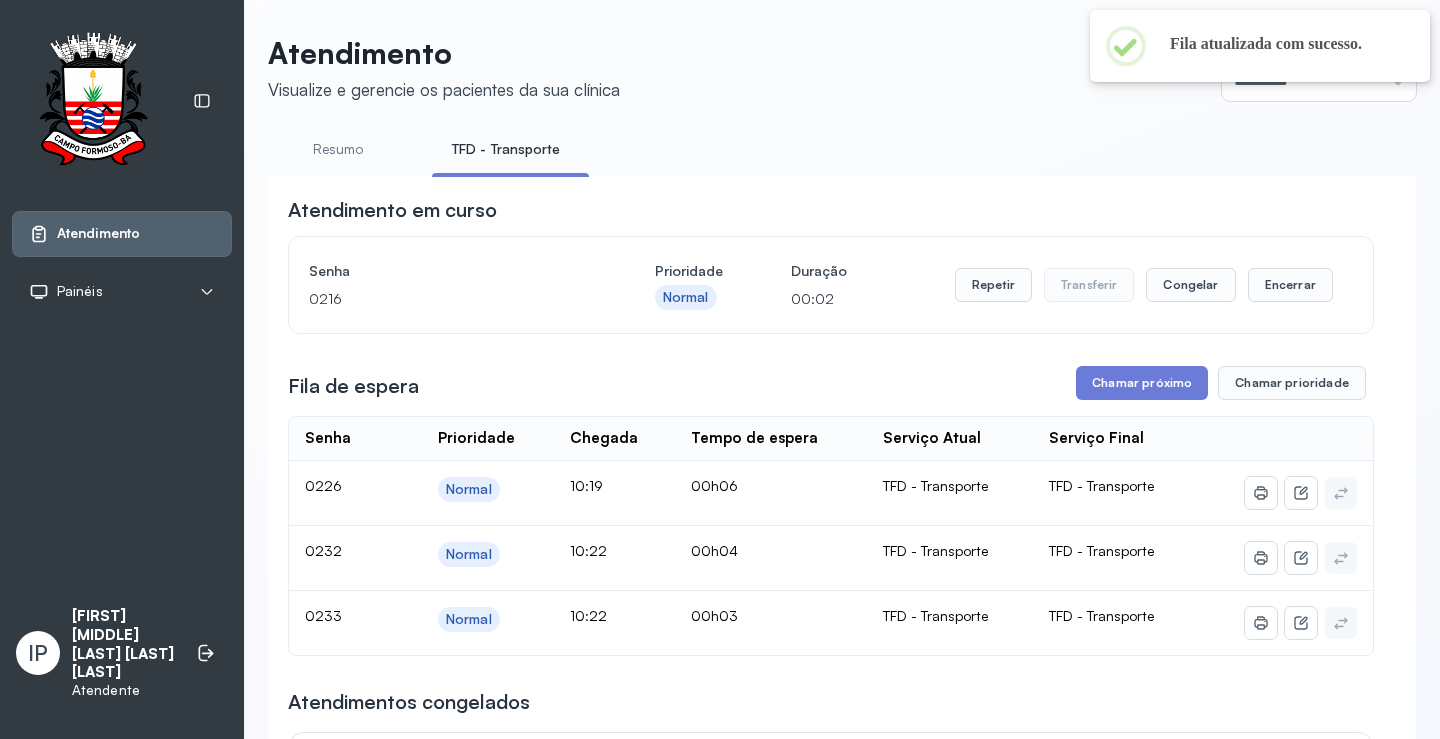 scroll, scrollTop: 101, scrollLeft: 0, axis: vertical 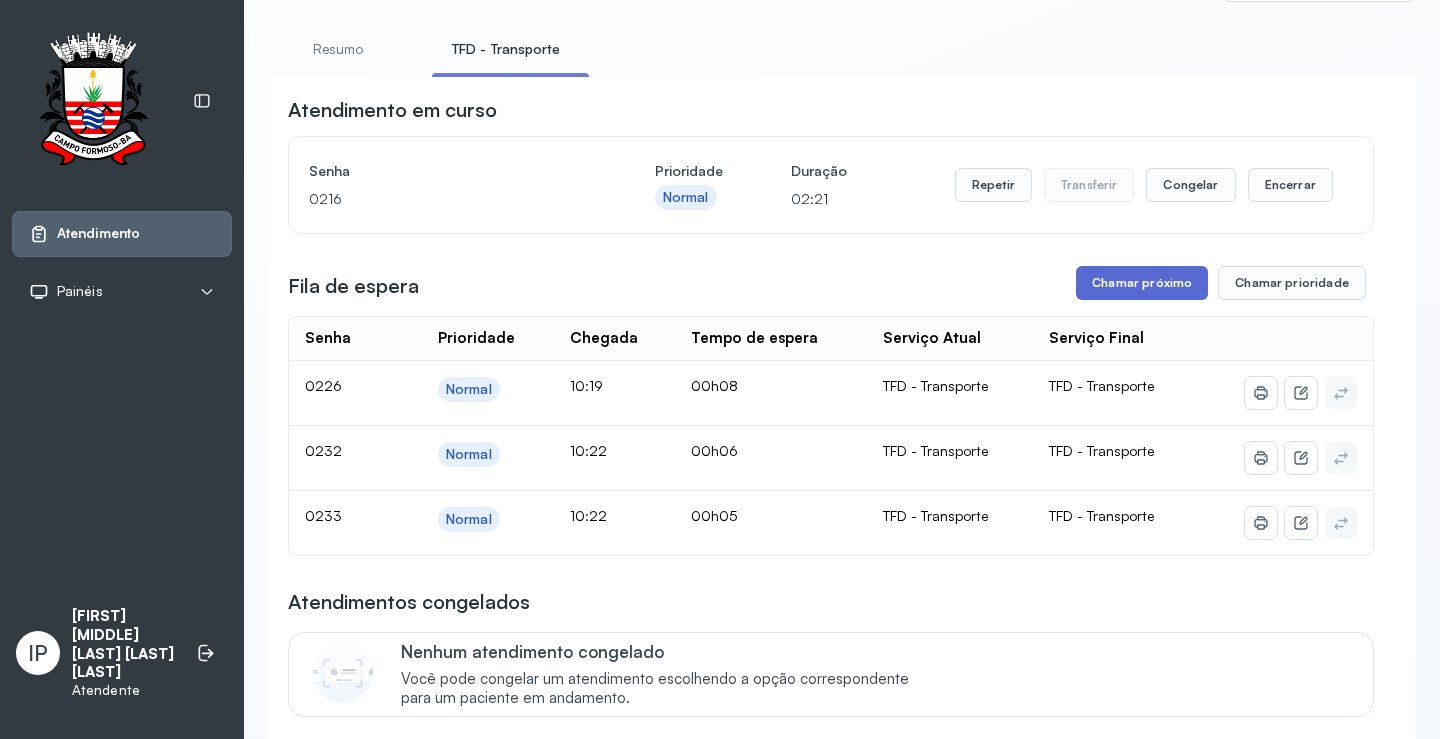 click on "Chamar próximo" at bounding box center (1142, 283) 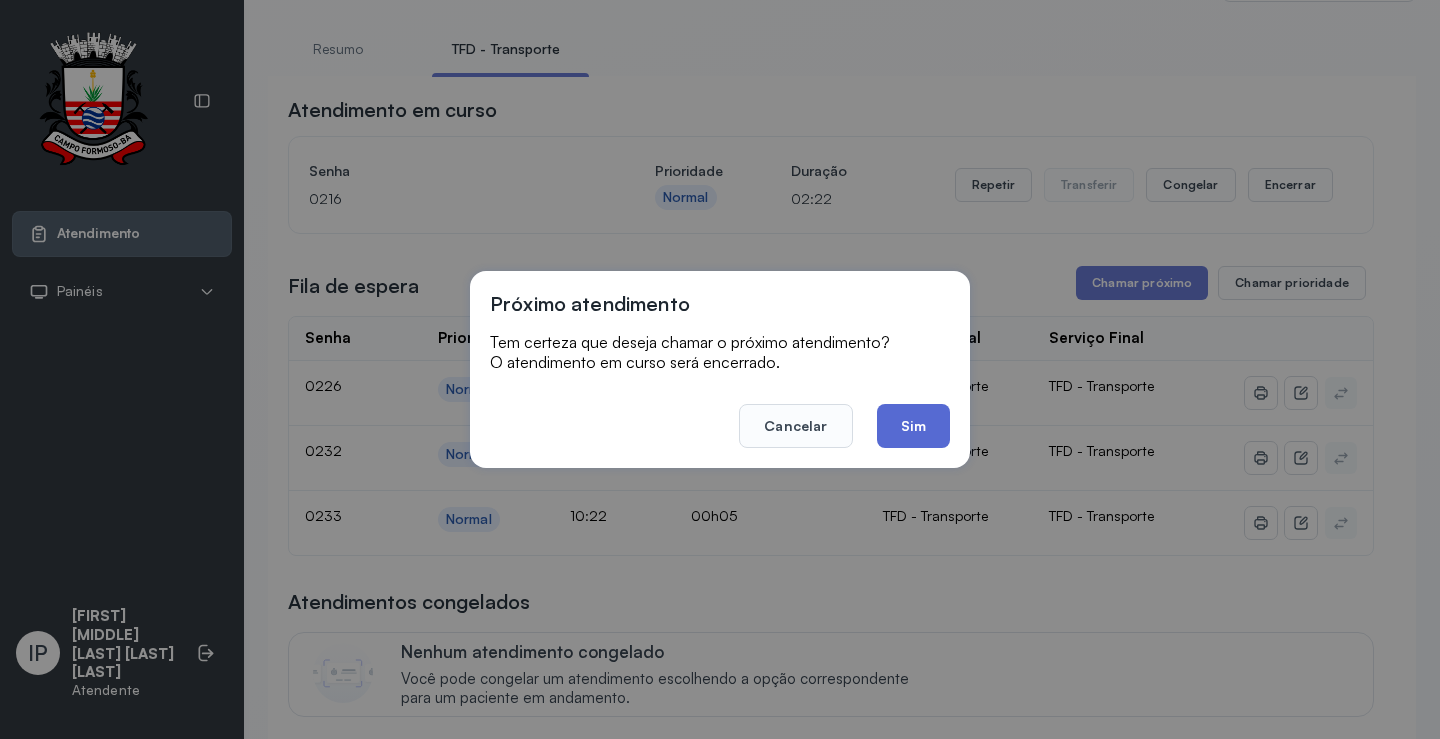 click on "Sim" 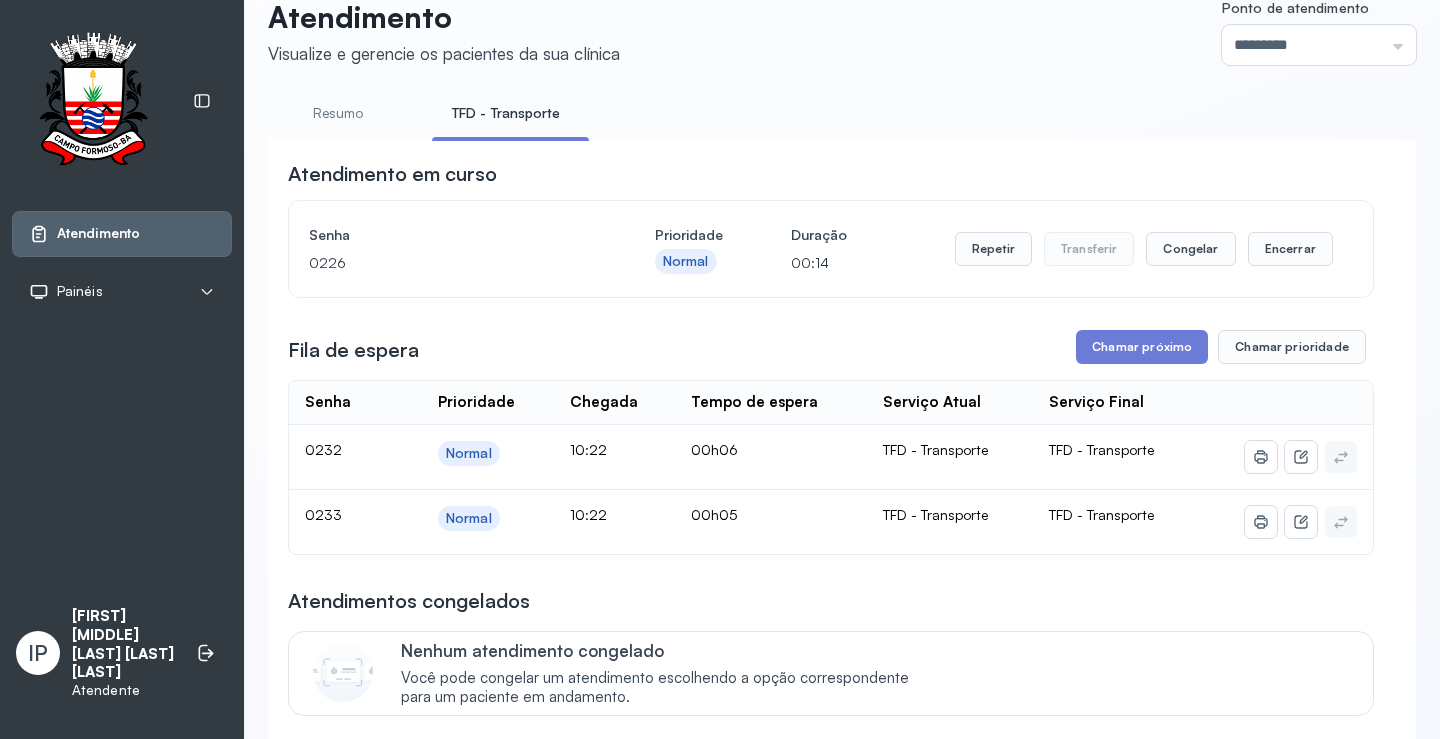 scroll, scrollTop: 0, scrollLeft: 0, axis: both 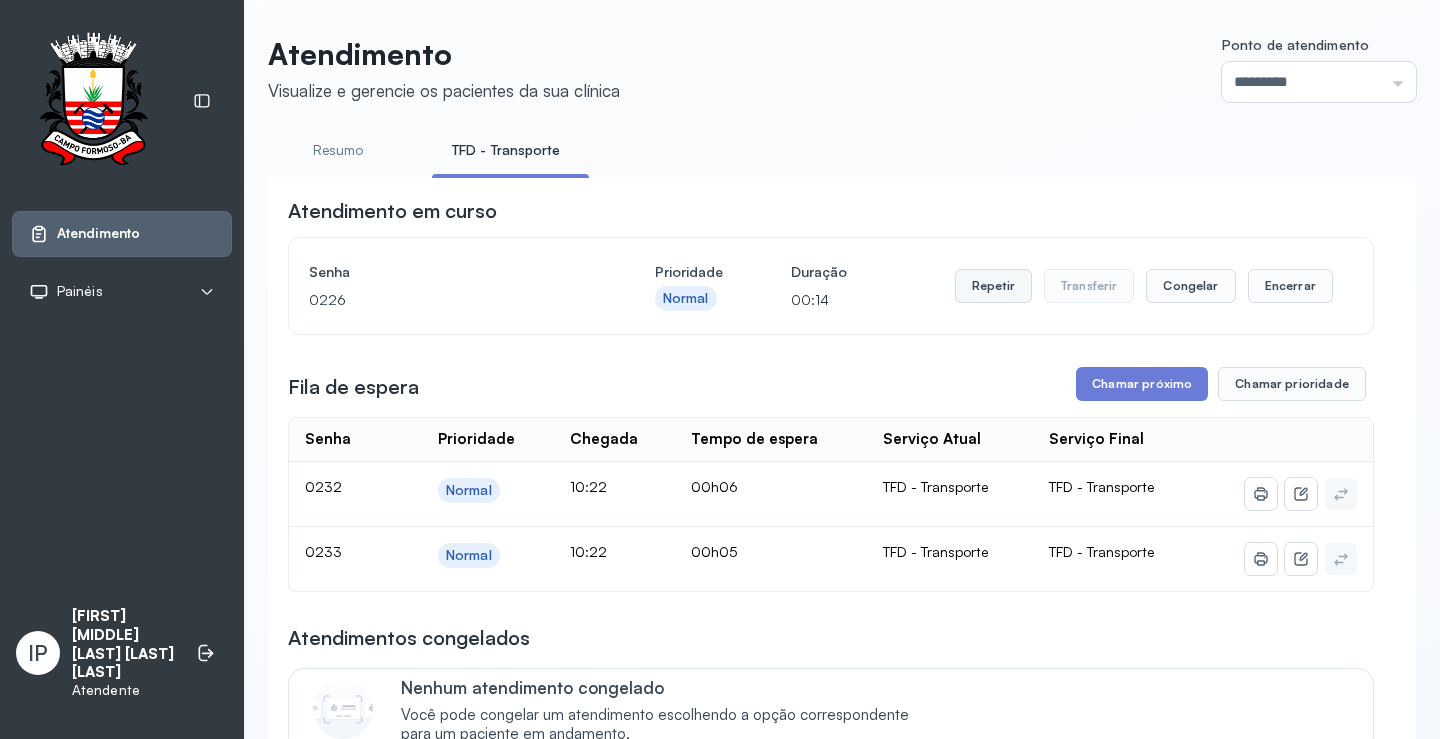 click on "Repetir" at bounding box center (993, 286) 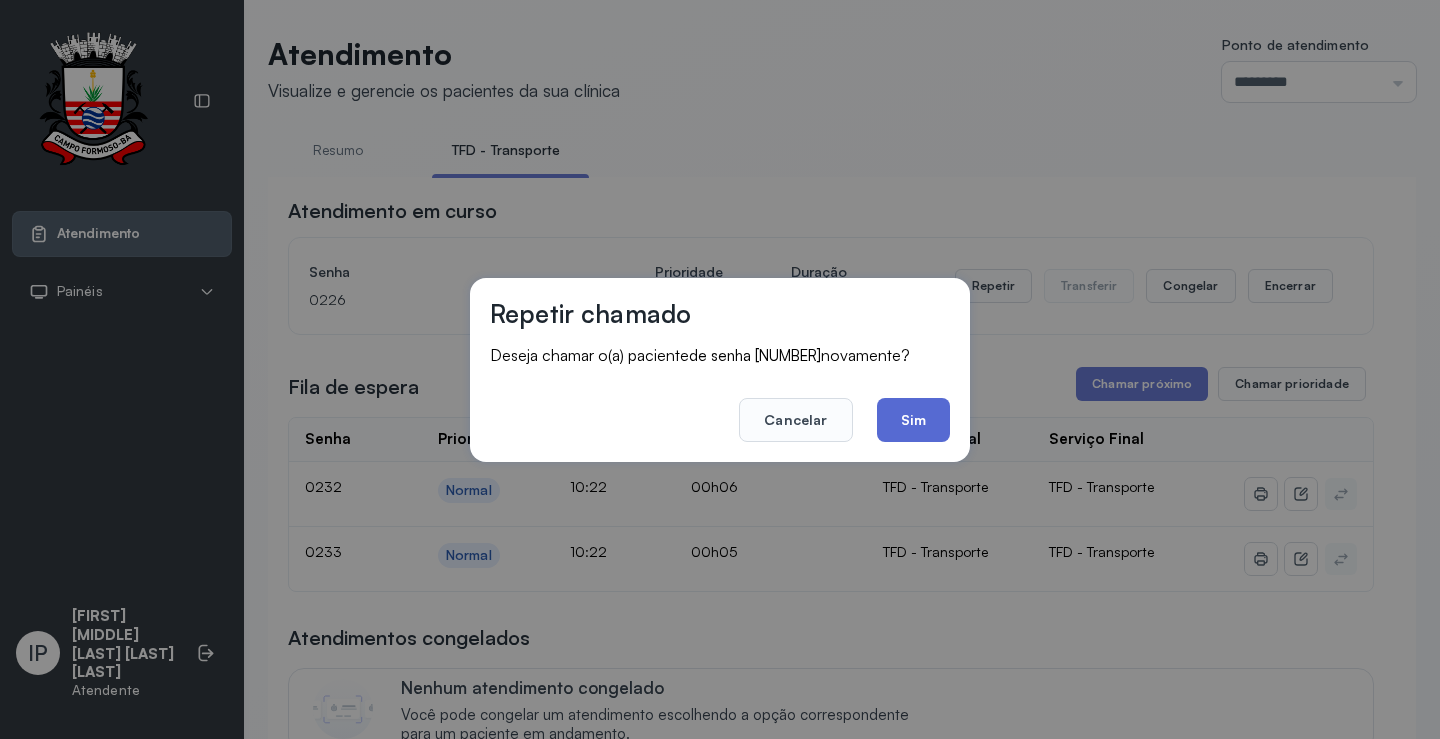 click on "Sim" 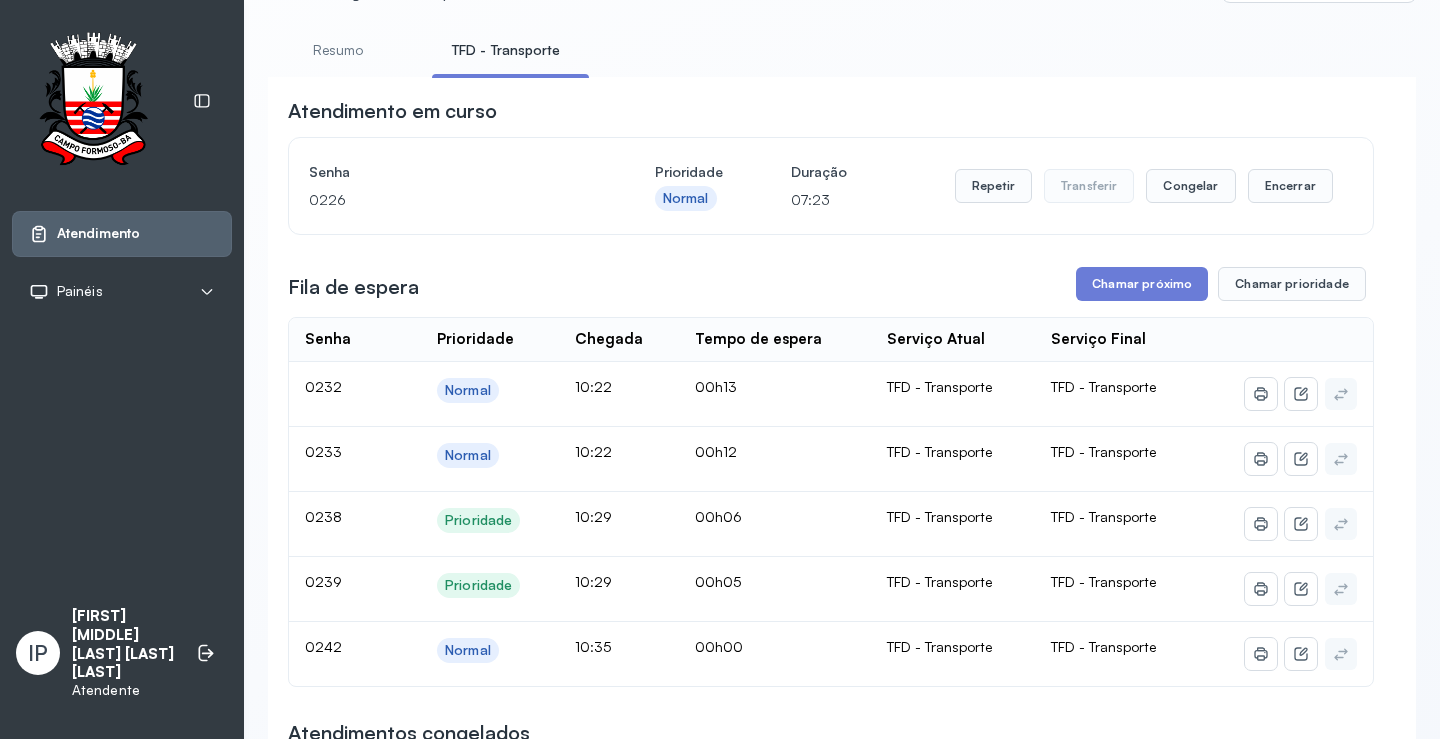 scroll, scrollTop: 200, scrollLeft: 0, axis: vertical 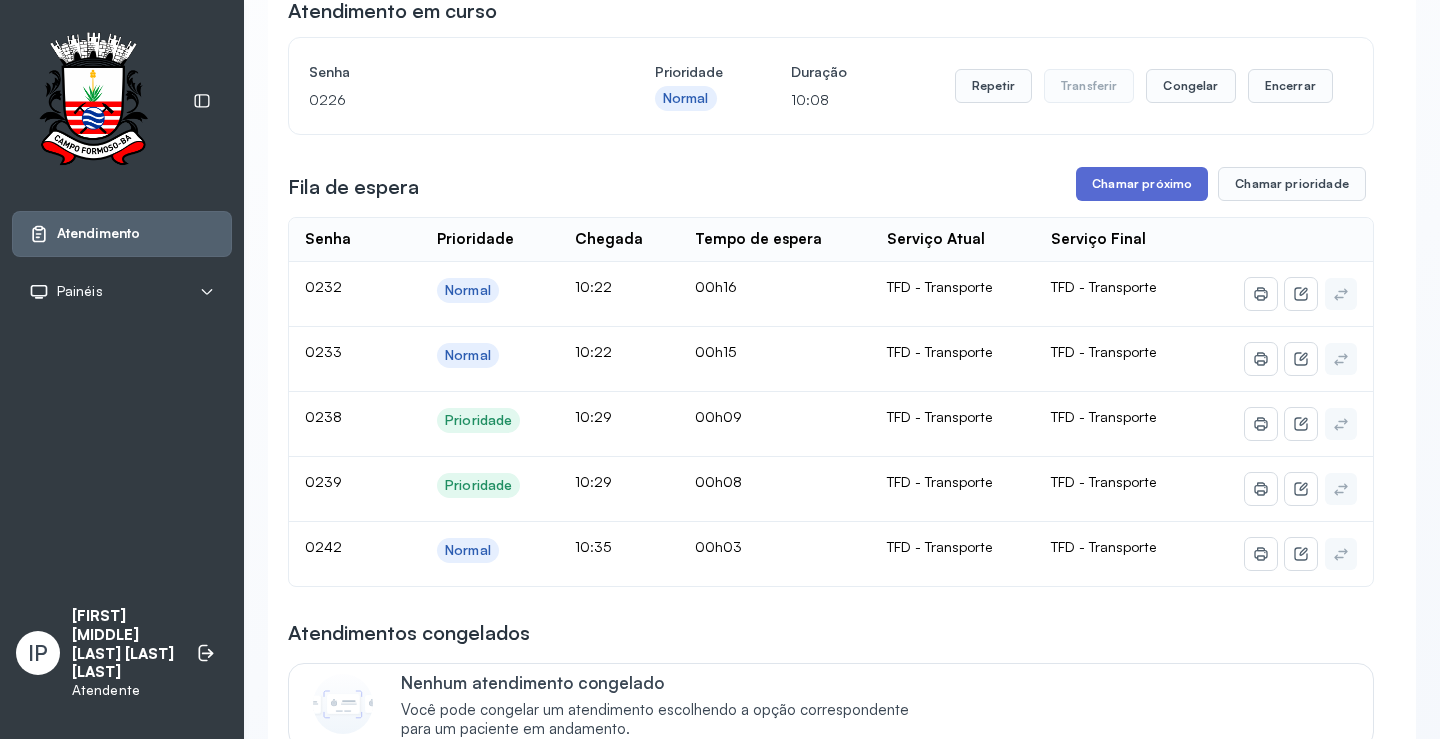 click on "Chamar próximo" at bounding box center (1142, 184) 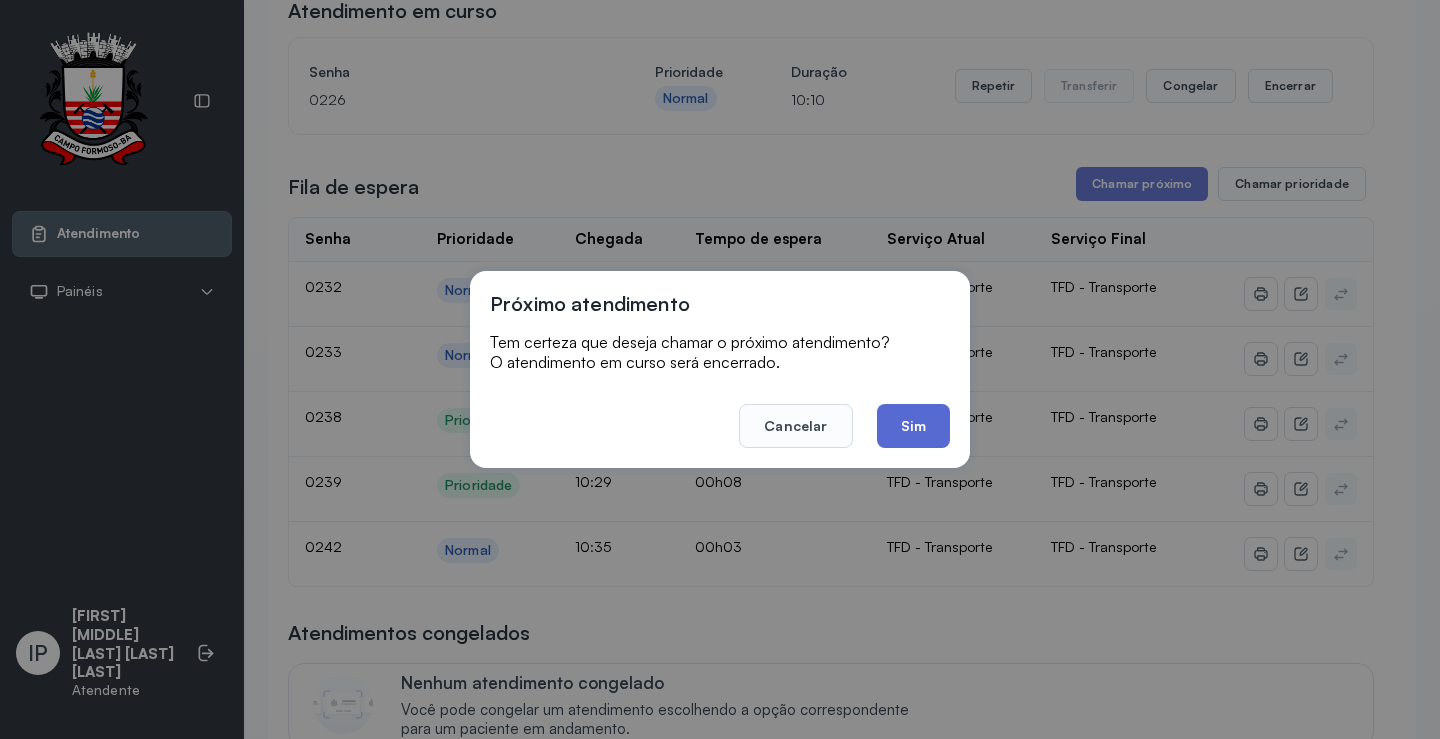 click on "Sim" 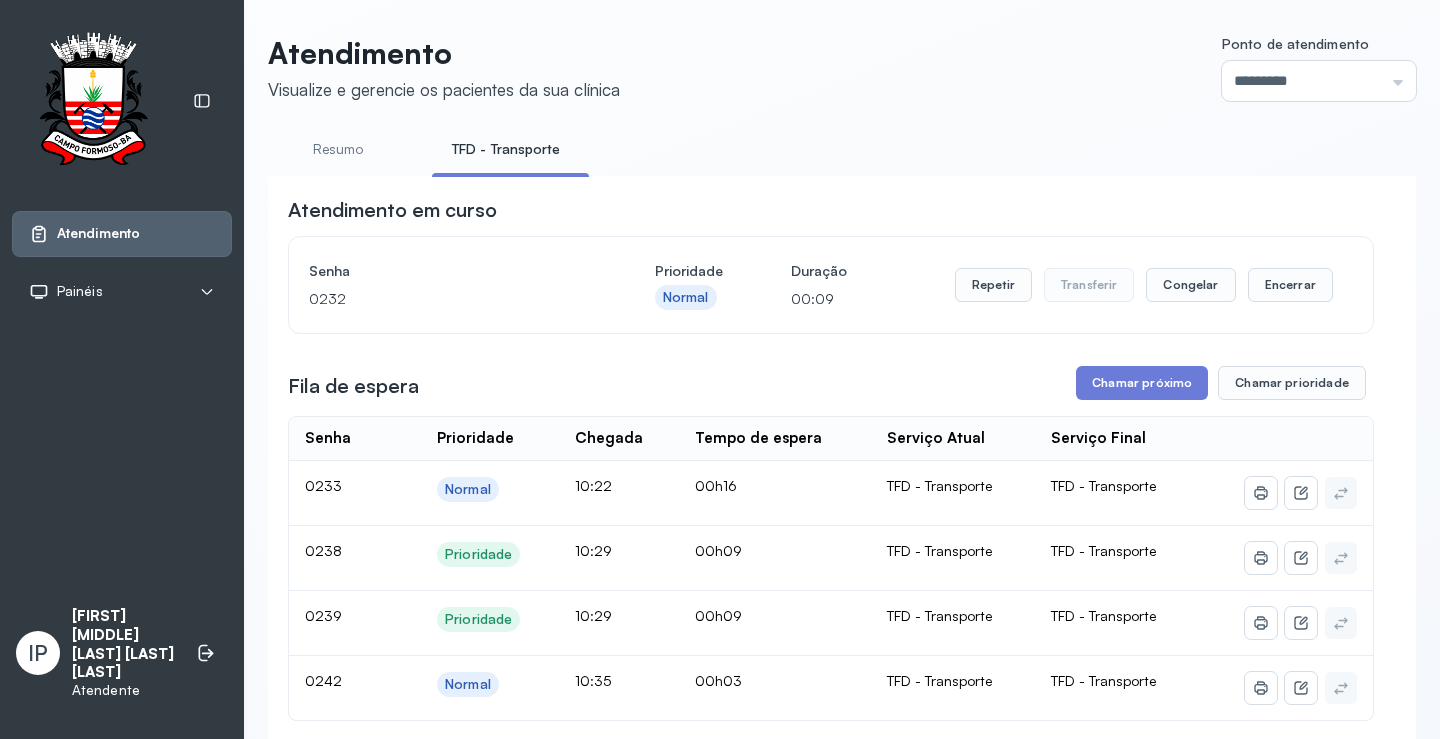 scroll, scrollTop: 200, scrollLeft: 0, axis: vertical 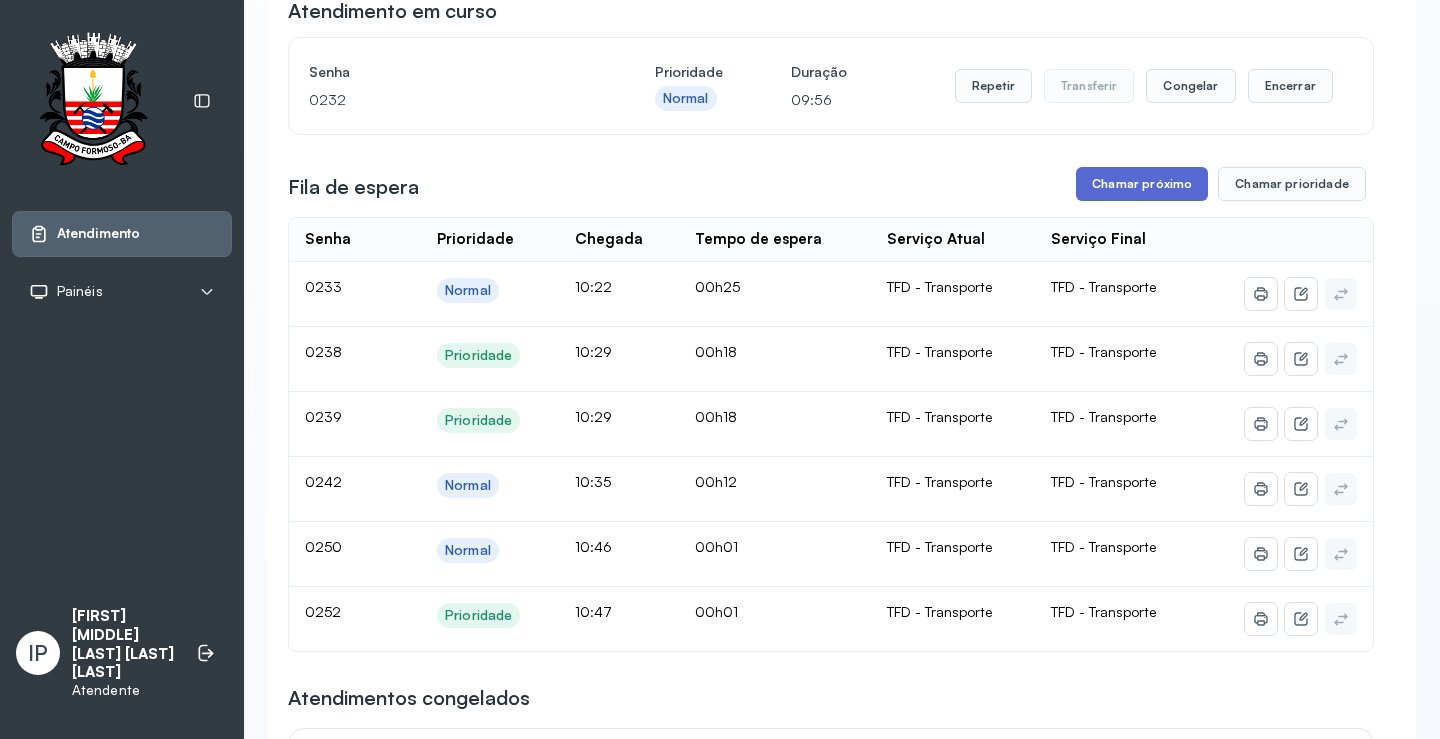 click on "Chamar próximo" at bounding box center [1142, 184] 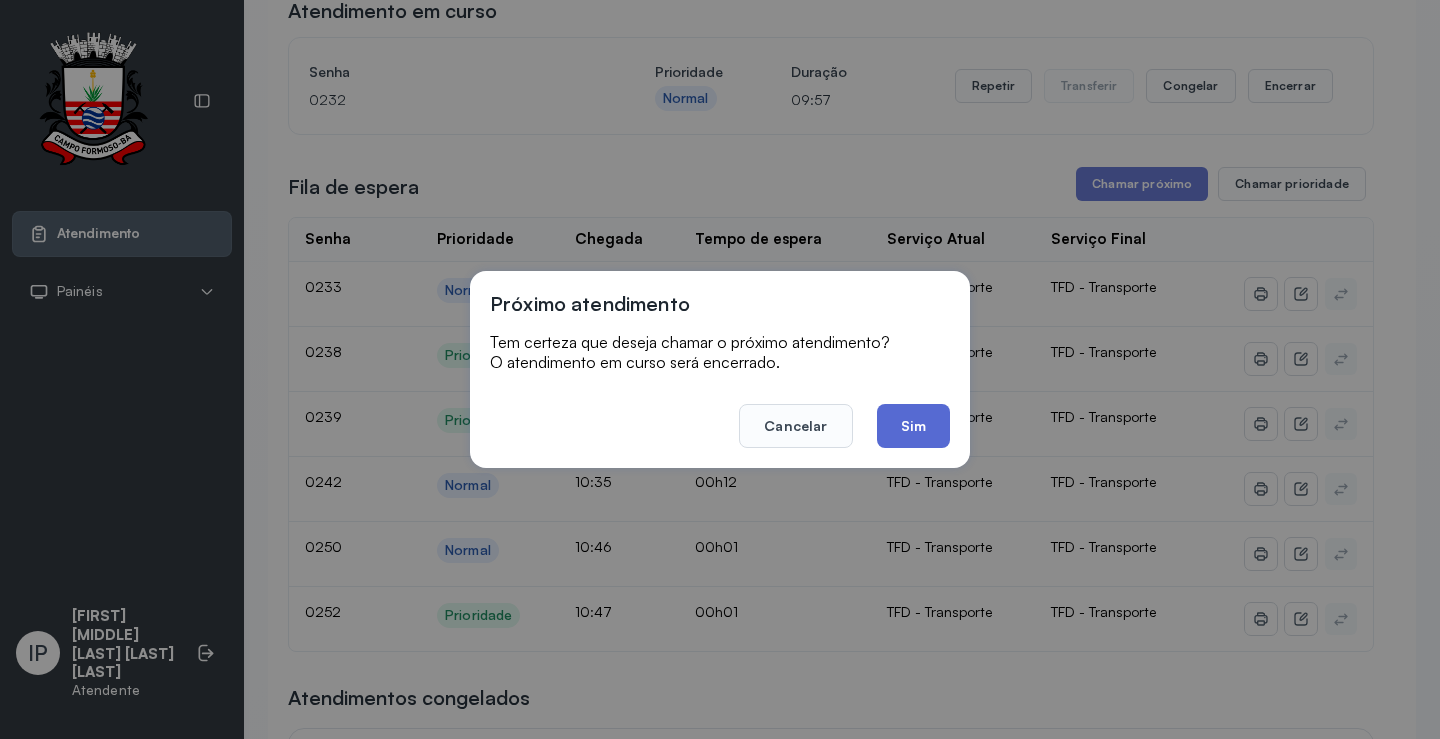 click on "Sim" 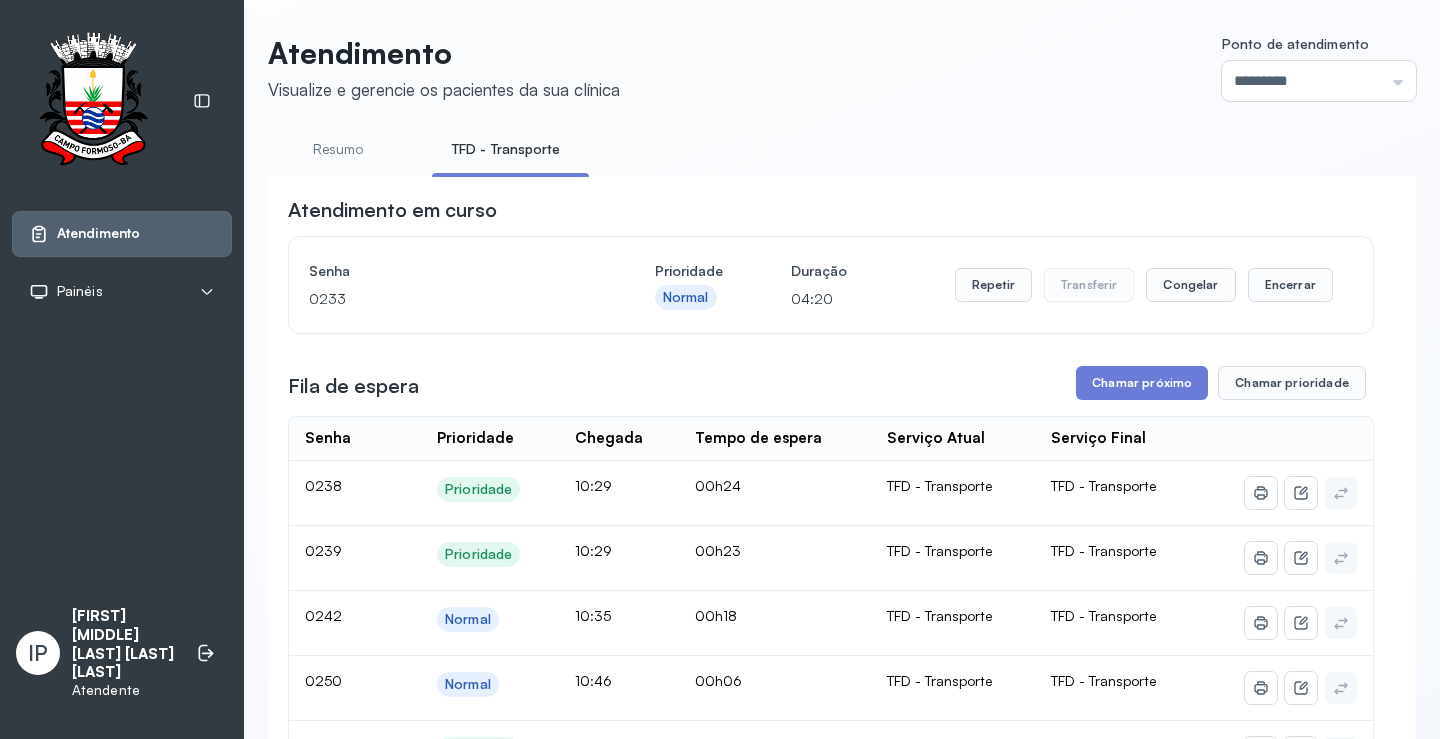 scroll, scrollTop: 200, scrollLeft: 0, axis: vertical 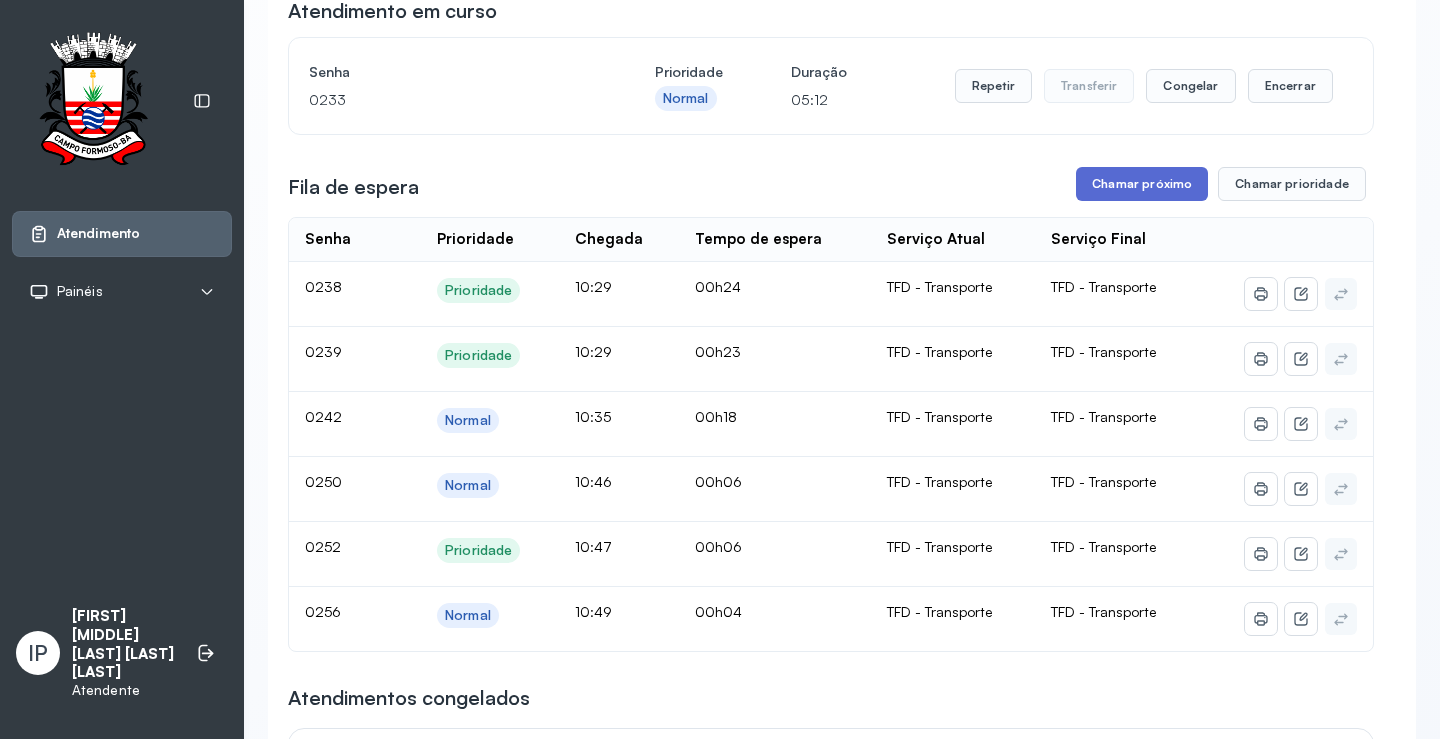 click on "Chamar próximo" at bounding box center (1142, 184) 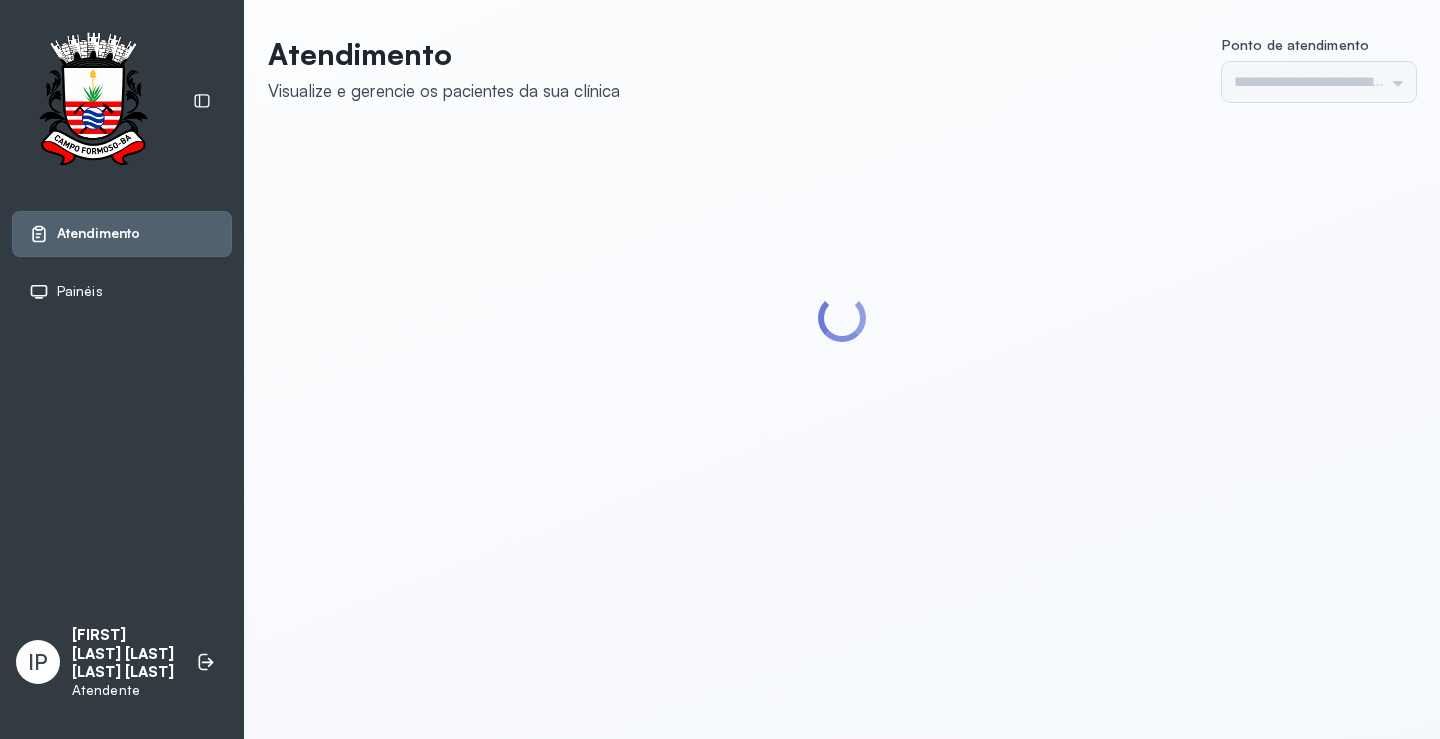 scroll, scrollTop: 0, scrollLeft: 0, axis: both 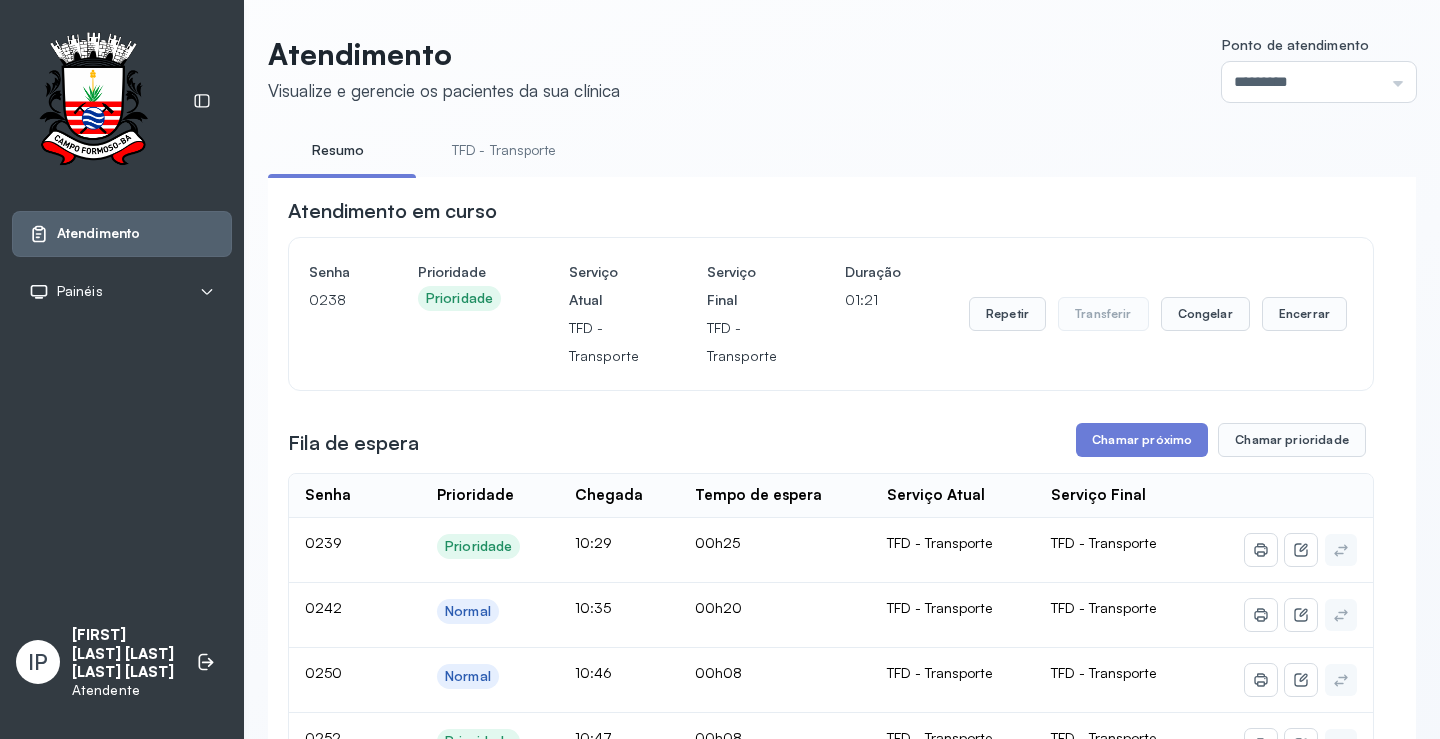 click on "TFD - Transporte" at bounding box center (504, 150) 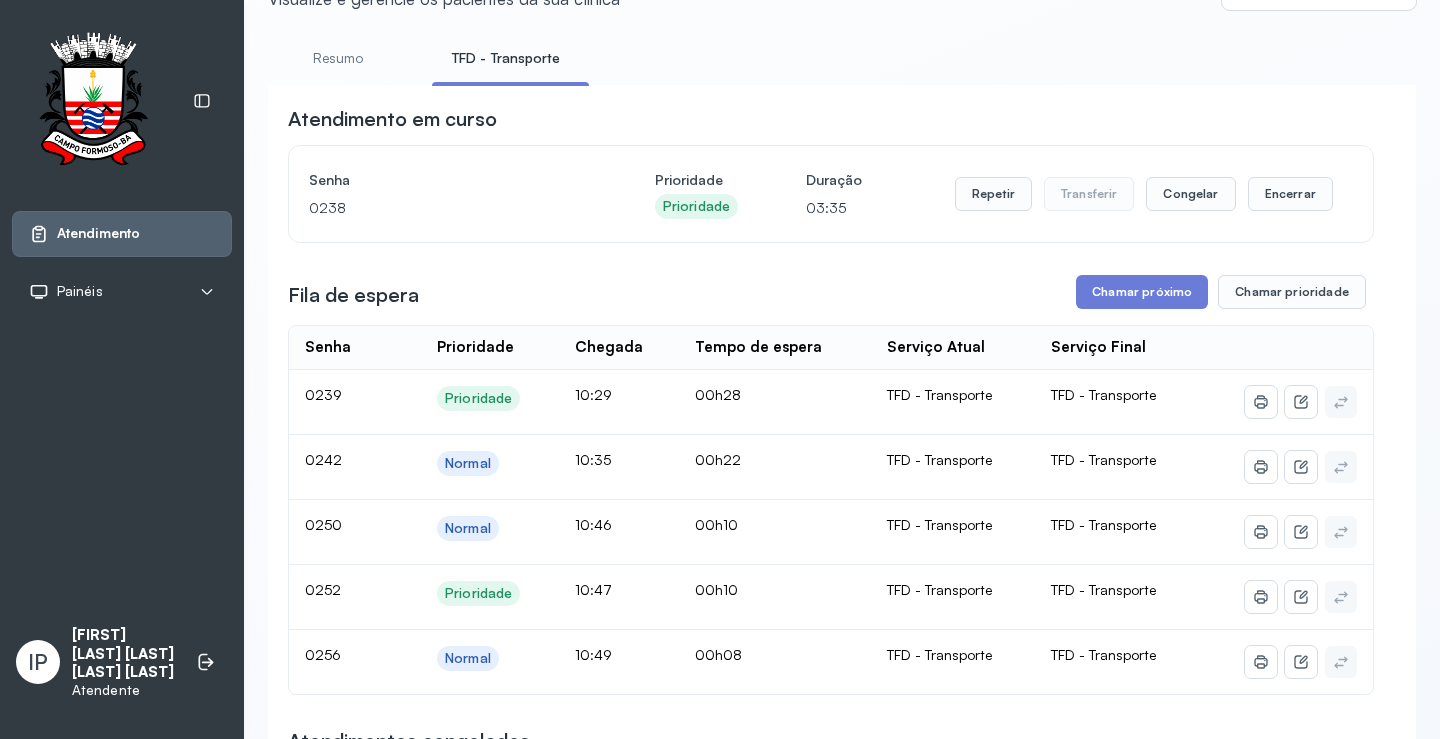 scroll, scrollTop: 200, scrollLeft: 0, axis: vertical 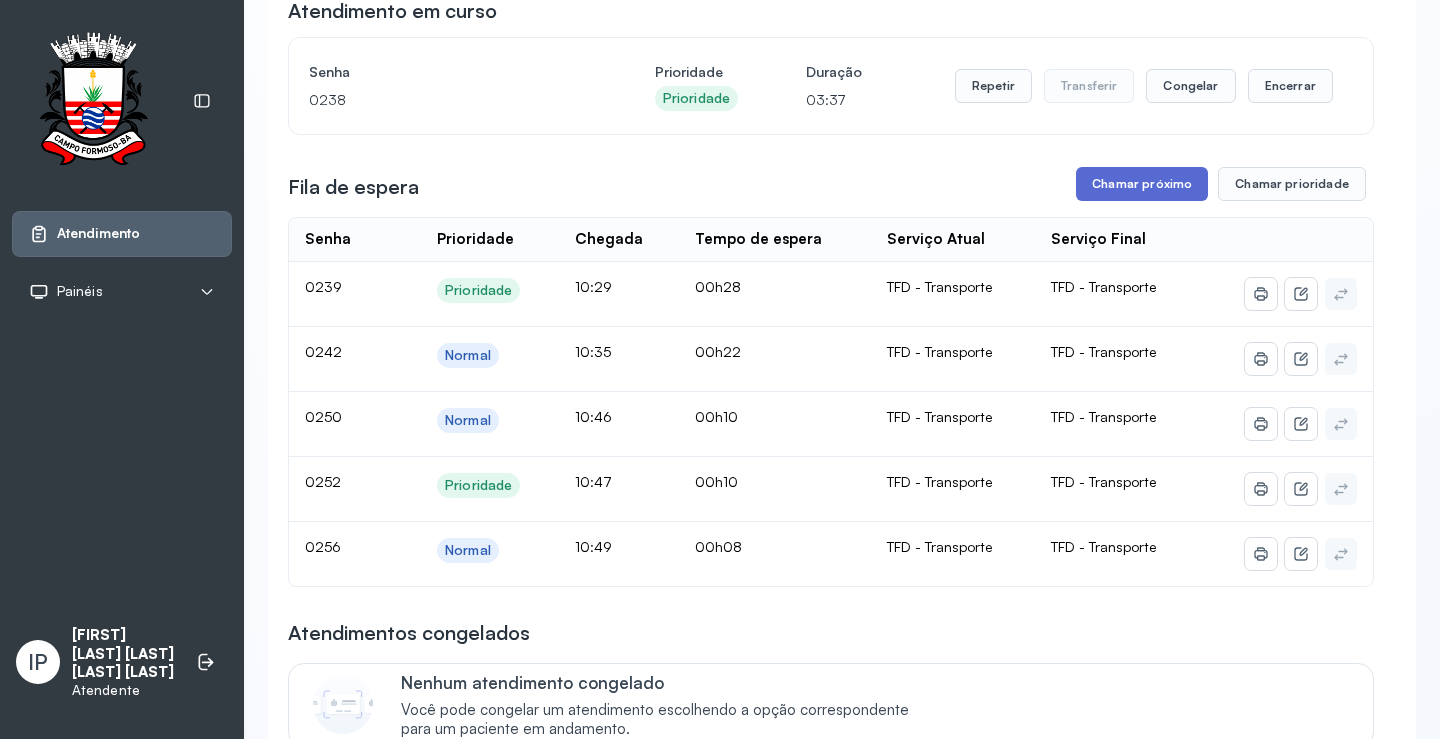 click on "Chamar próximo" at bounding box center (1142, 184) 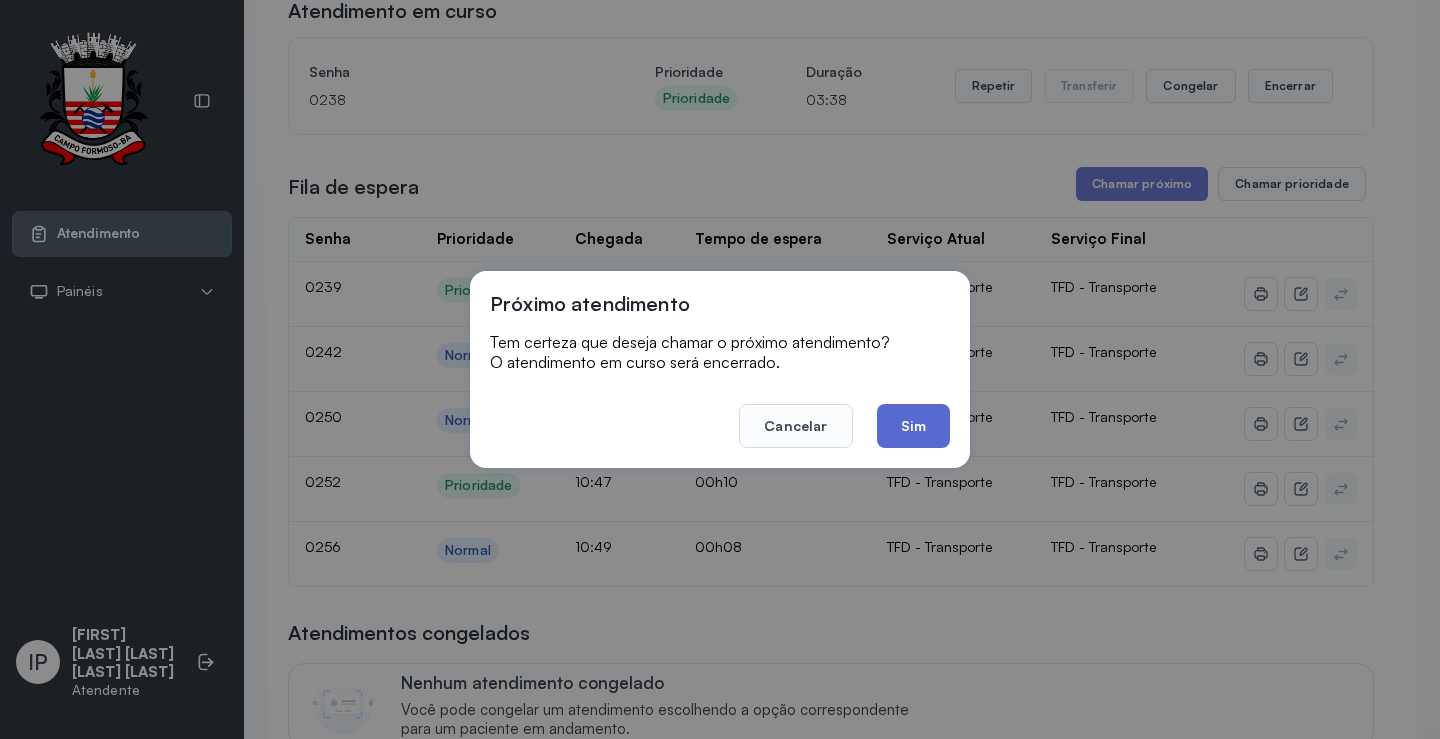 click on "Sim" 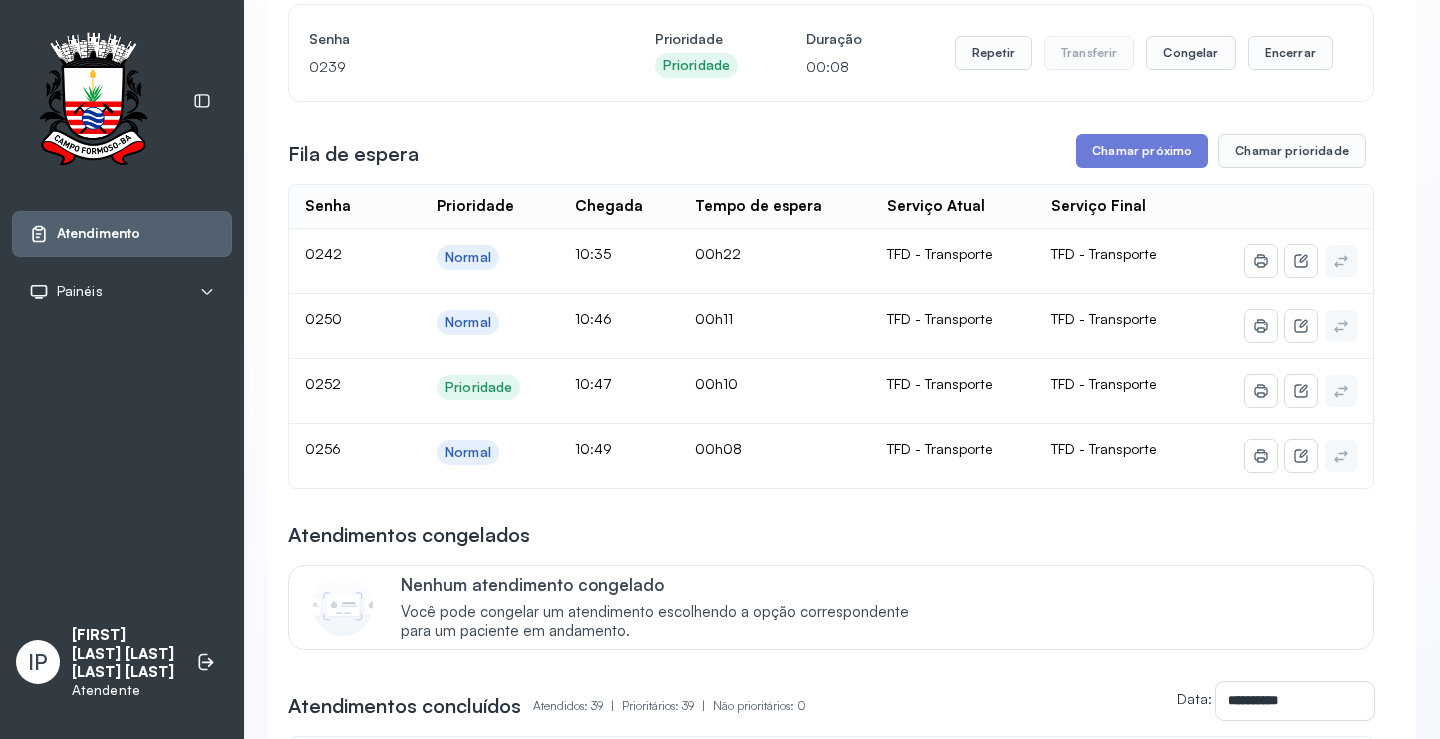 scroll, scrollTop: 200, scrollLeft: 0, axis: vertical 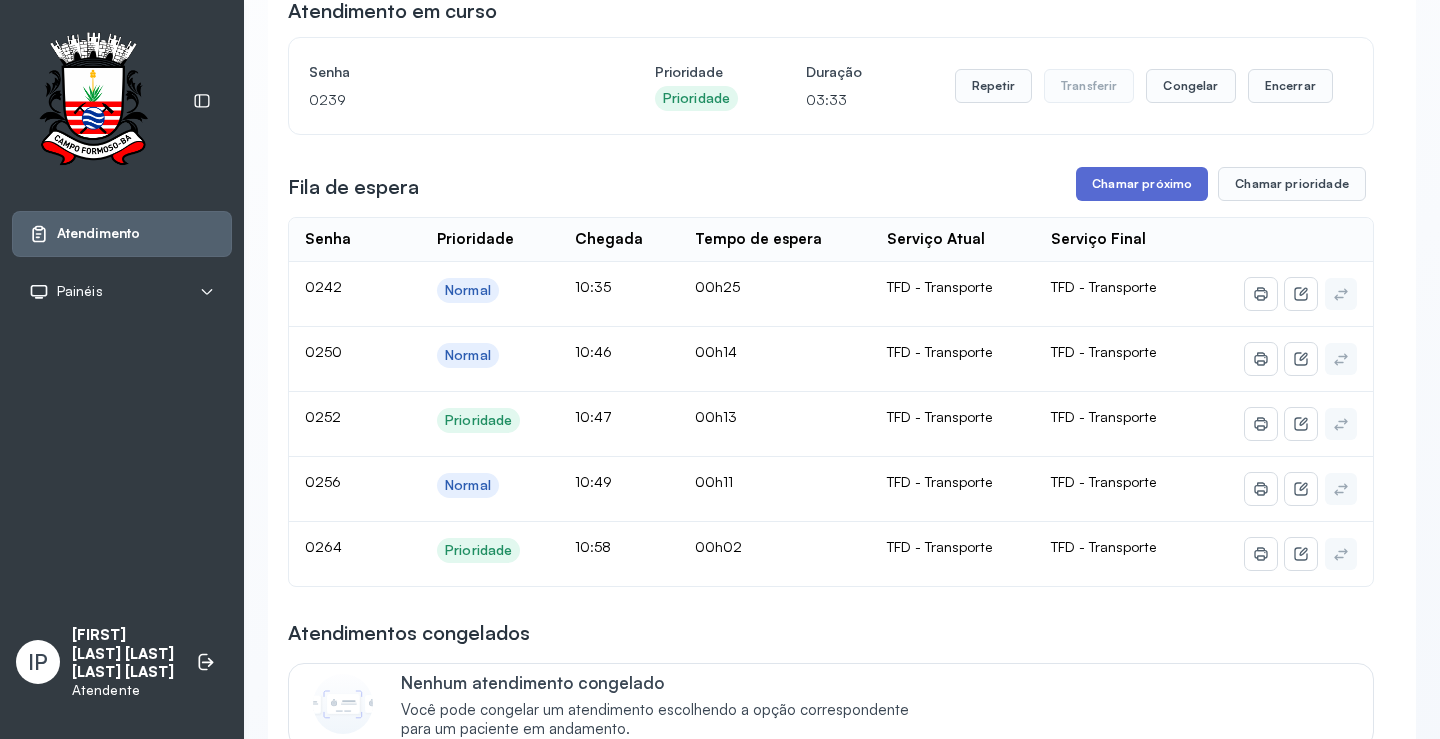 click on "Chamar próximo" at bounding box center (1142, 184) 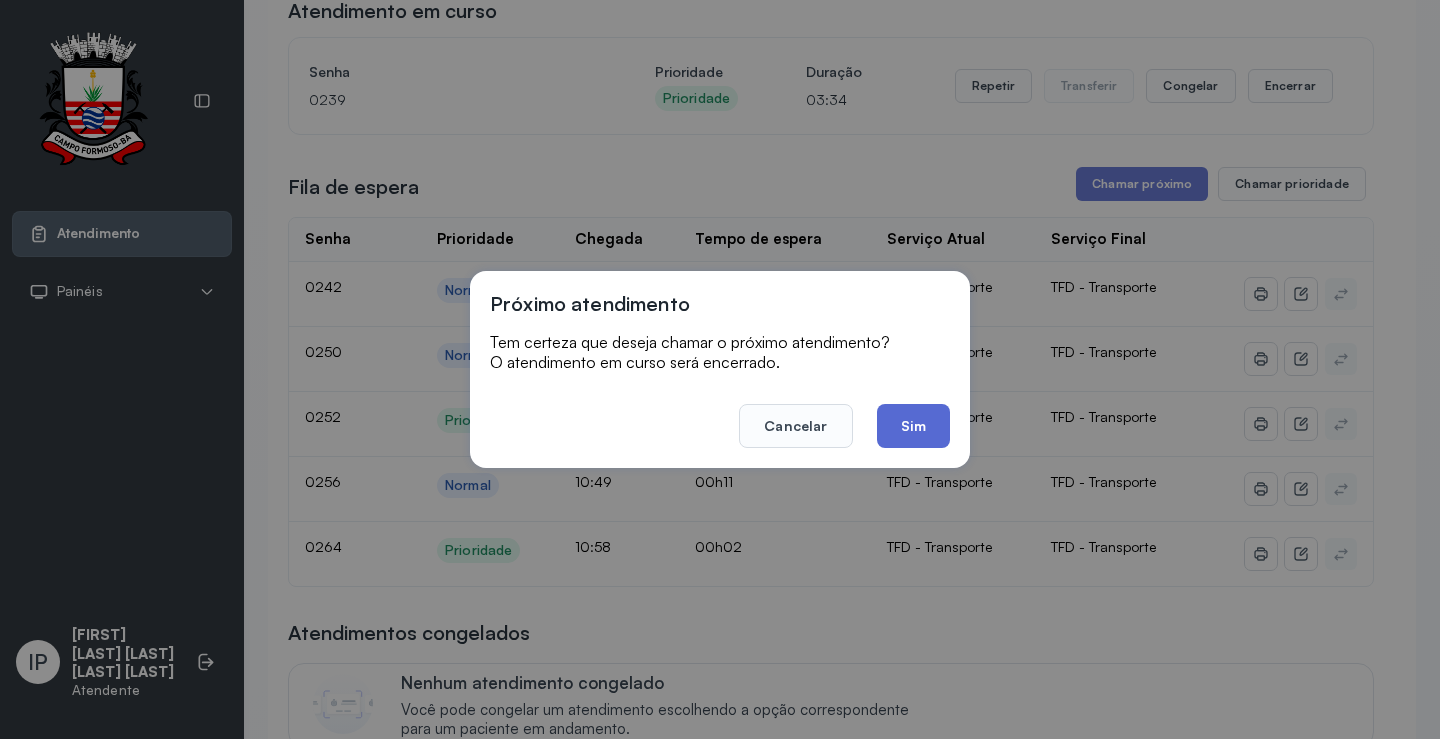 click on "Sim" 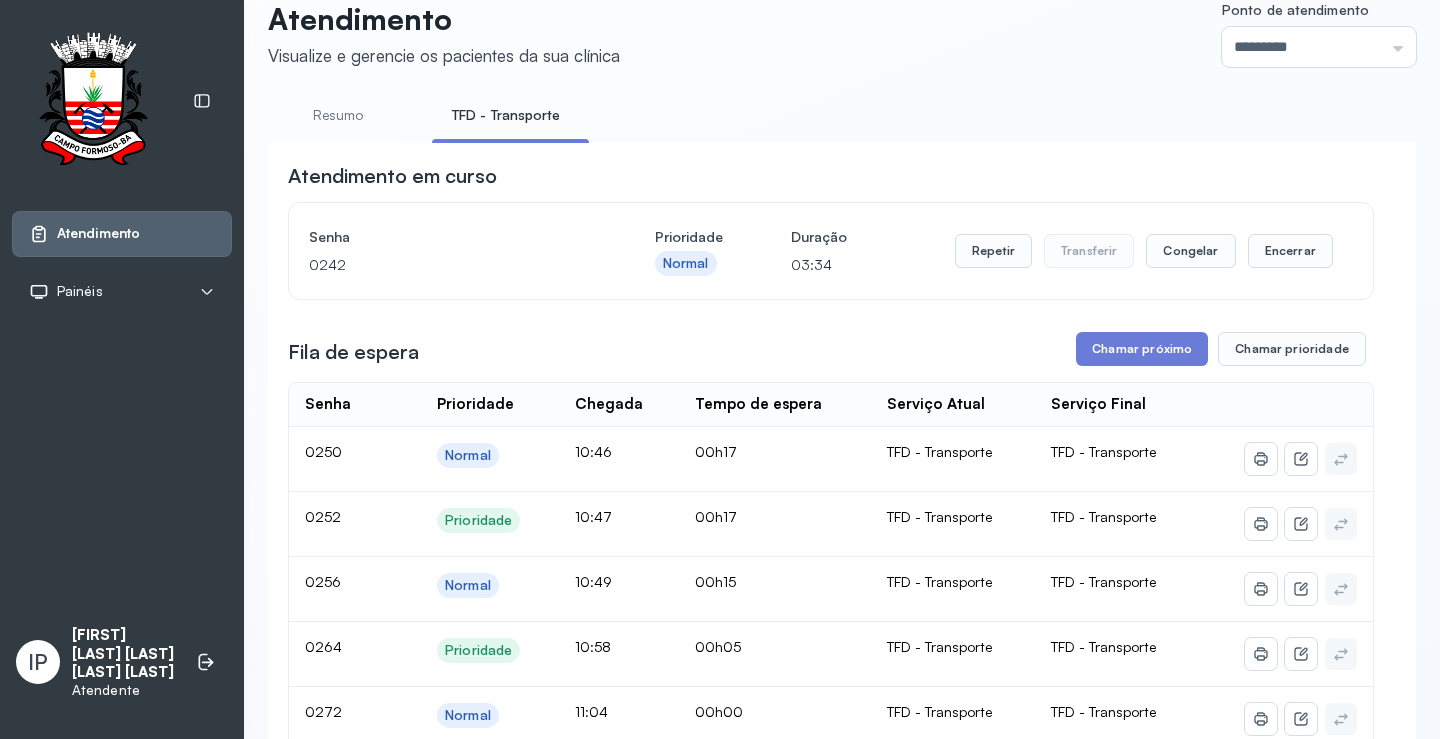scroll, scrollTop: 0, scrollLeft: 0, axis: both 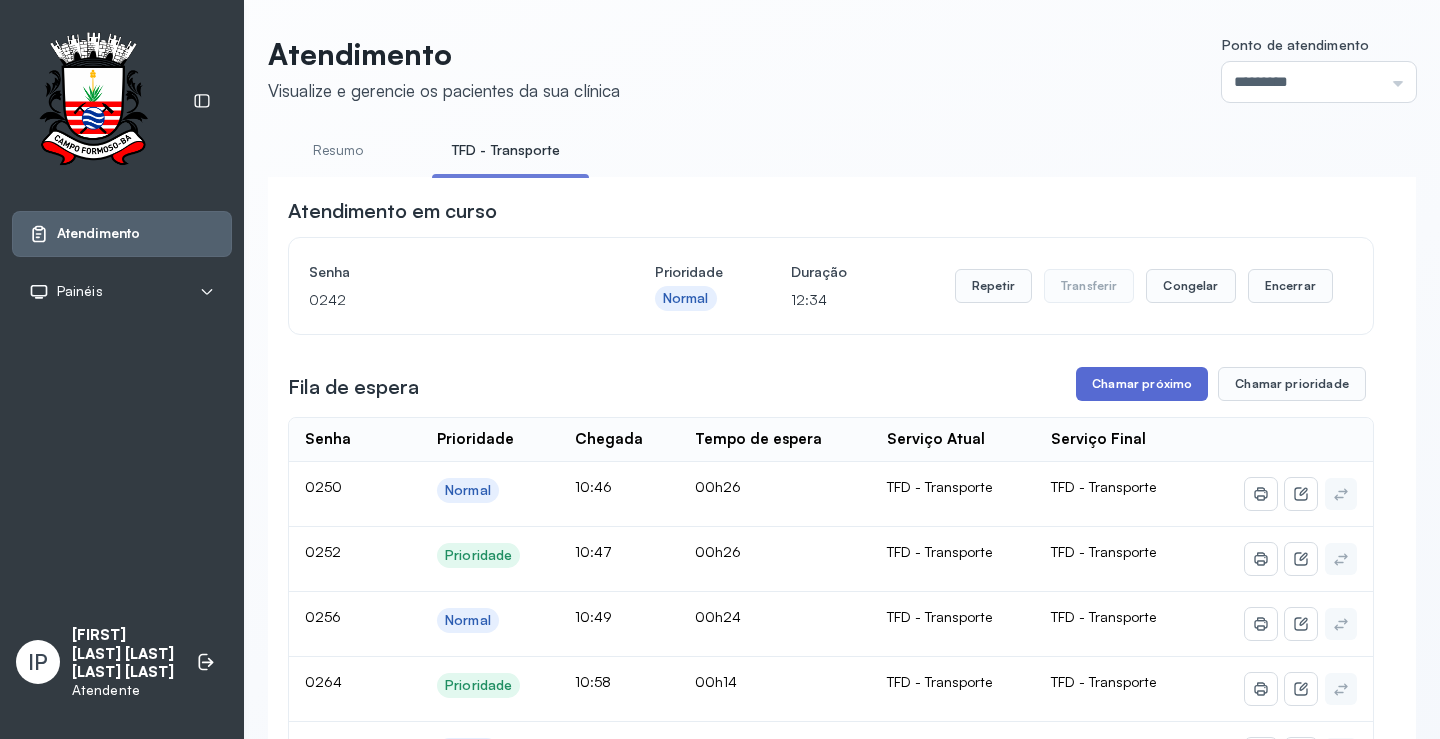 click on "Chamar próximo" at bounding box center [1142, 384] 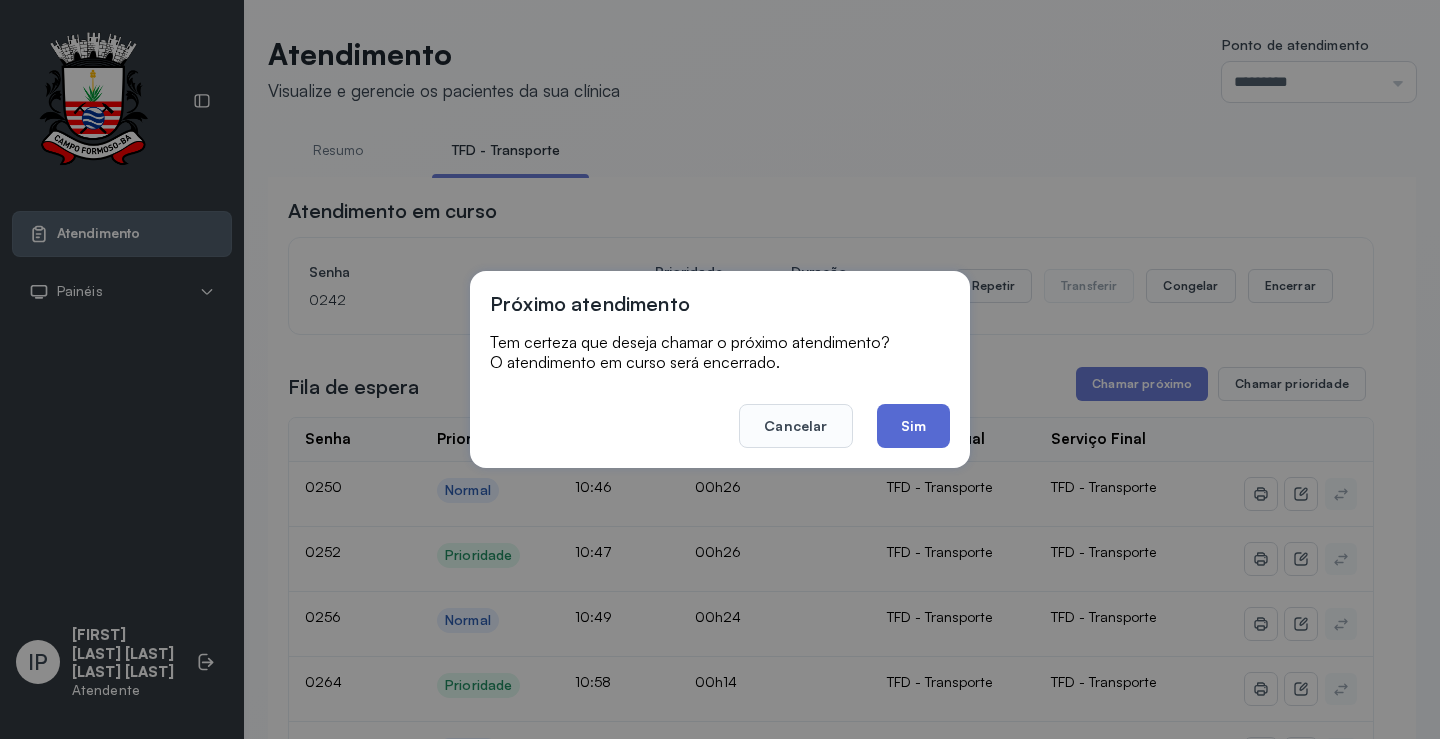 click on "Sim" 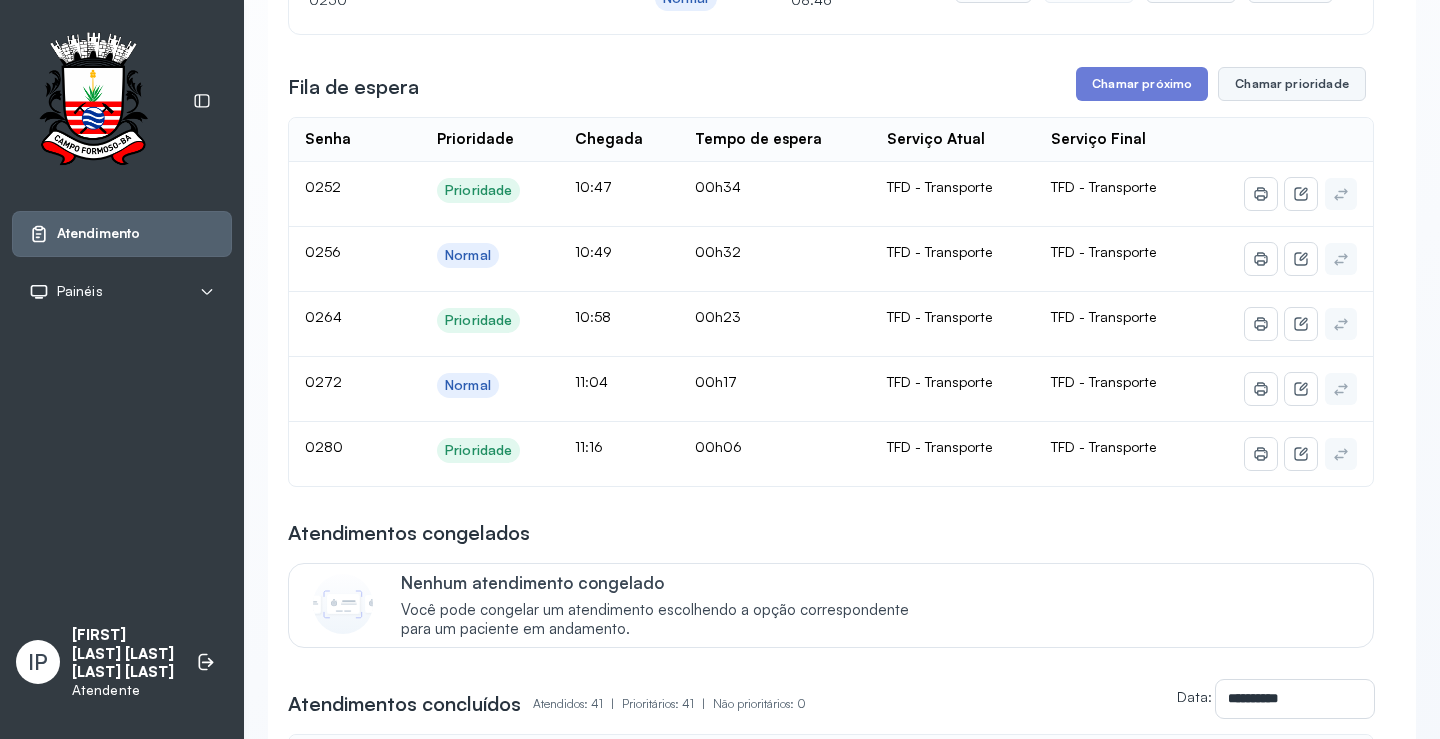 scroll, scrollTop: 0, scrollLeft: 0, axis: both 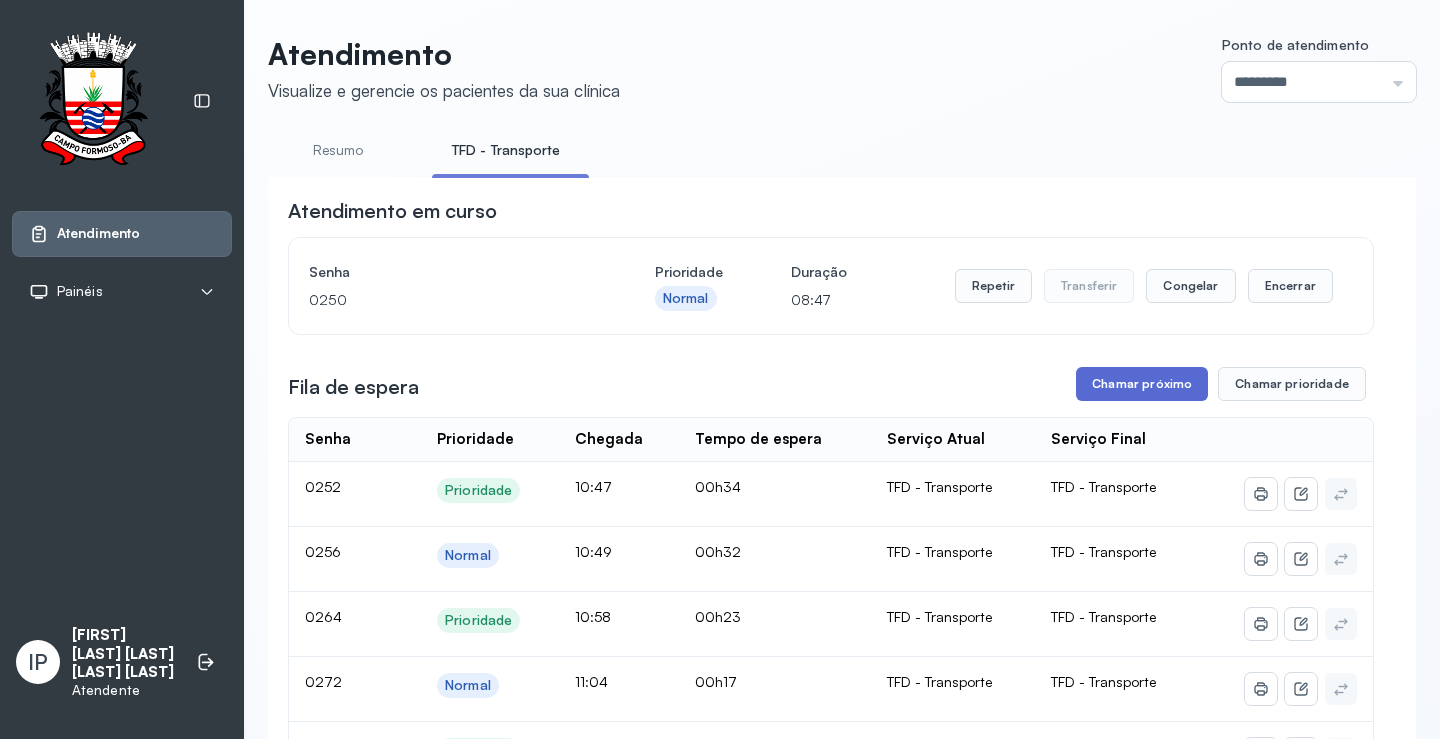 click on "Chamar próximo" at bounding box center [1142, 384] 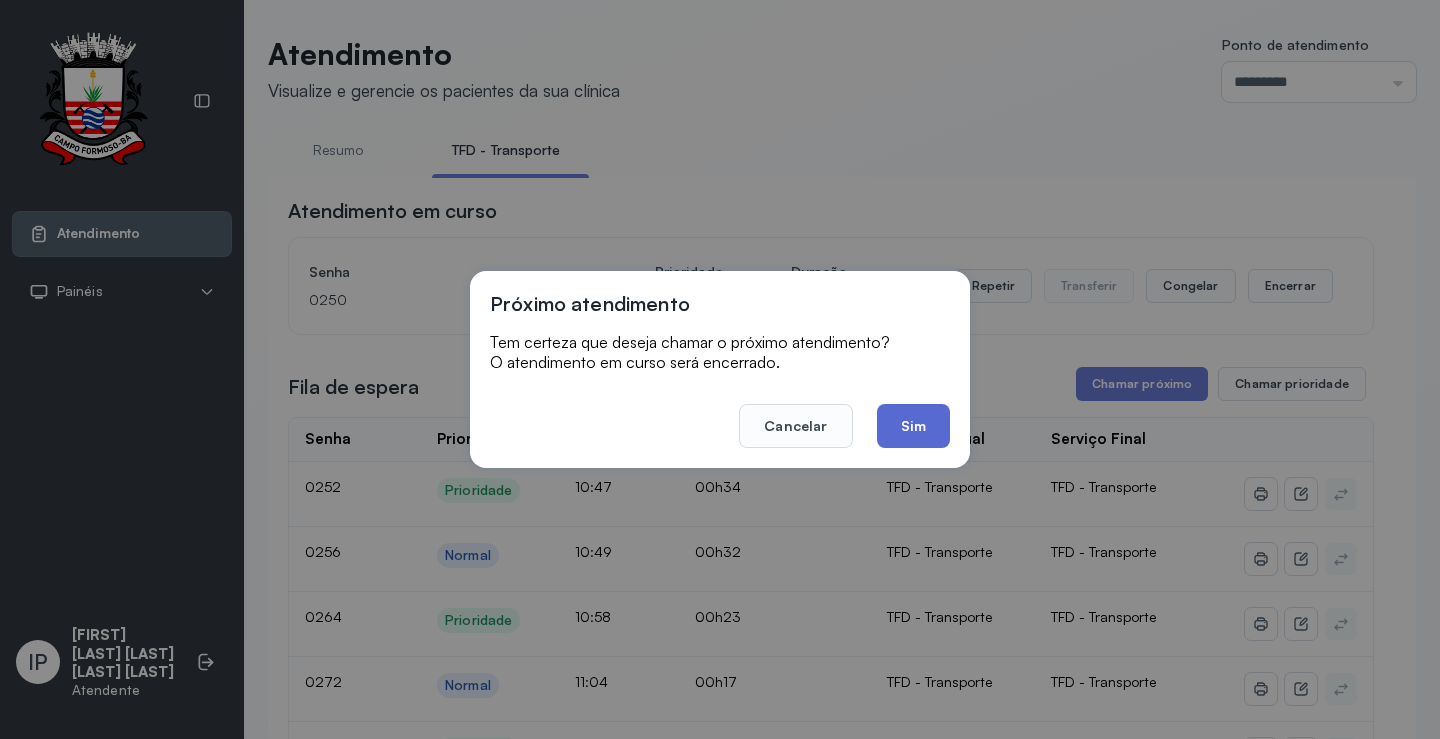 click on "Sim" 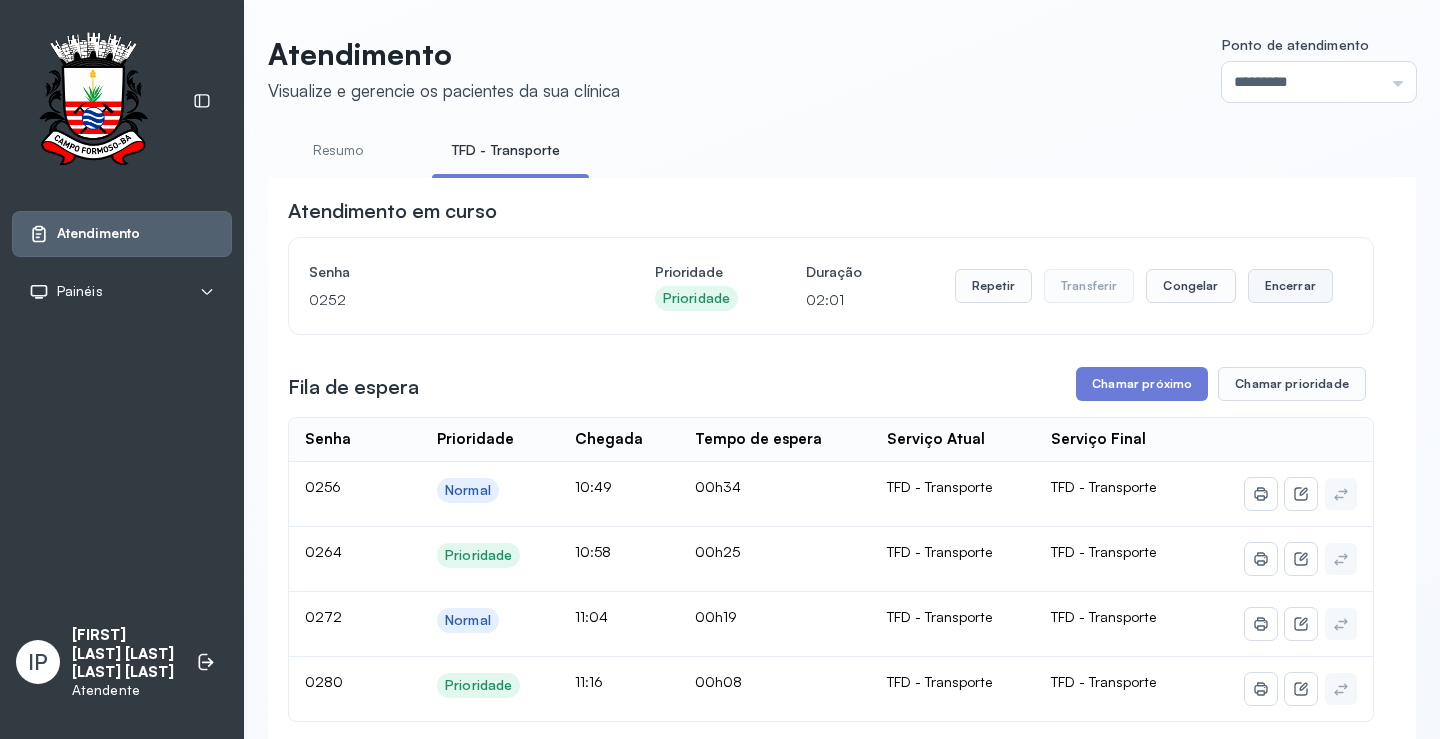 click on "Encerrar" at bounding box center [1290, 286] 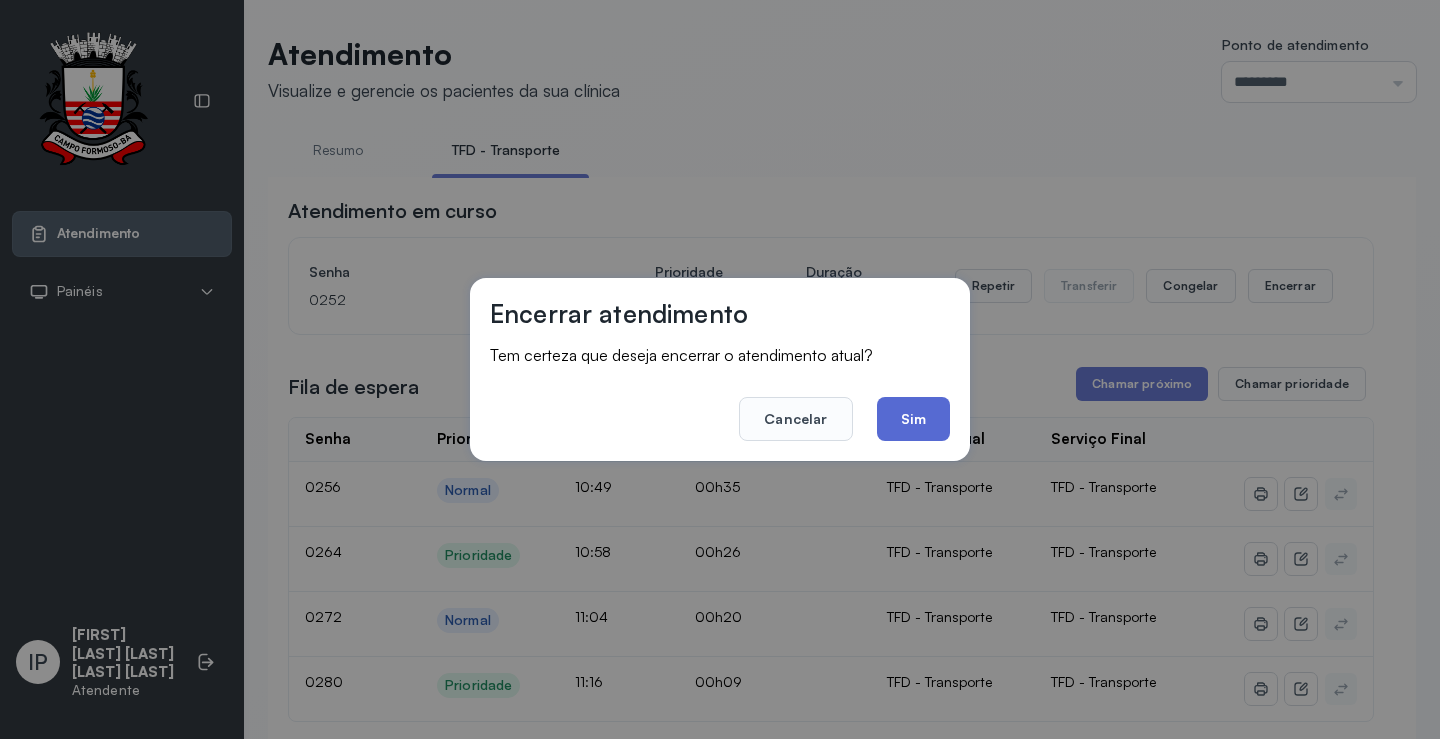 click on "Sim" 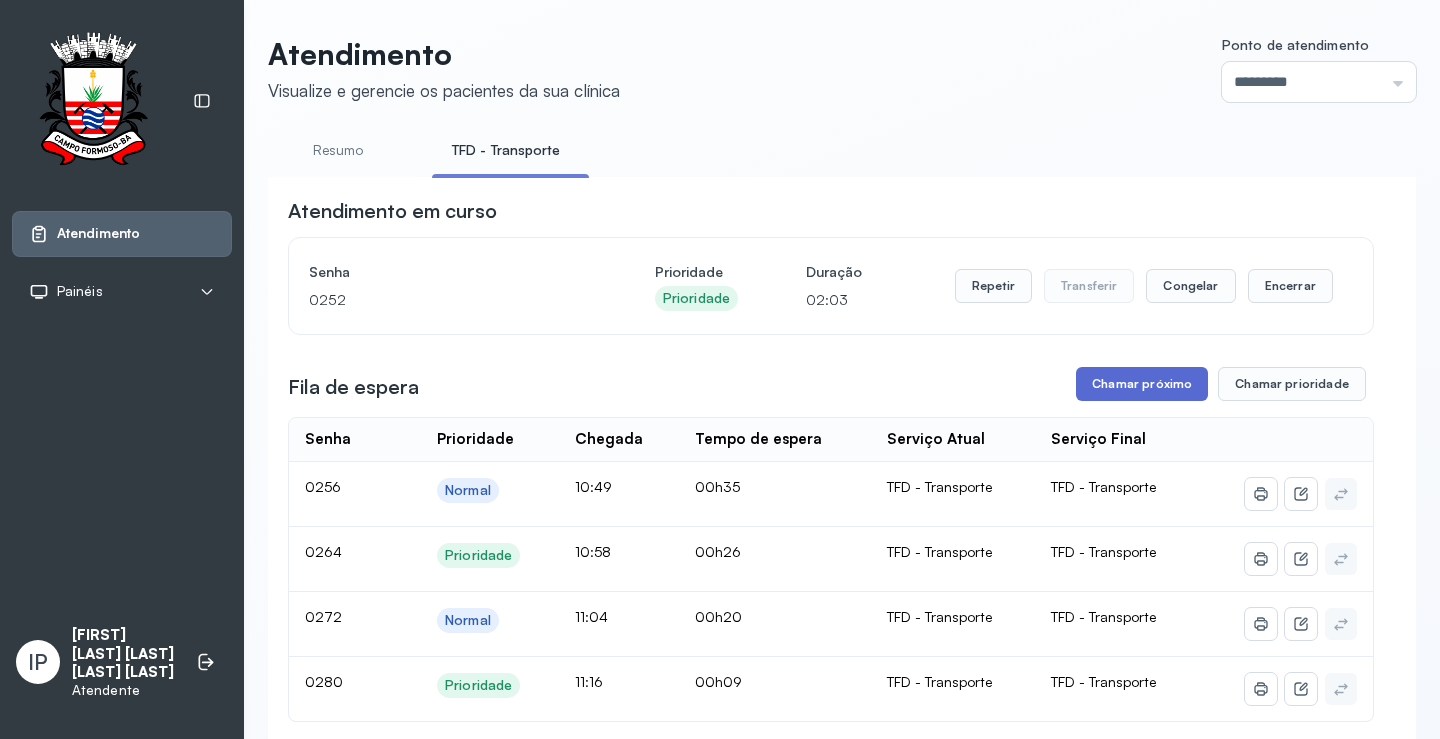 drag, startPoint x: 1147, startPoint y: 409, endPoint x: 1141, endPoint y: 386, distance: 23.769728 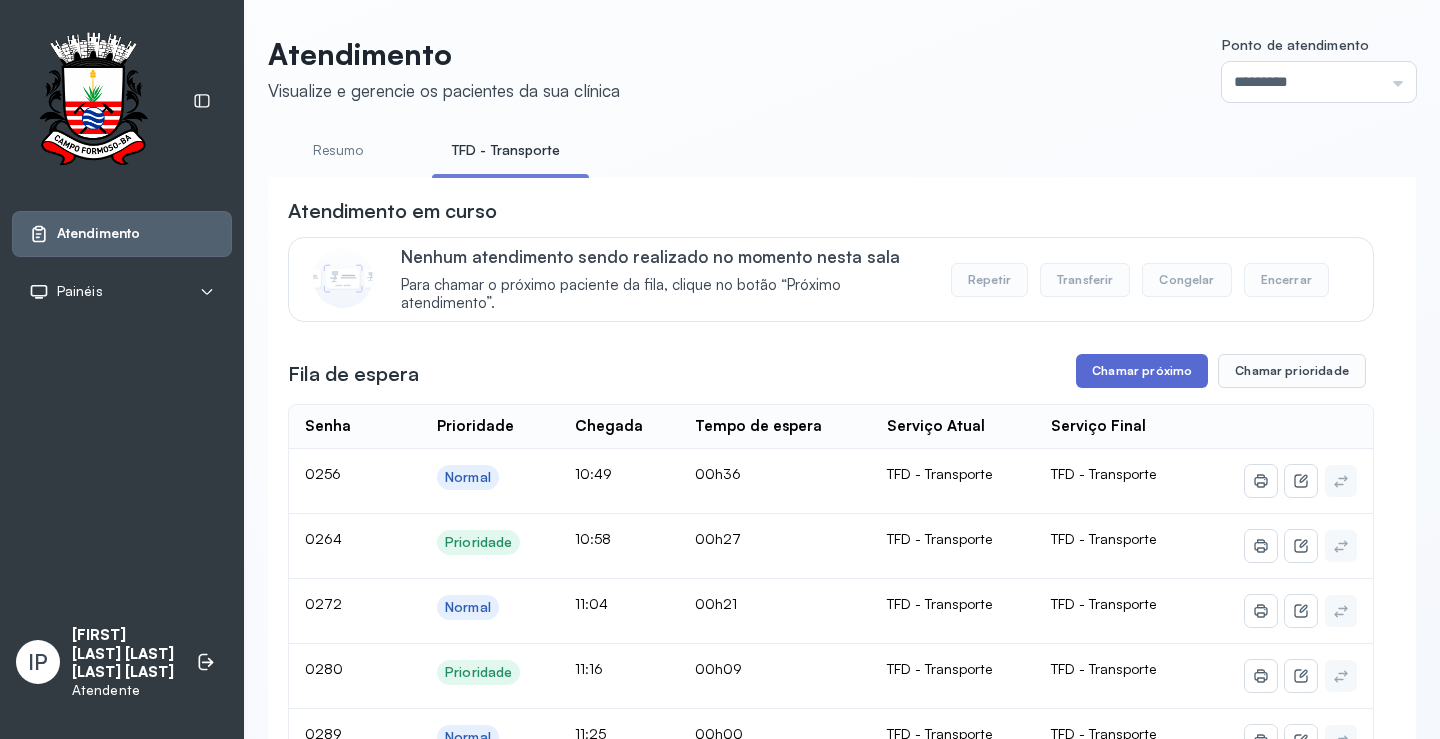 click on "Chamar próximo" at bounding box center (1142, 371) 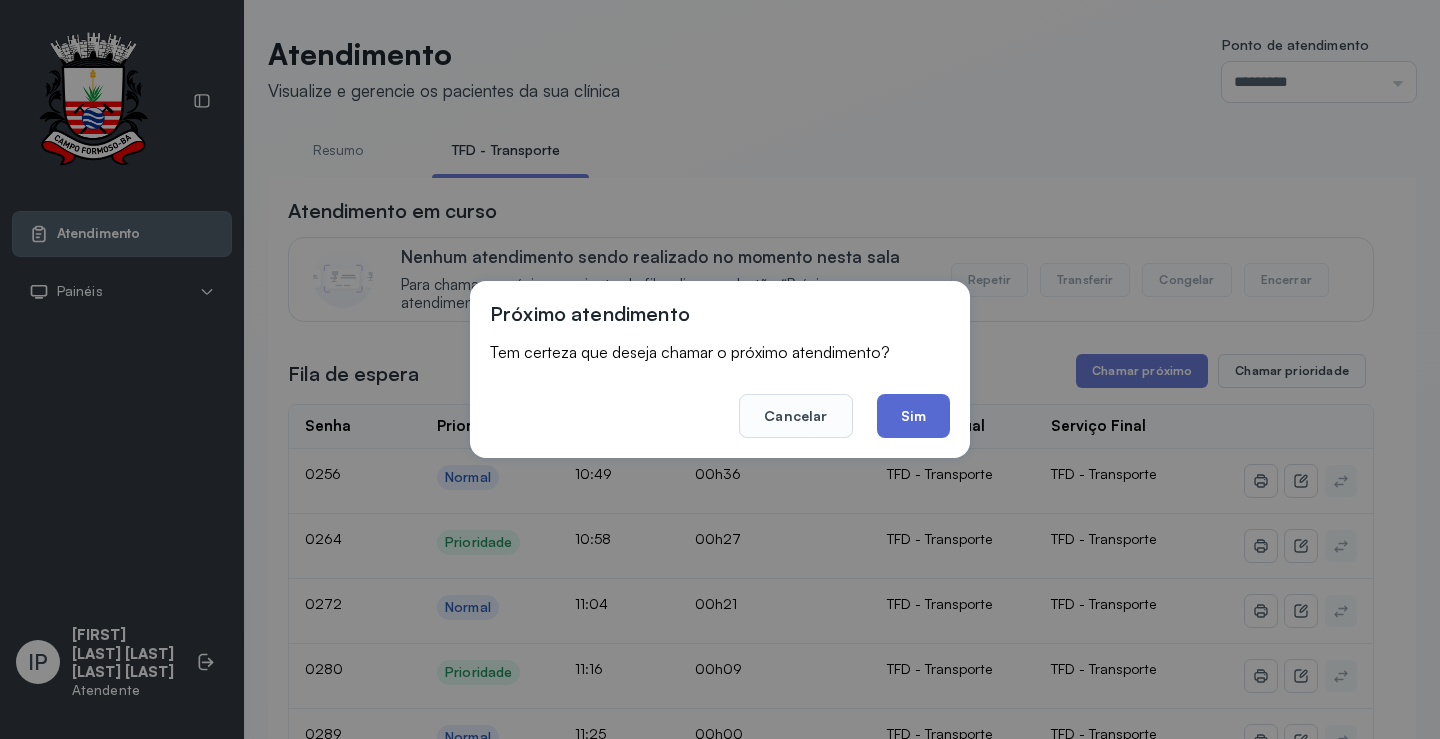 click on "Sim" 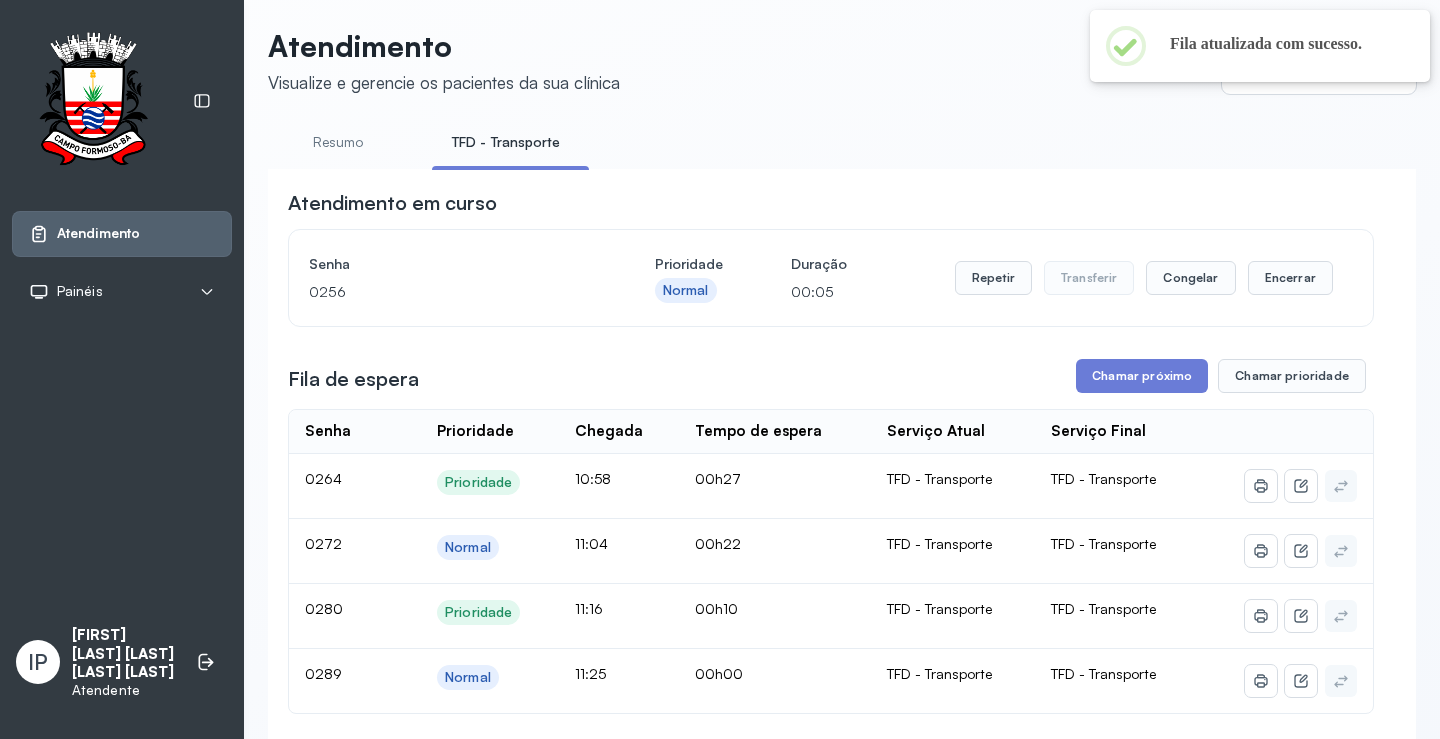 scroll, scrollTop: 0, scrollLeft: 0, axis: both 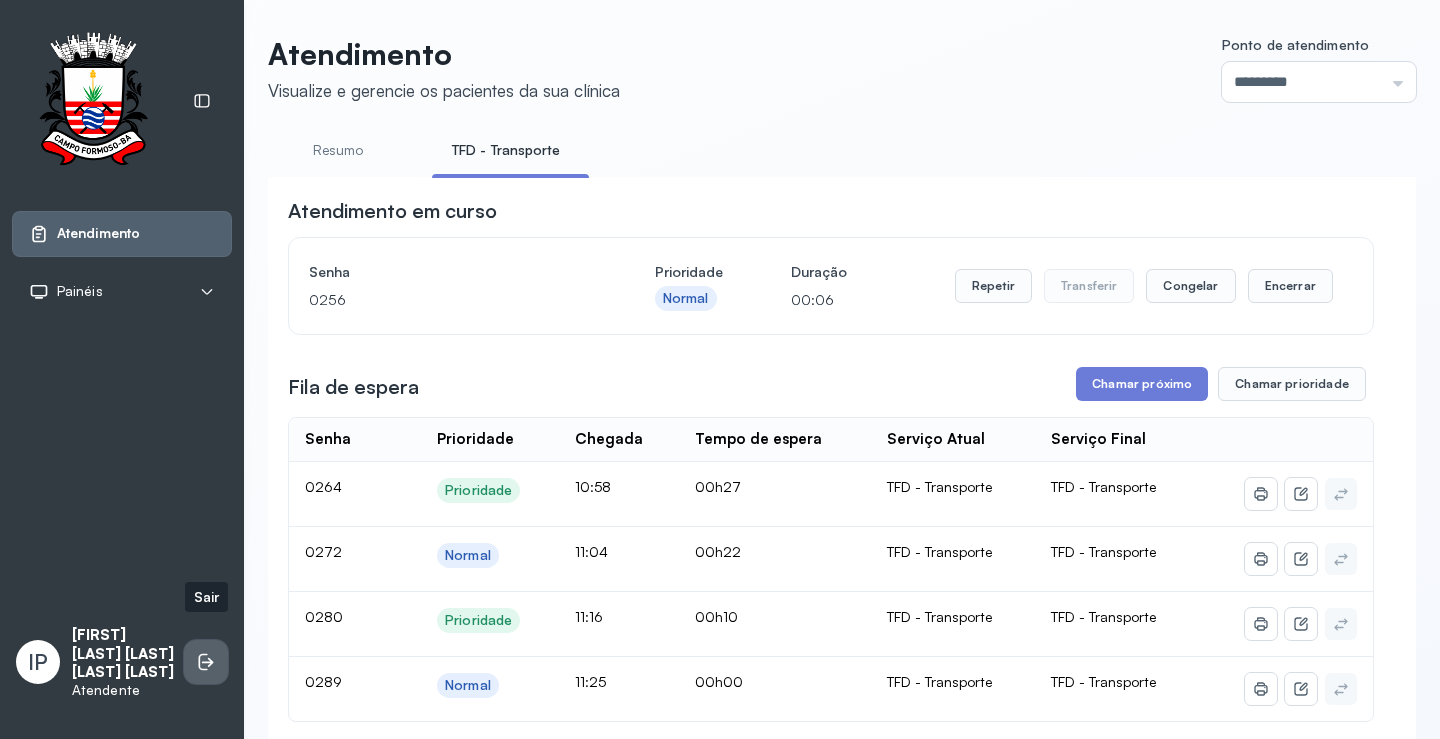 click 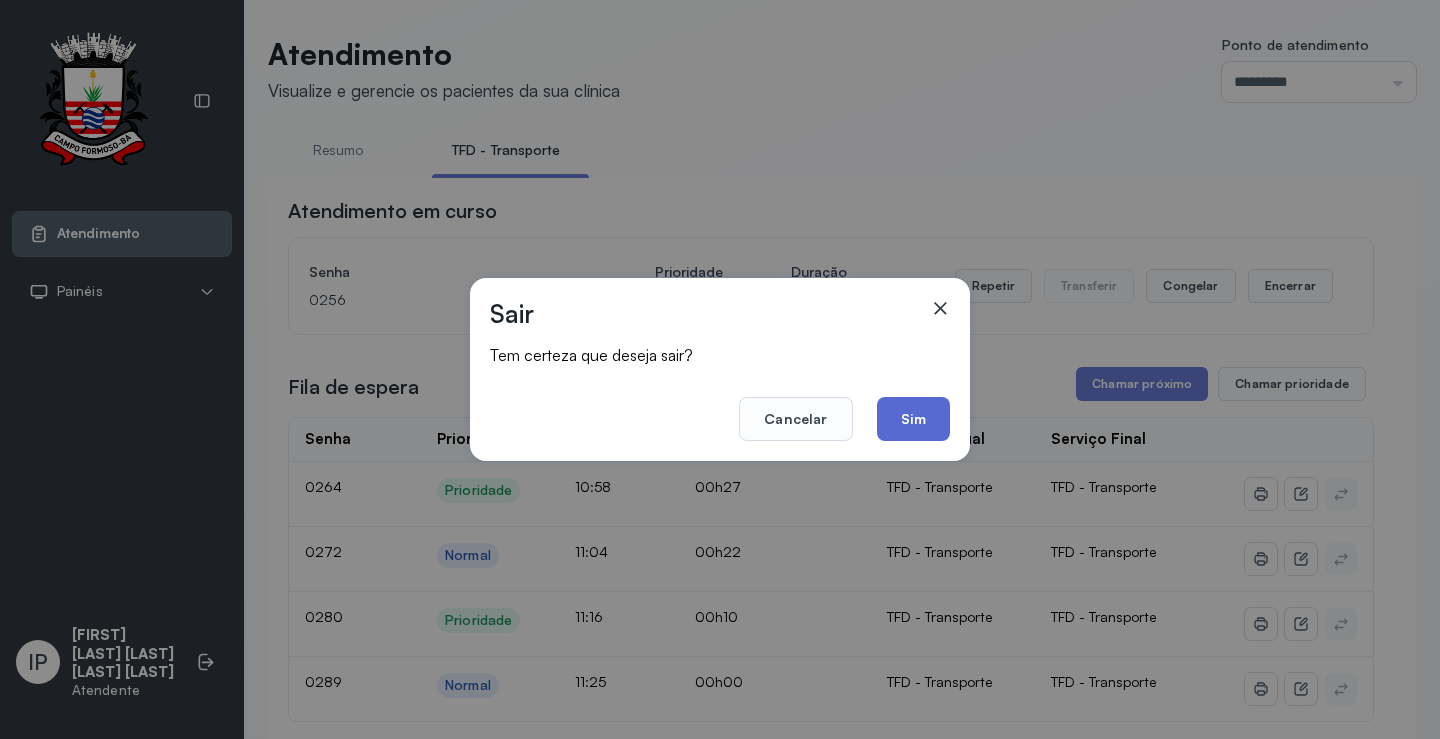 click on "Sim" 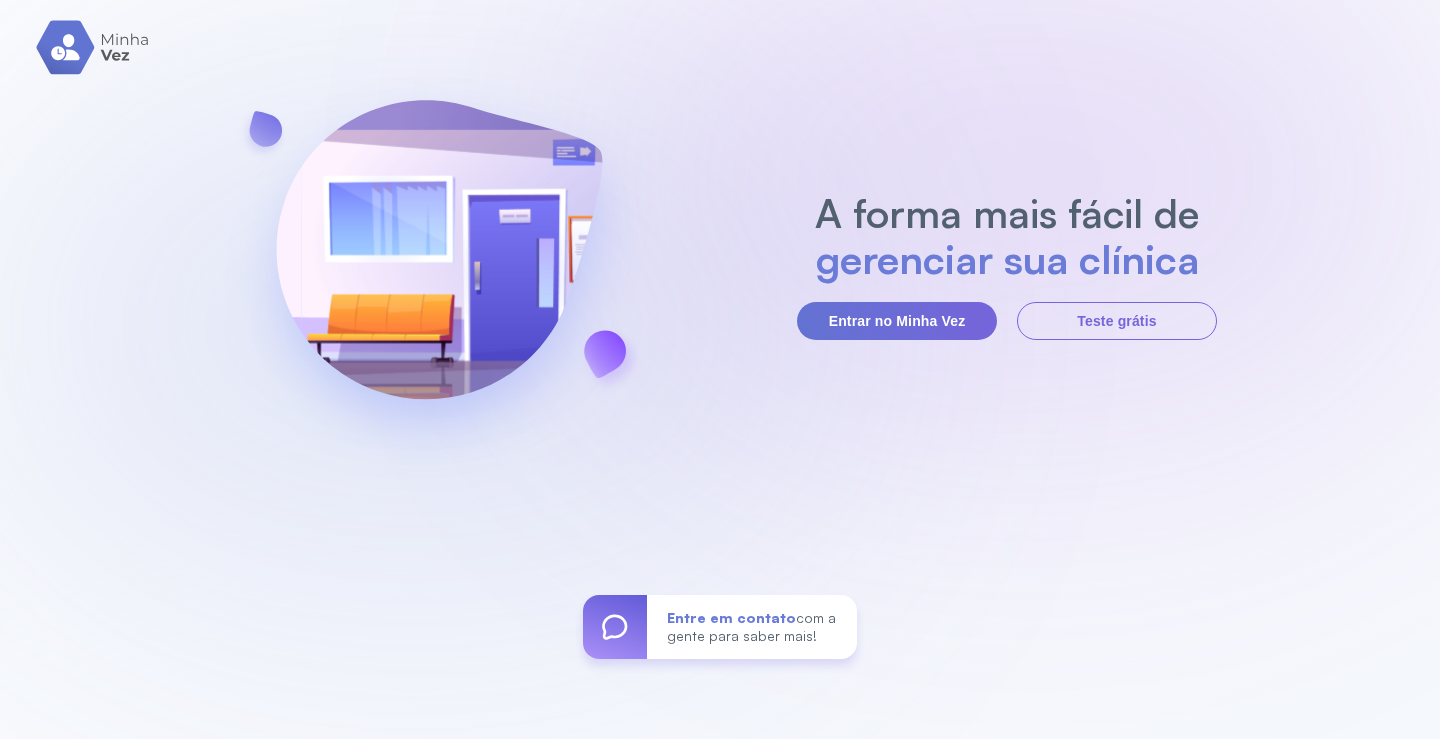 scroll, scrollTop: 0, scrollLeft: 0, axis: both 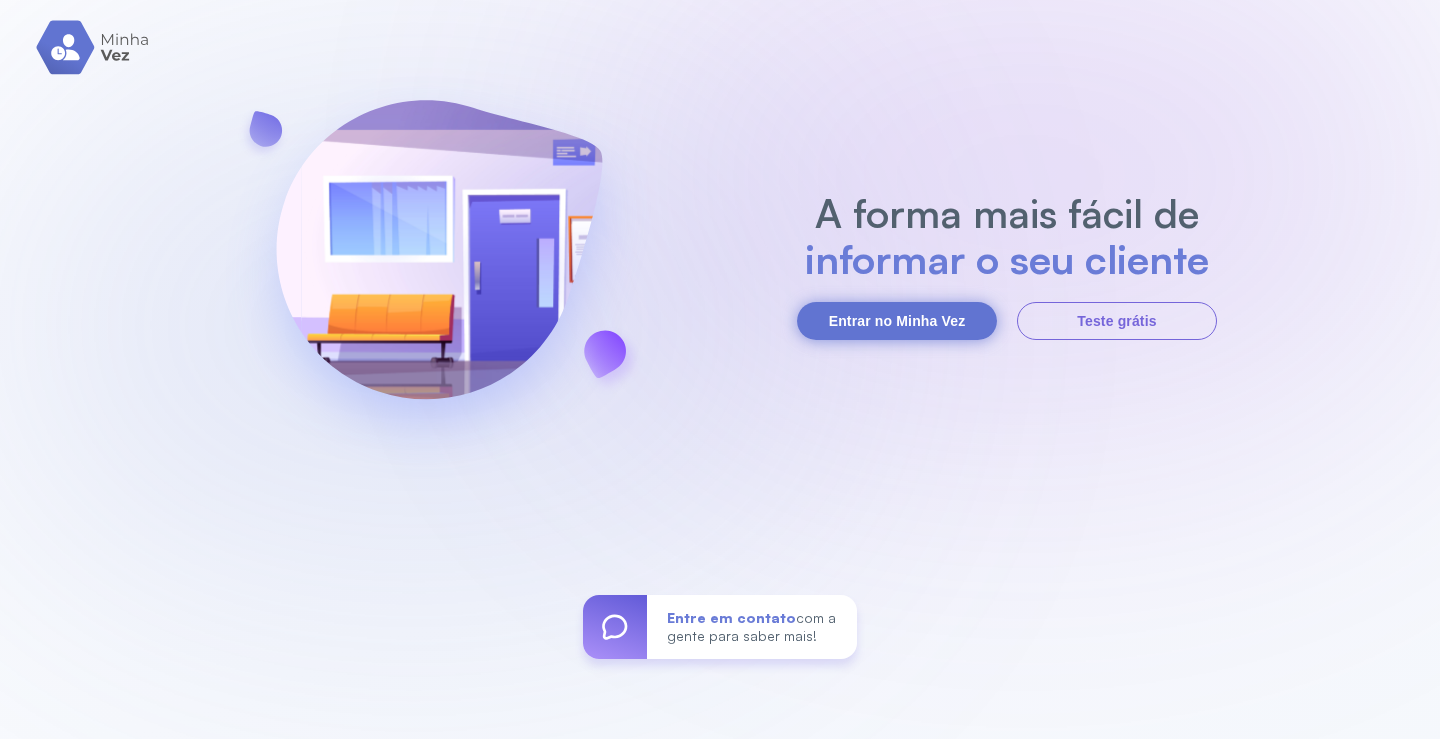 click on "Entrar no Minha Vez" at bounding box center [897, 321] 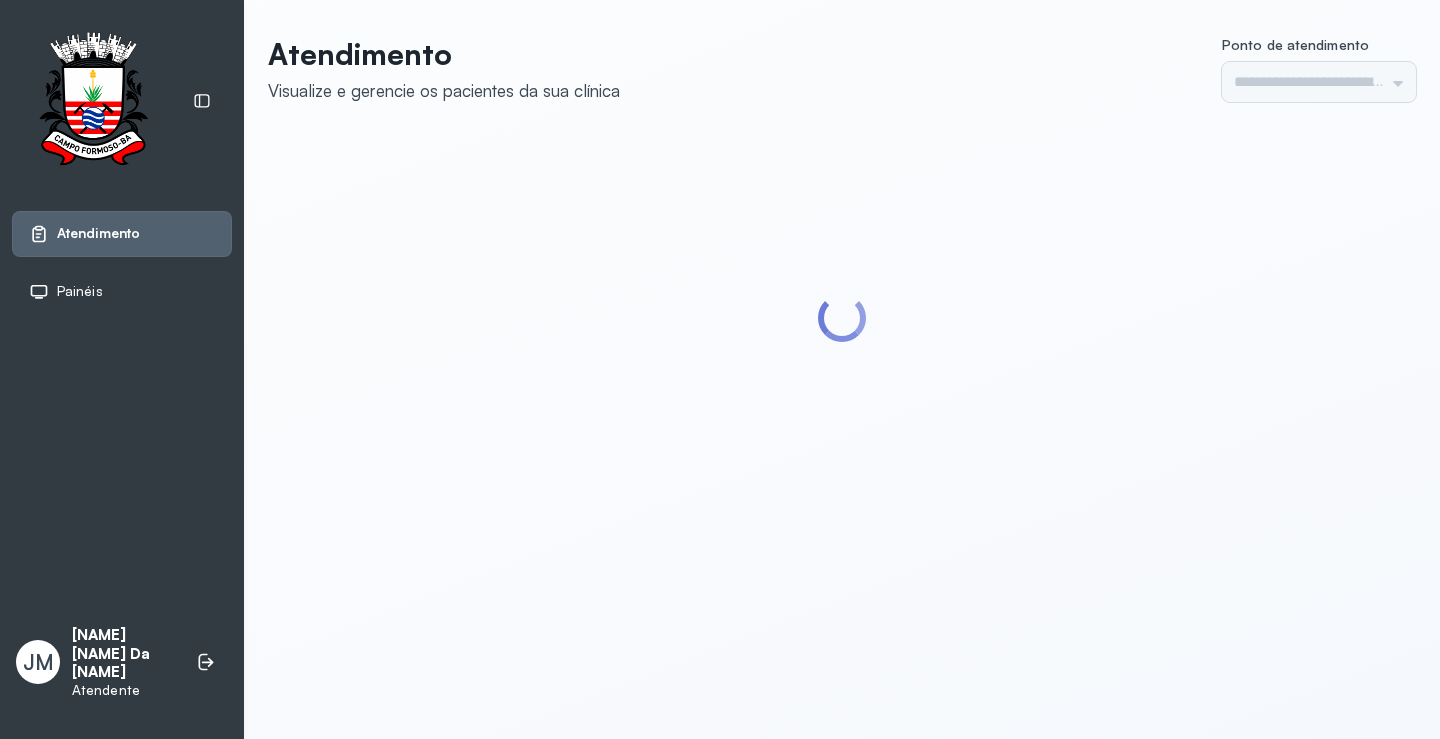 scroll, scrollTop: 0, scrollLeft: 0, axis: both 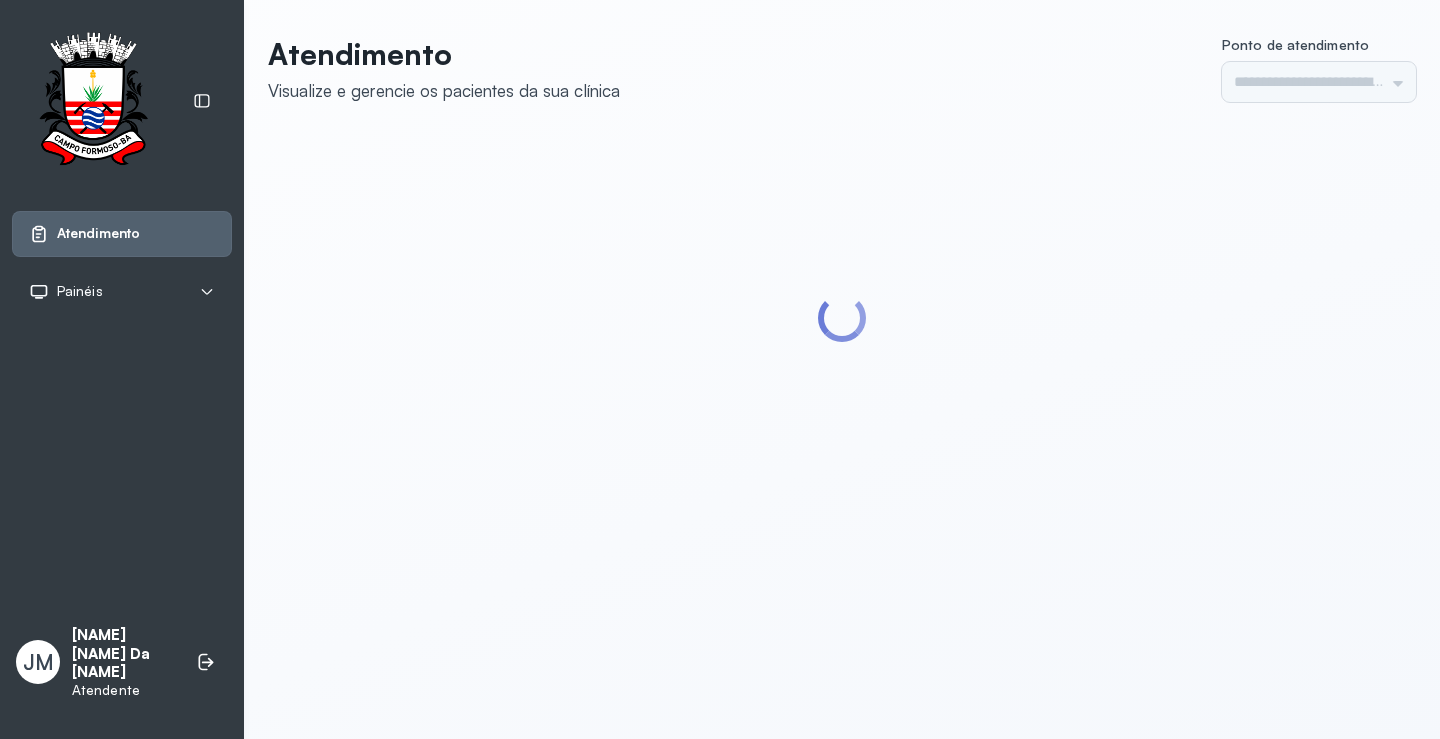 type on "*********" 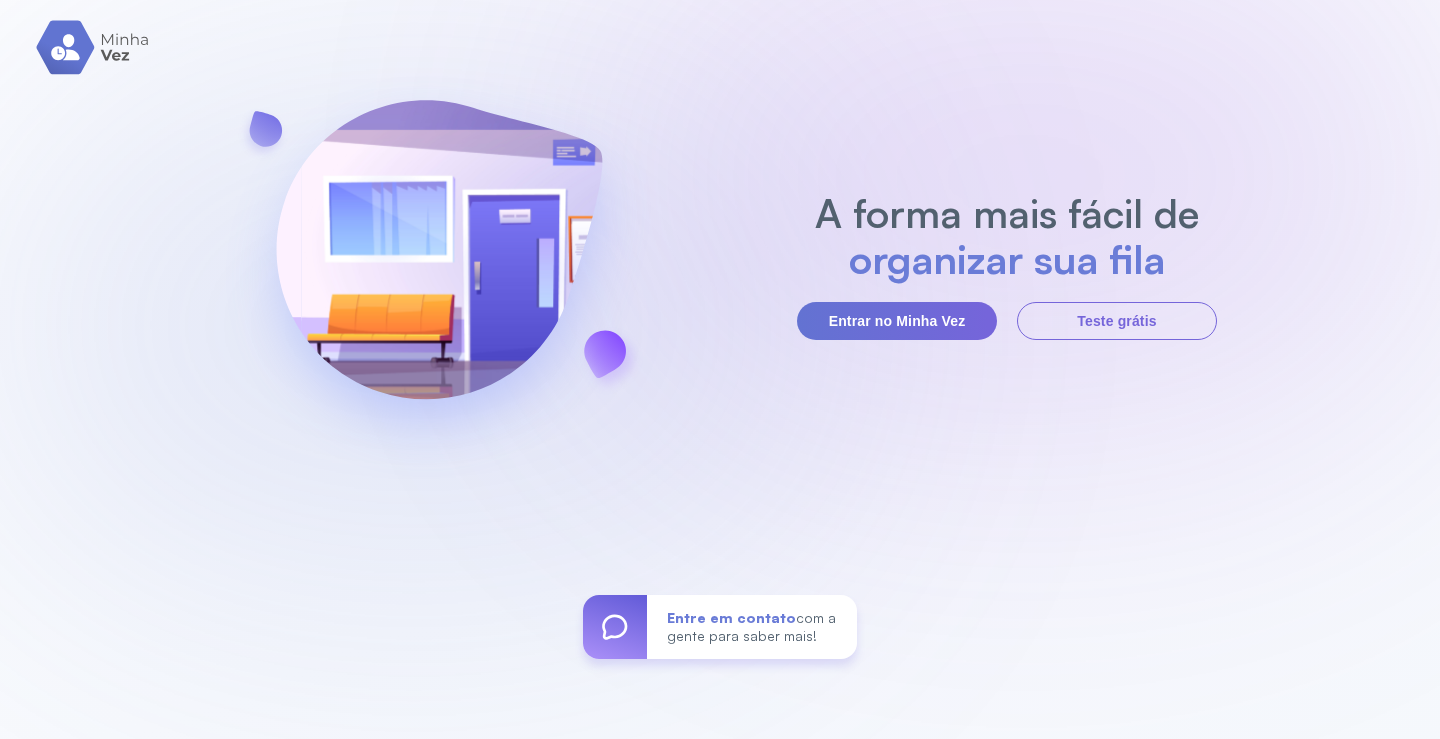 scroll, scrollTop: 0, scrollLeft: 0, axis: both 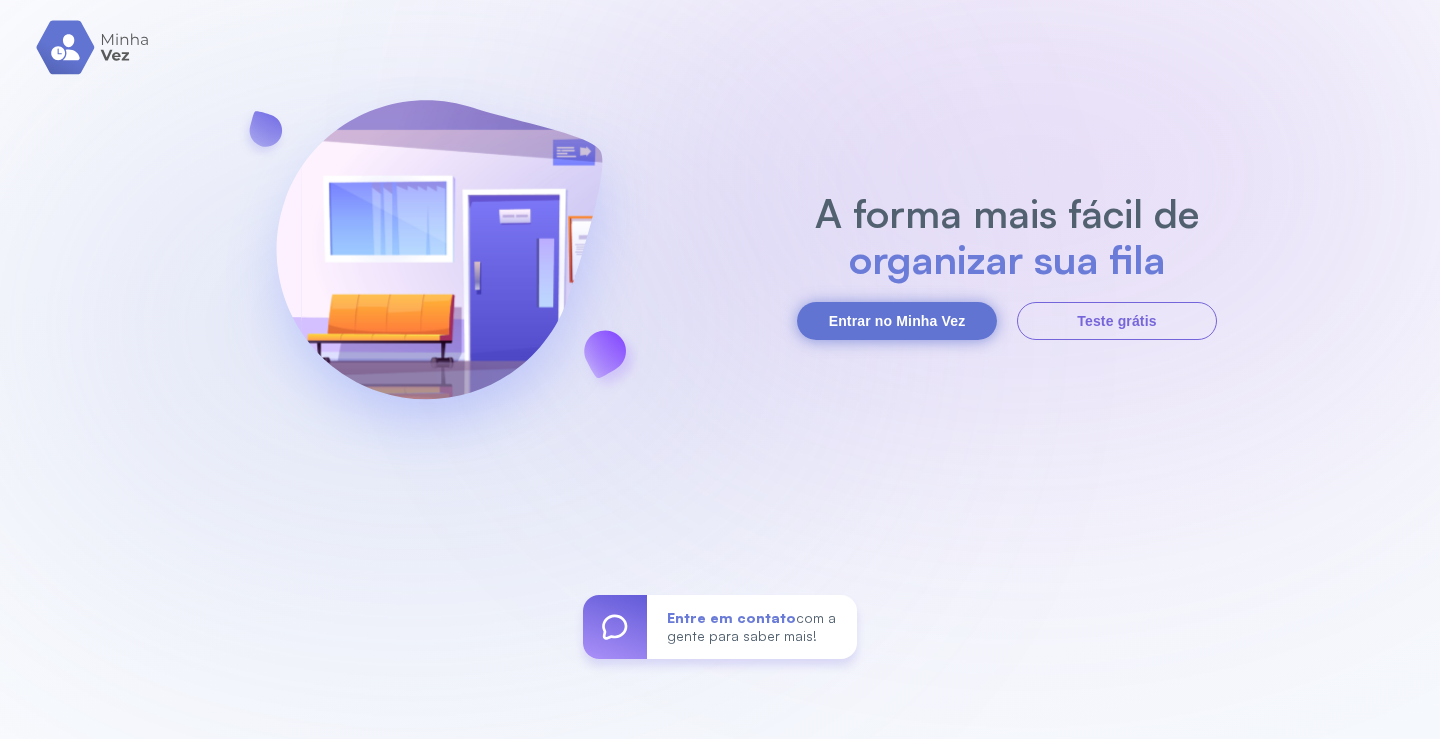 click on "Entrar no Minha Vez" at bounding box center [897, 321] 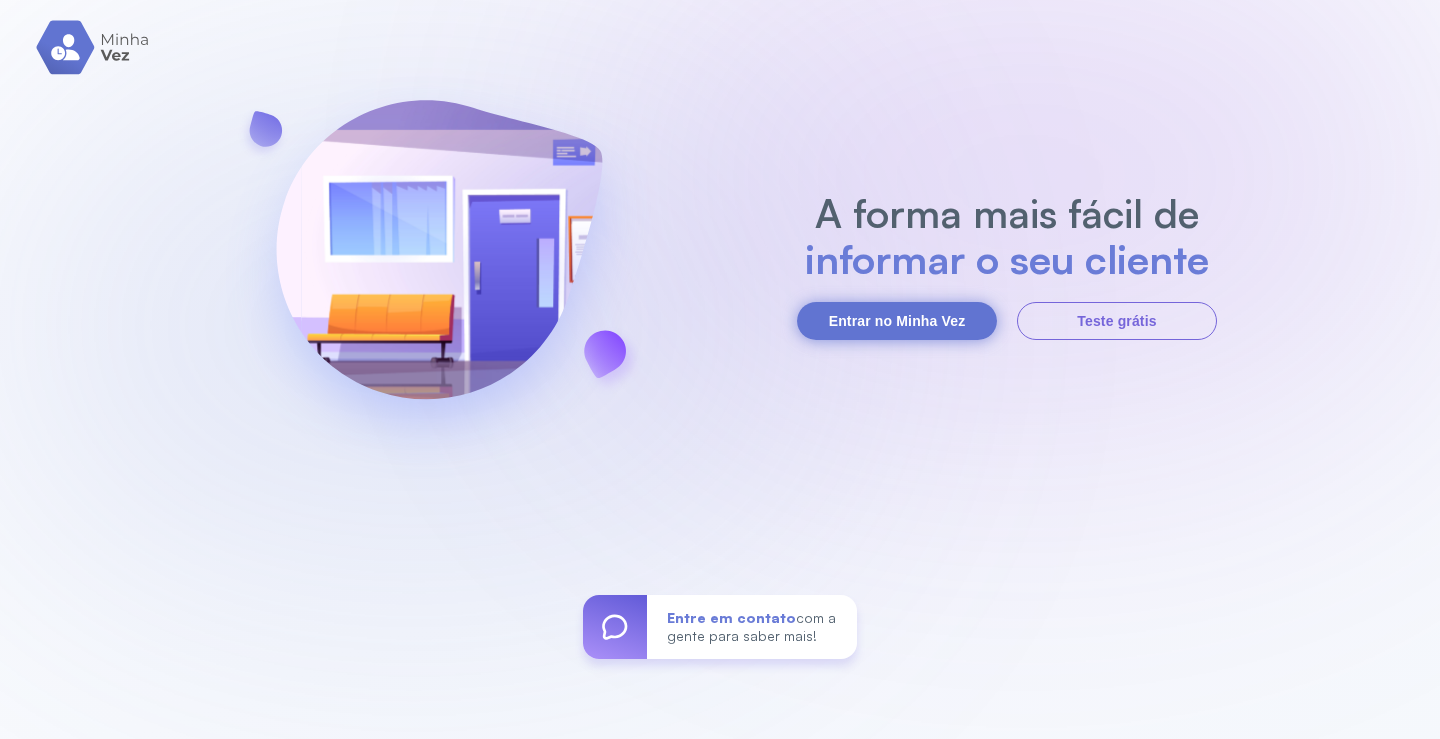 click on "Entrar no Minha Vez" at bounding box center (897, 321) 